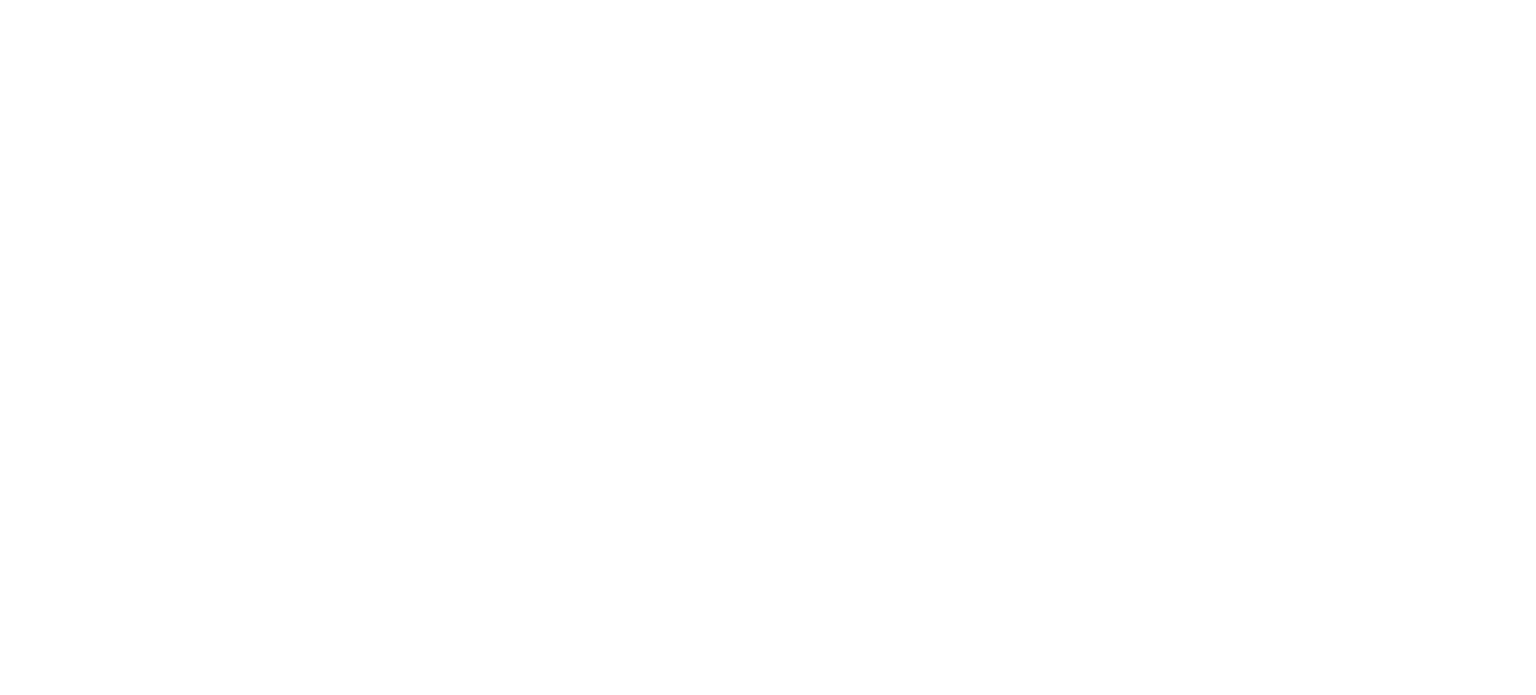 scroll, scrollTop: 0, scrollLeft: 0, axis: both 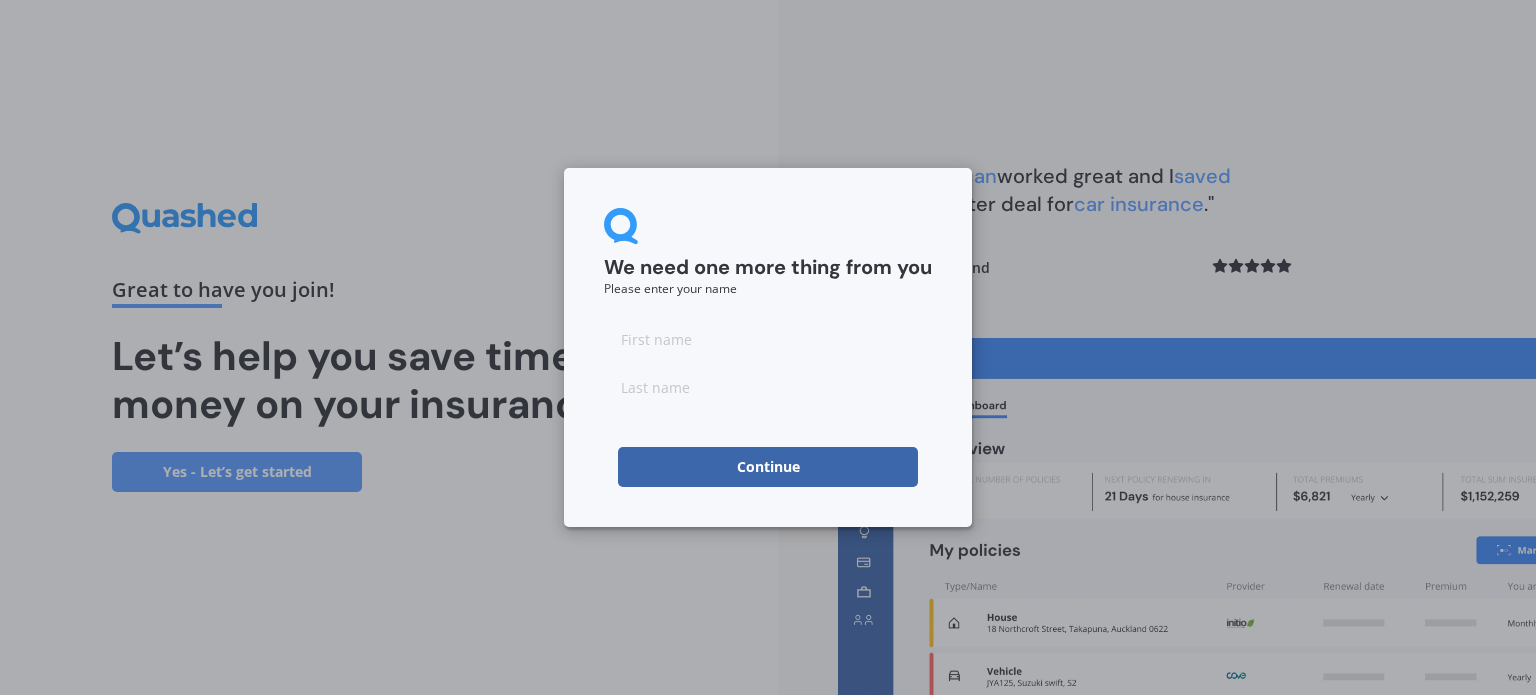 click at bounding box center (768, 339) 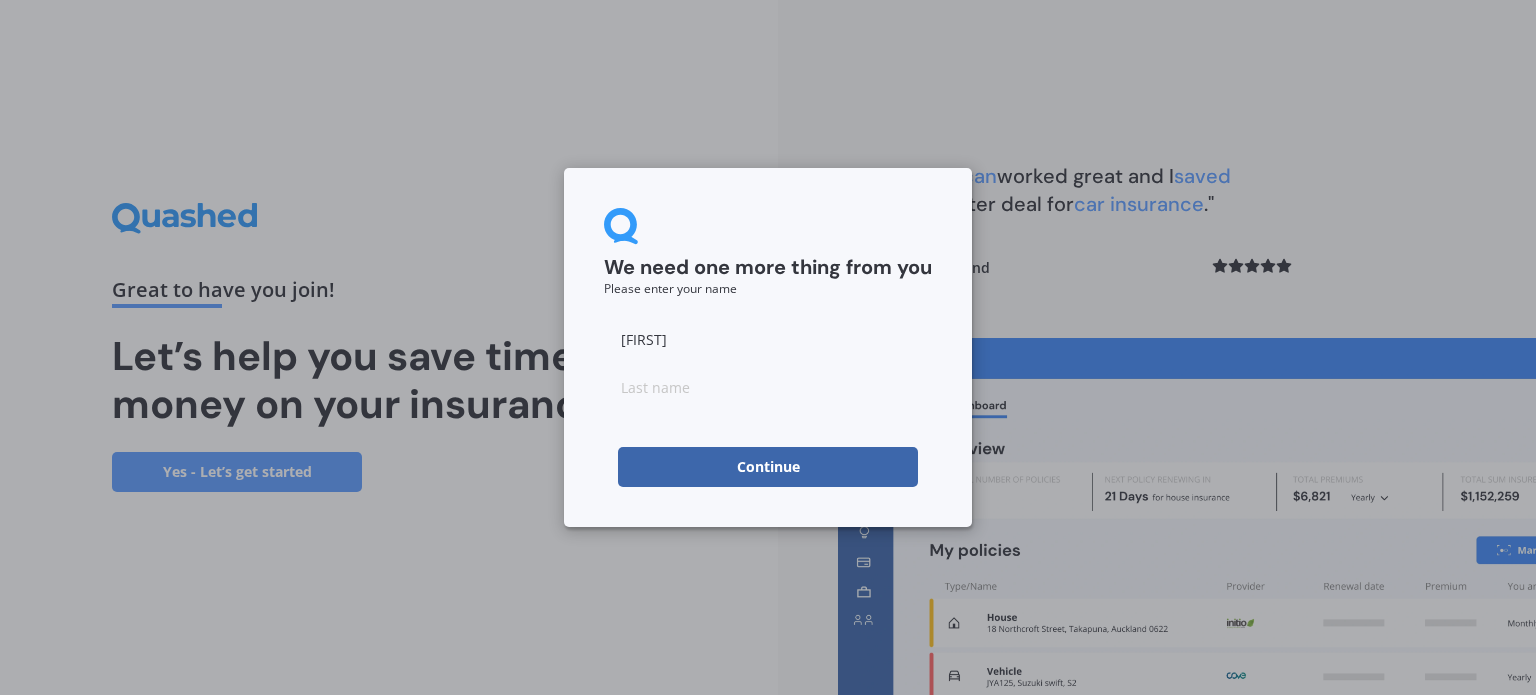 type on "[FIRST]" 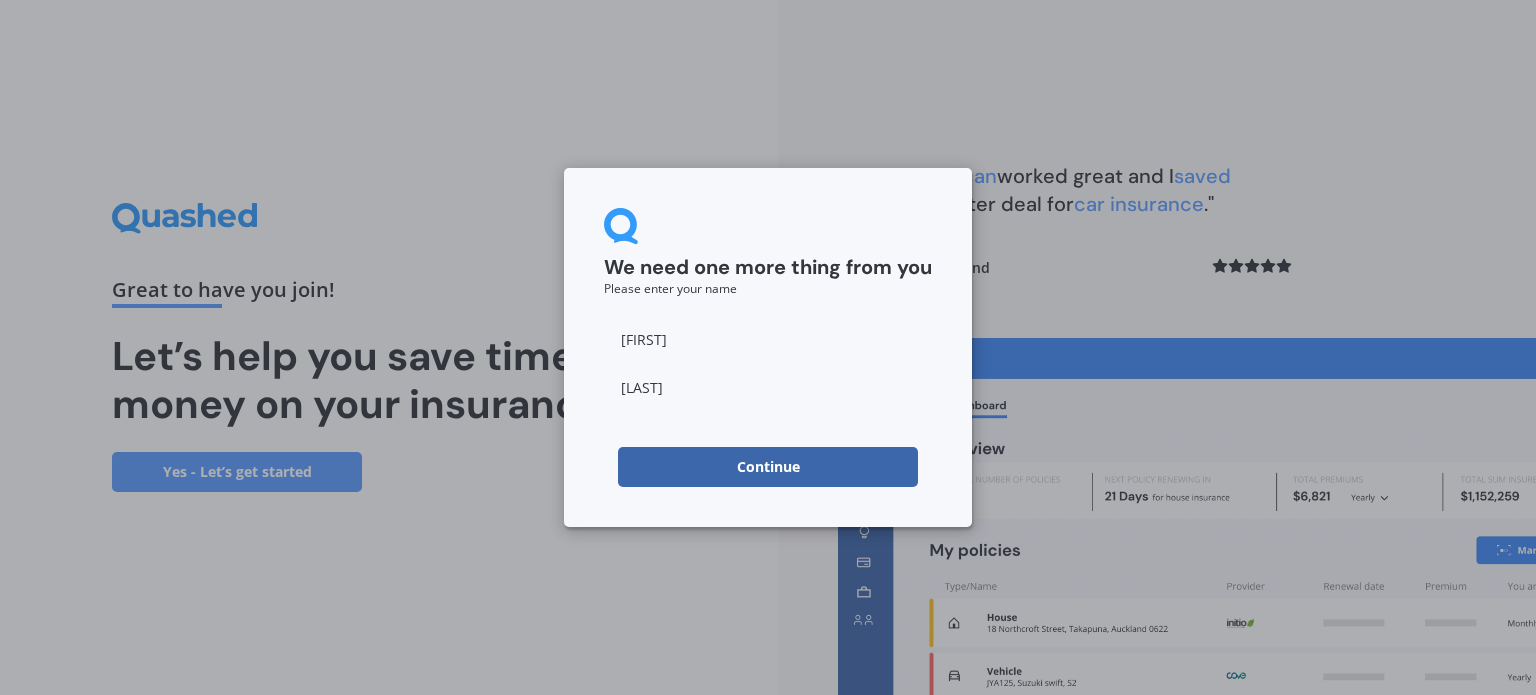 click on "Continue" at bounding box center (768, 467) 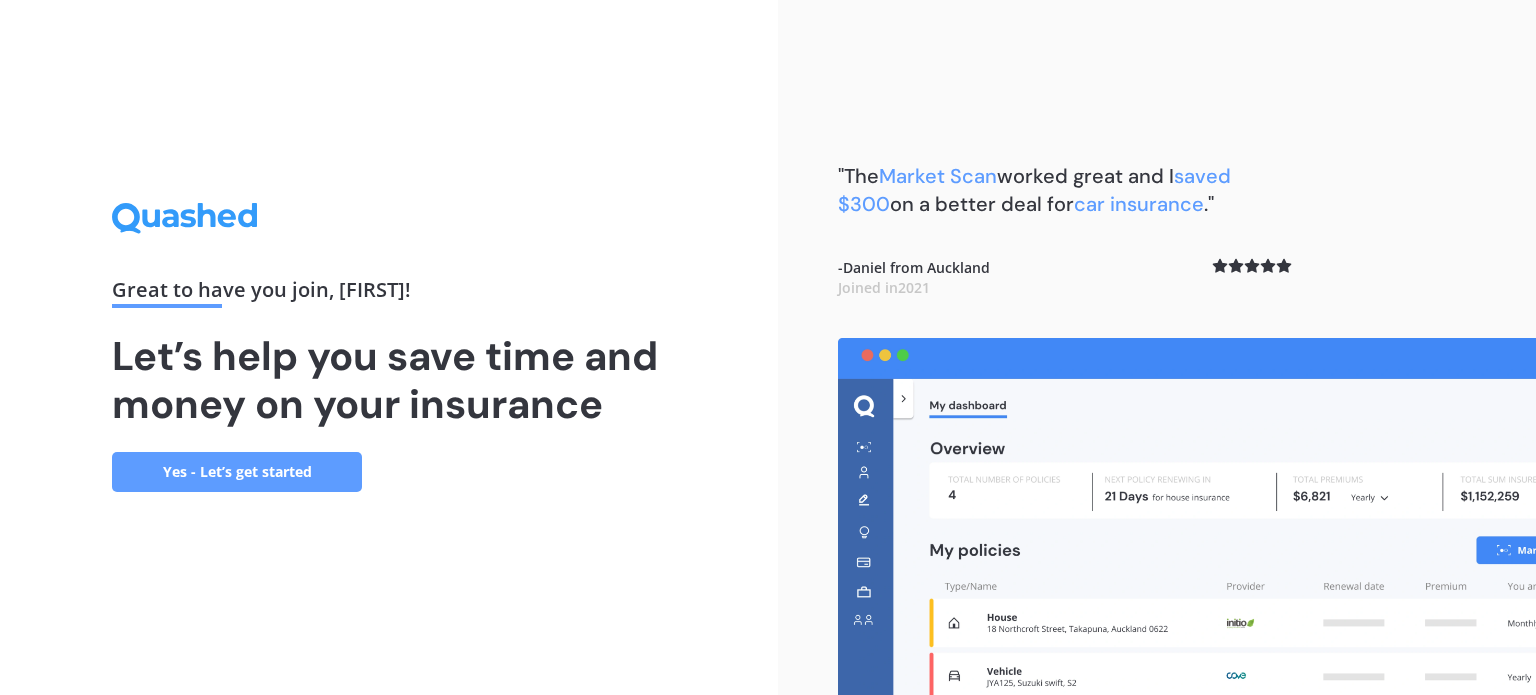 click on "Yes - Let’s get started" at bounding box center (237, 472) 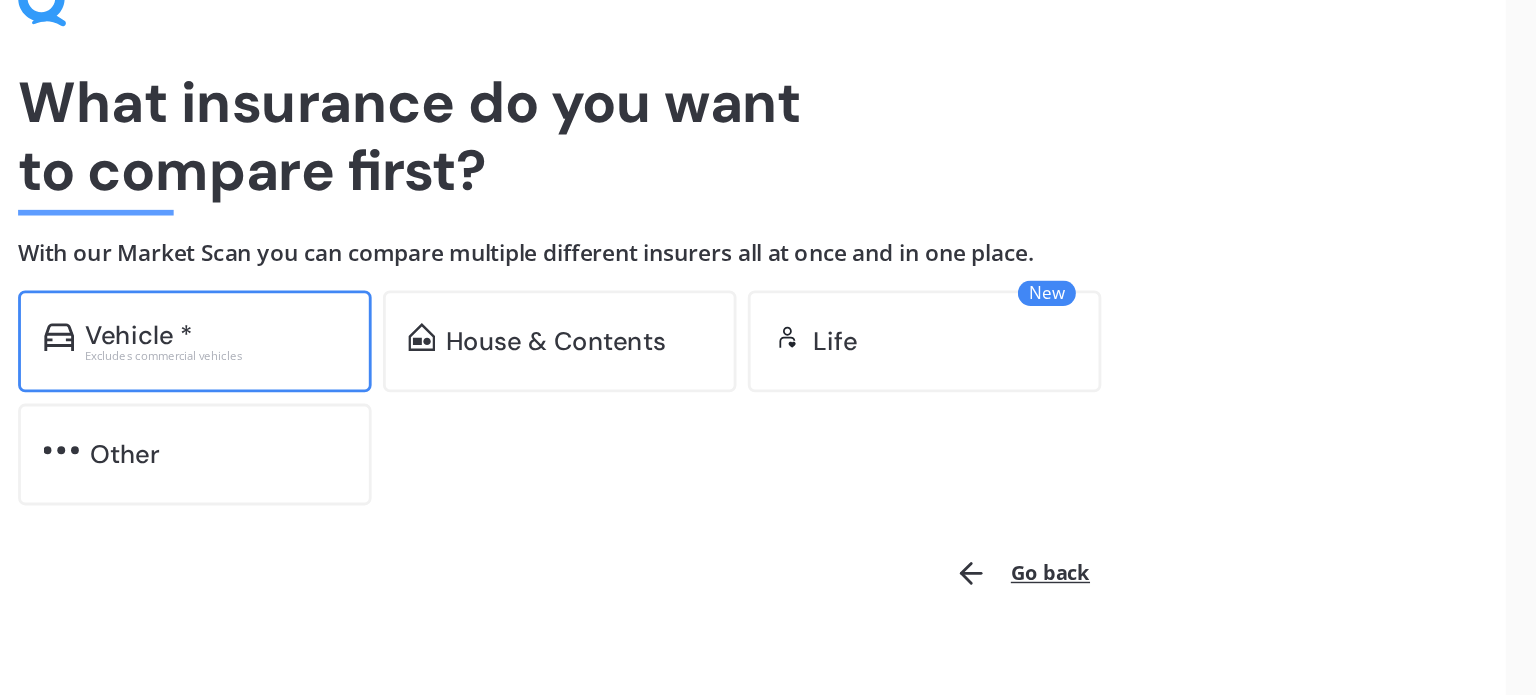 click on "Excludes commercial vehicles" at bounding box center (240, 369) 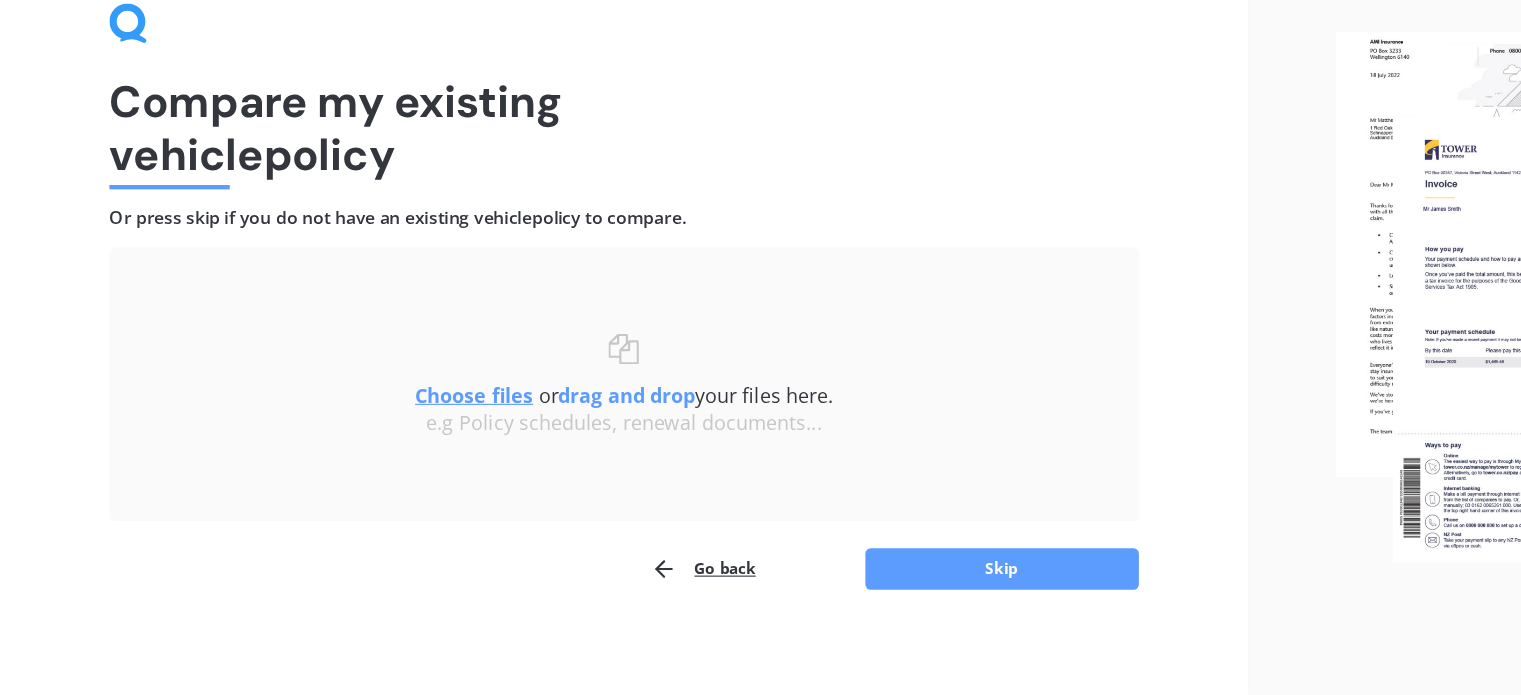 scroll, scrollTop: 41, scrollLeft: 0, axis: vertical 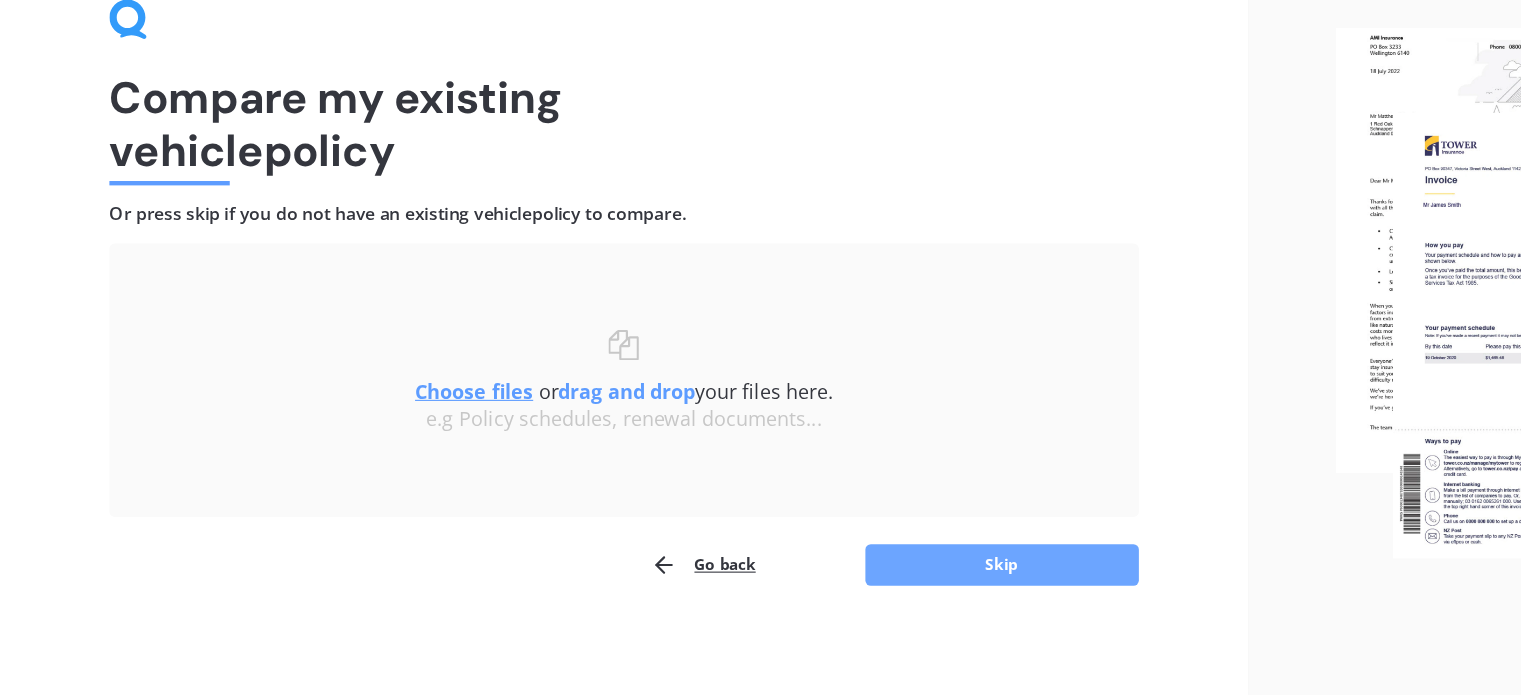 click on "Skip" at bounding box center (916, 576) 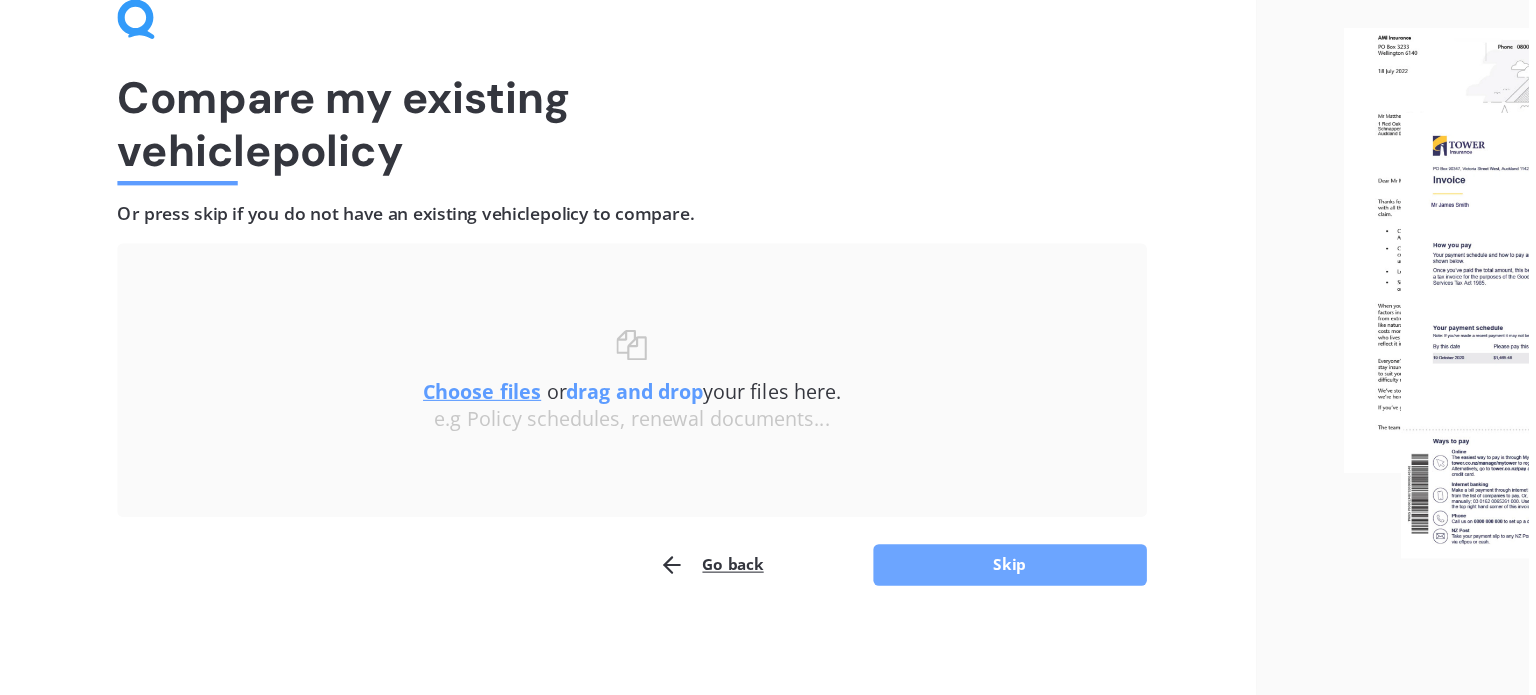 scroll, scrollTop: 0, scrollLeft: 0, axis: both 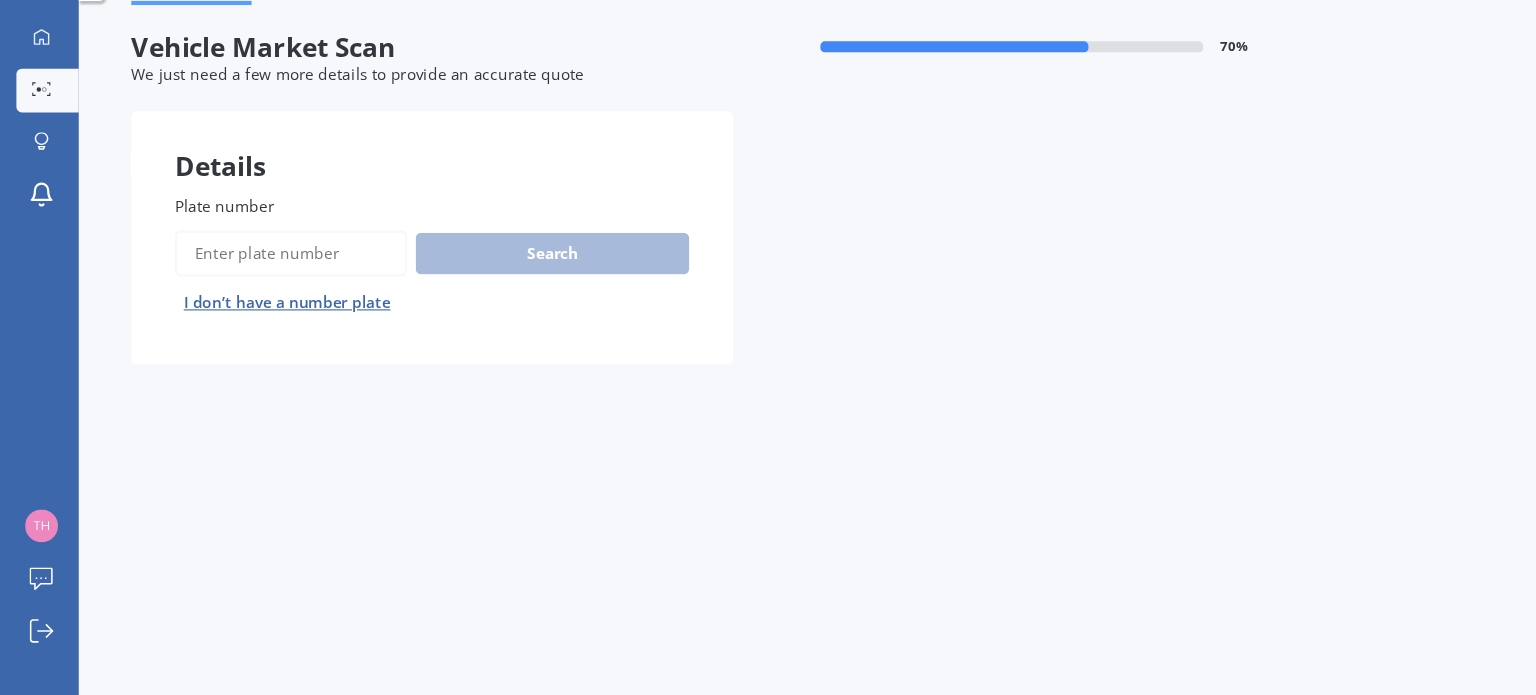 click on "Plate number" at bounding box center [266, 291] 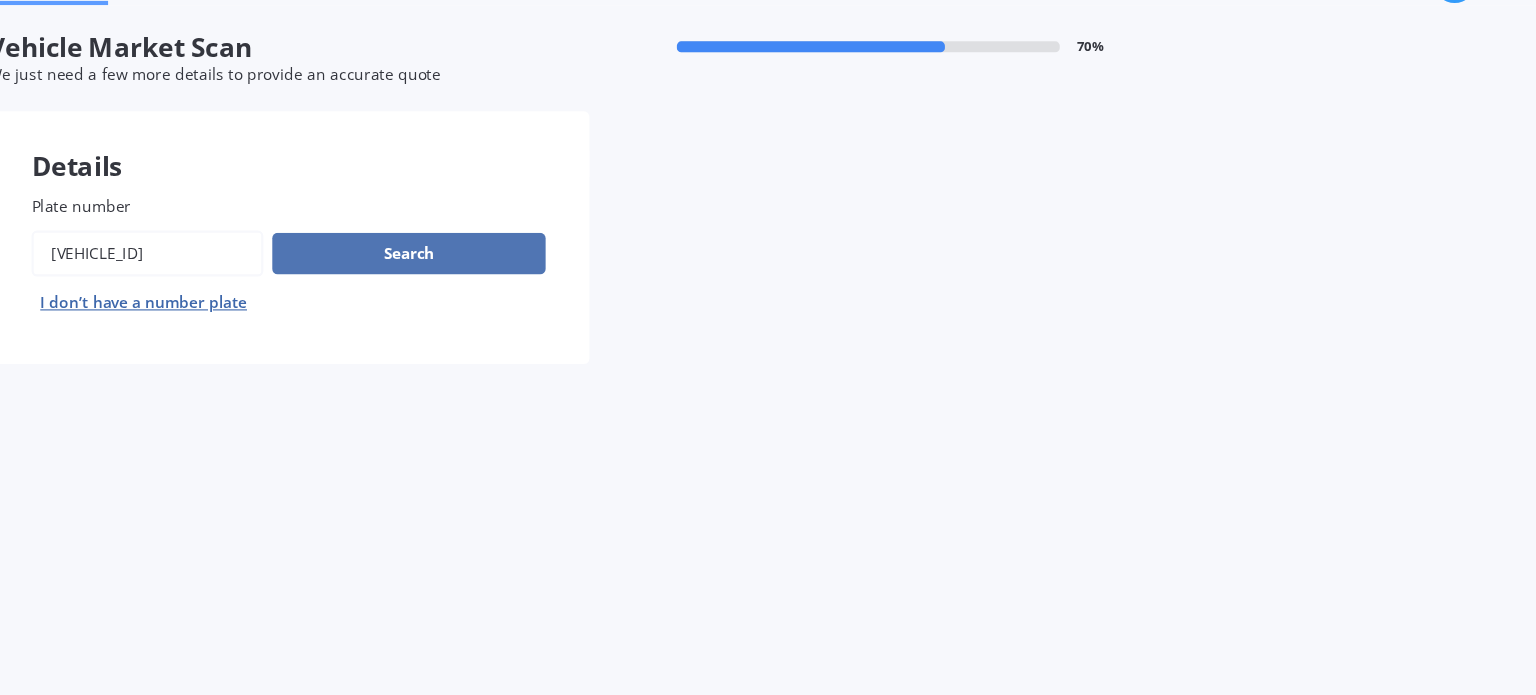 type on "[VEHICLE_ID]" 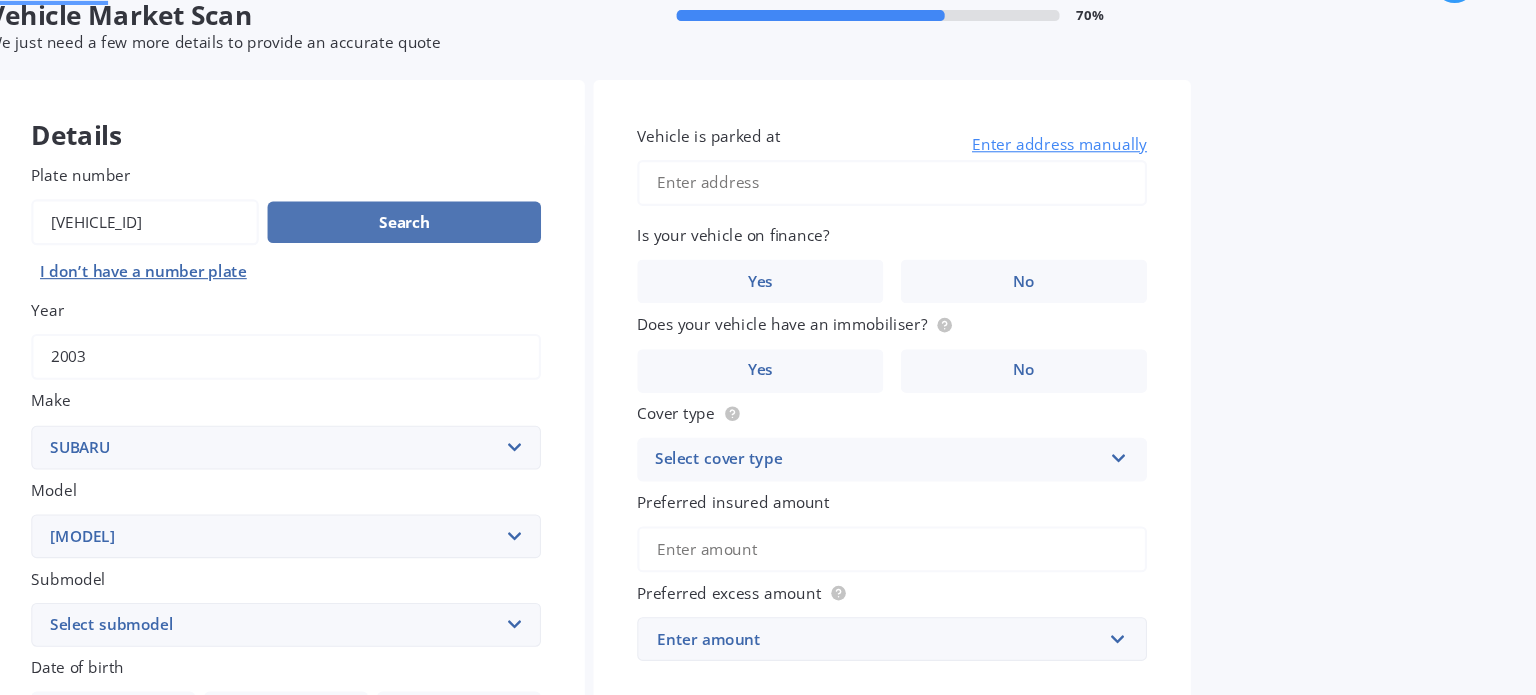 scroll, scrollTop: 31, scrollLeft: 0, axis: vertical 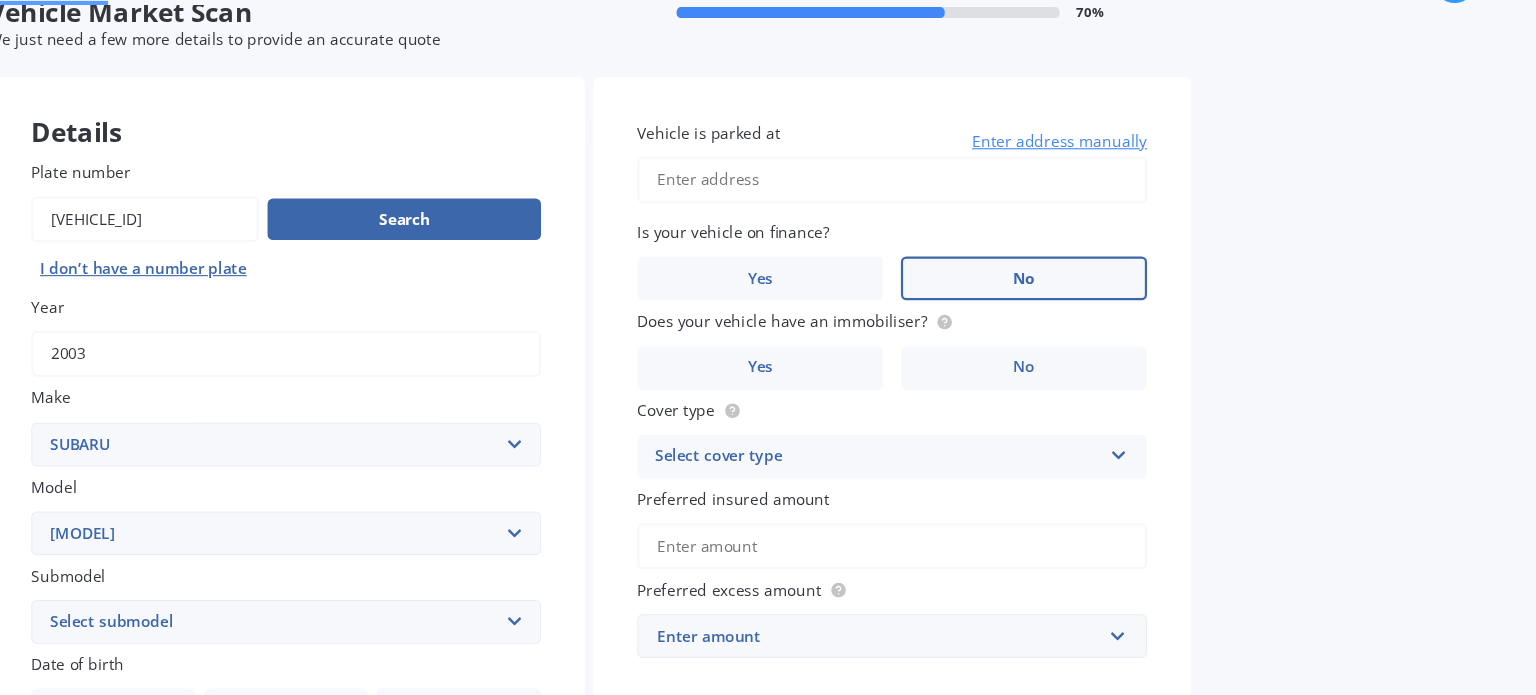 click on "No" at bounding box center [513, 791] 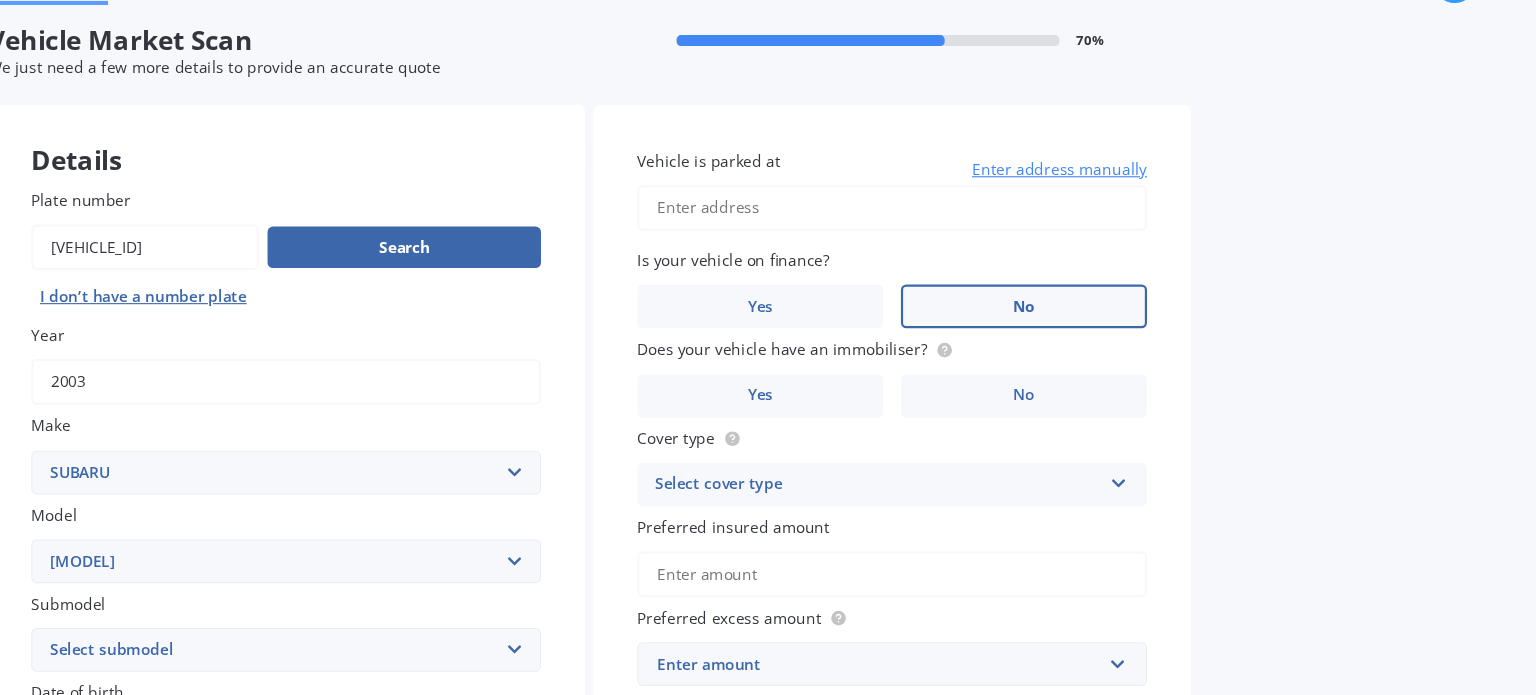 scroll, scrollTop: 0, scrollLeft: 0, axis: both 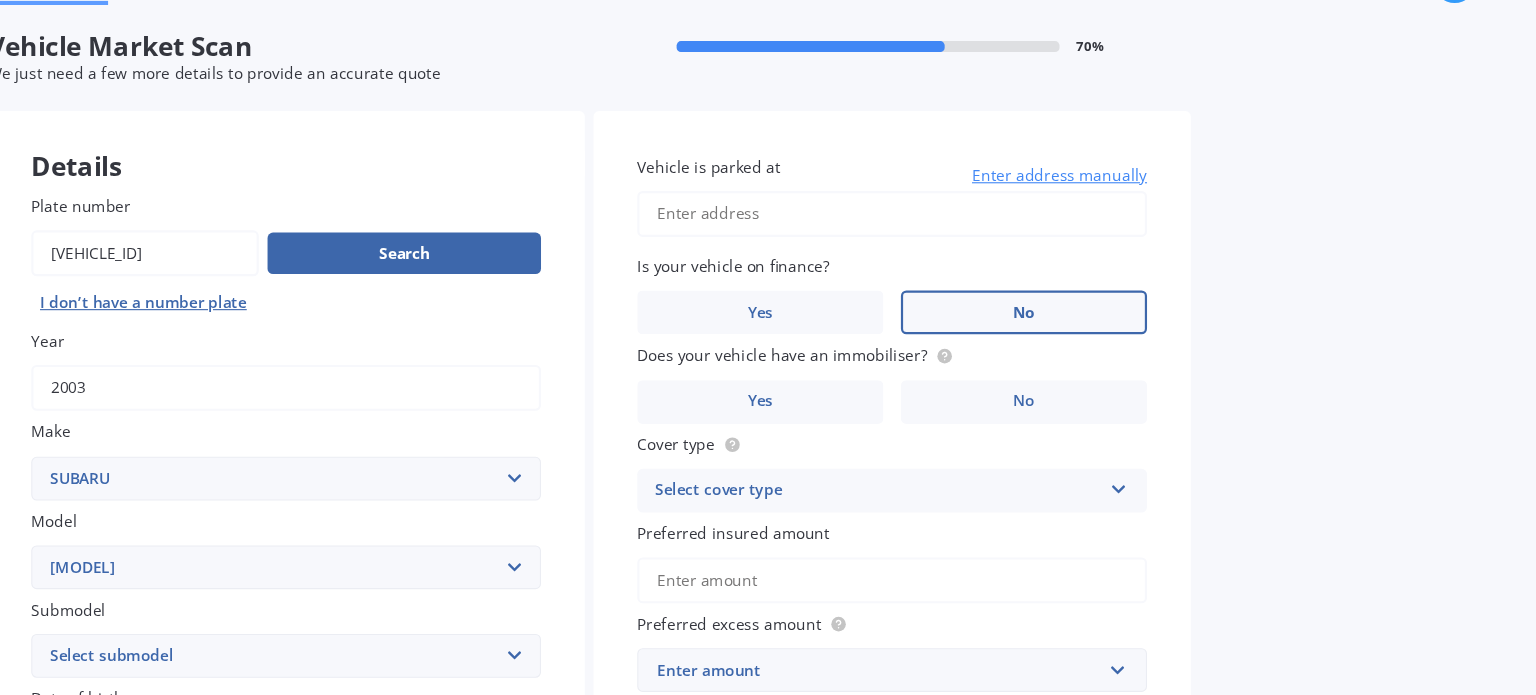click on "Vehicle is parked at" at bounding box center [947, 255] 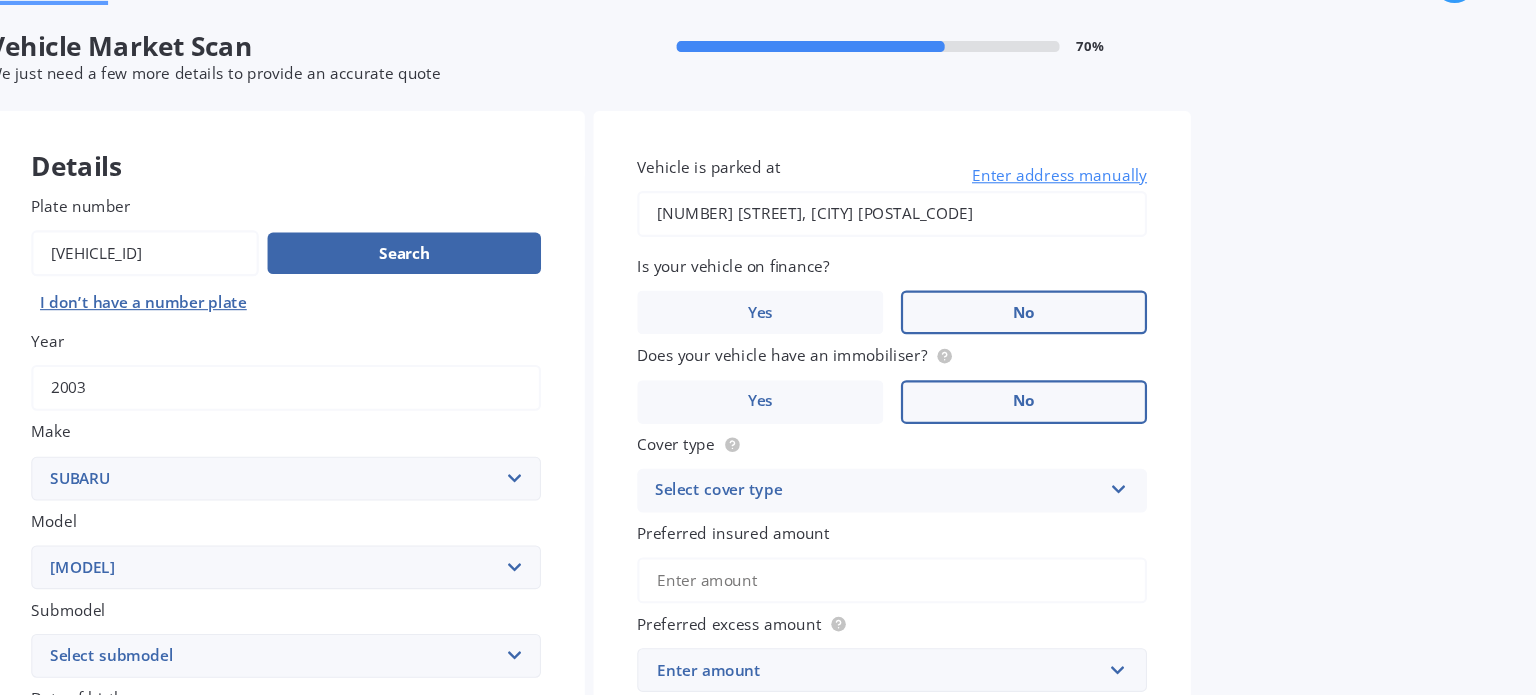 click on "No" at bounding box center (272, 821) 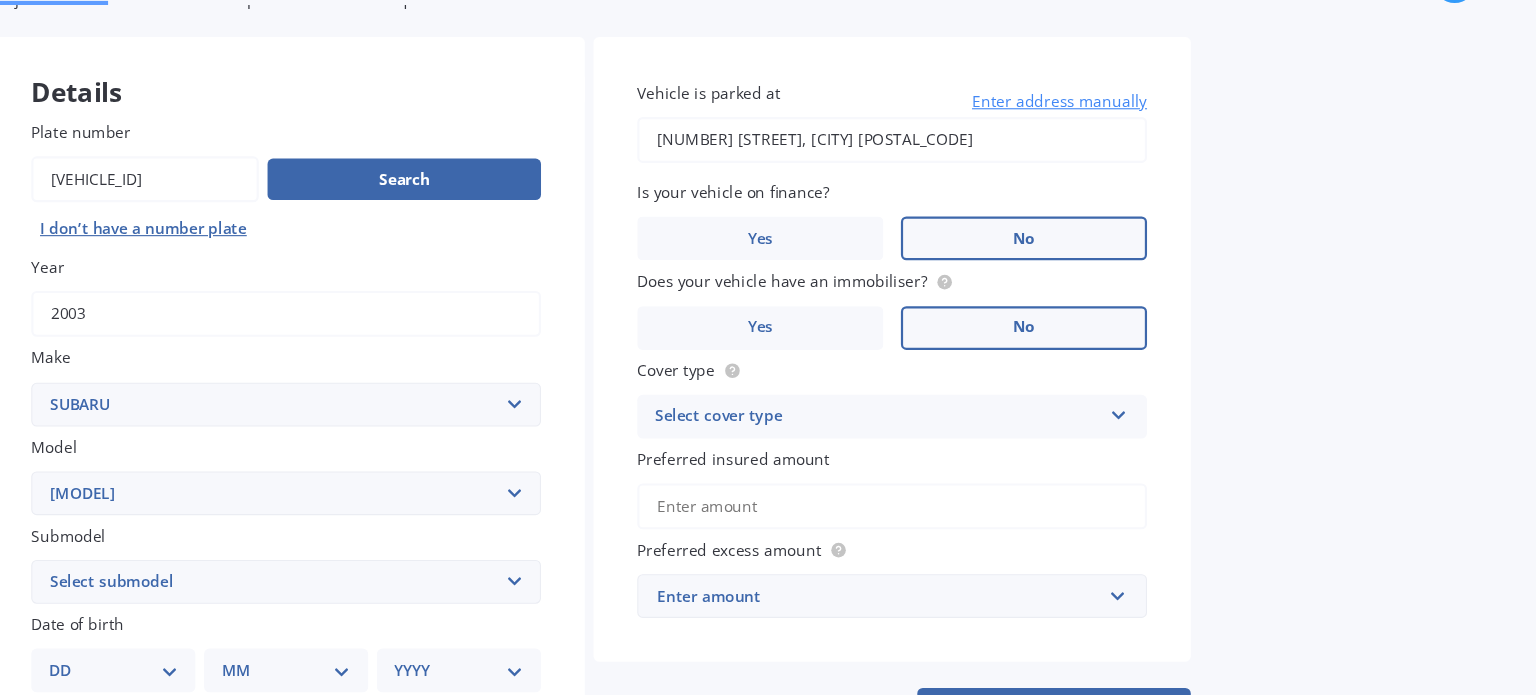 scroll, scrollTop: 74, scrollLeft: 0, axis: vertical 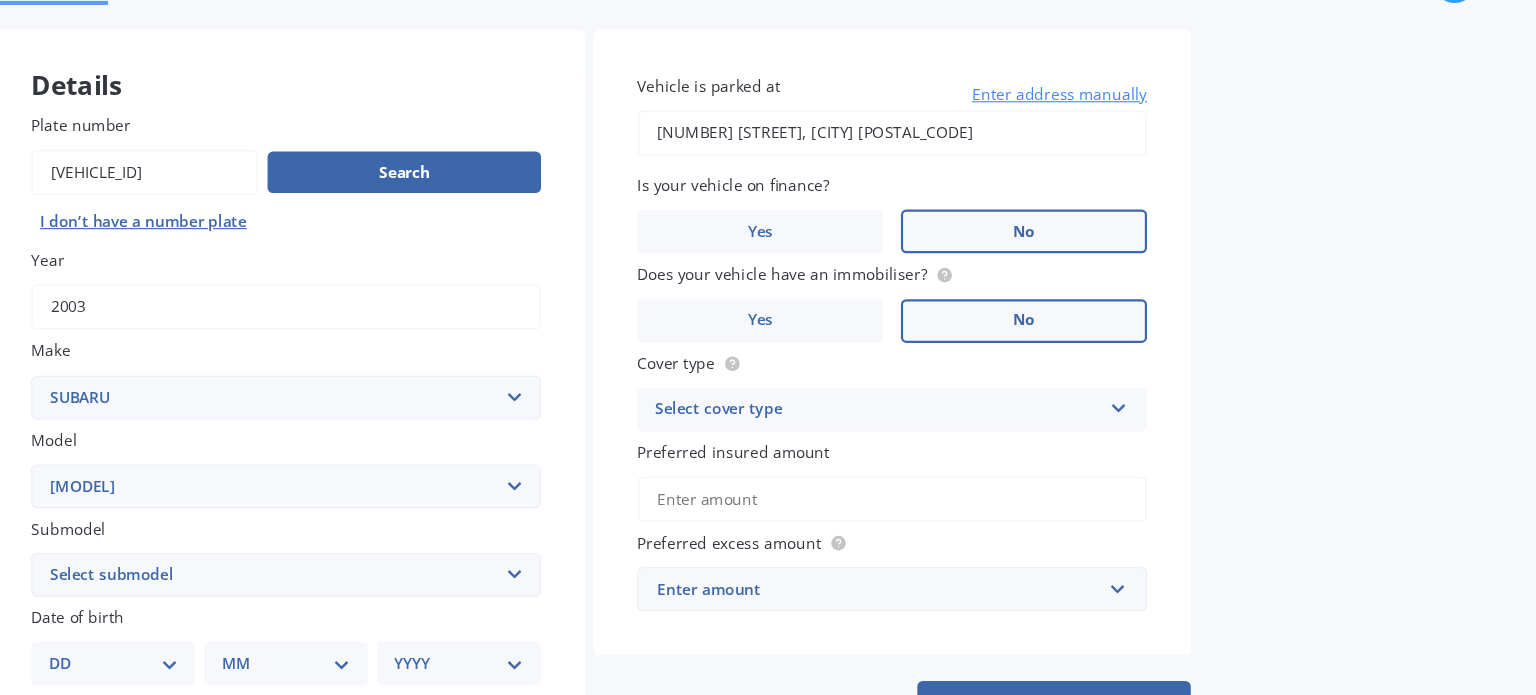 click at bounding box center [600, 824] 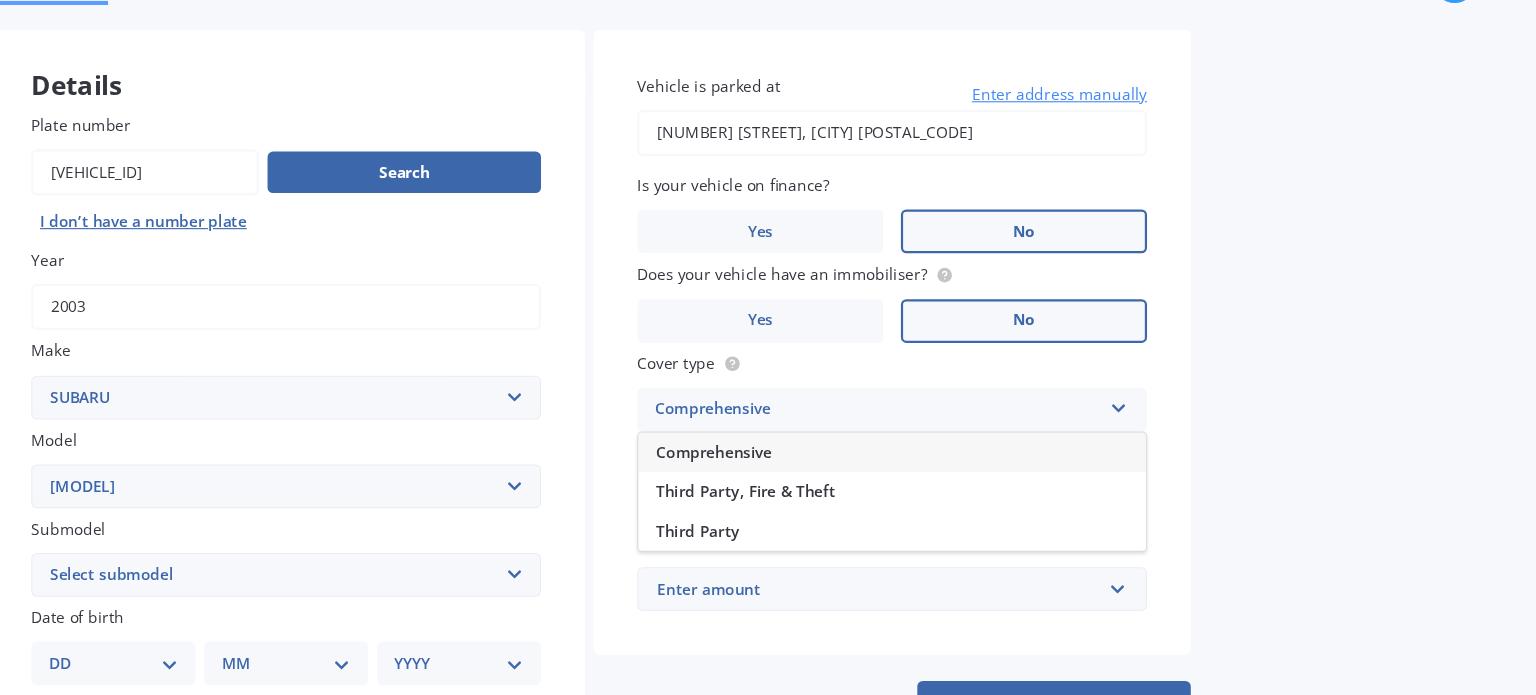 click on "Comprehensive" at bounding box center (784, 472) 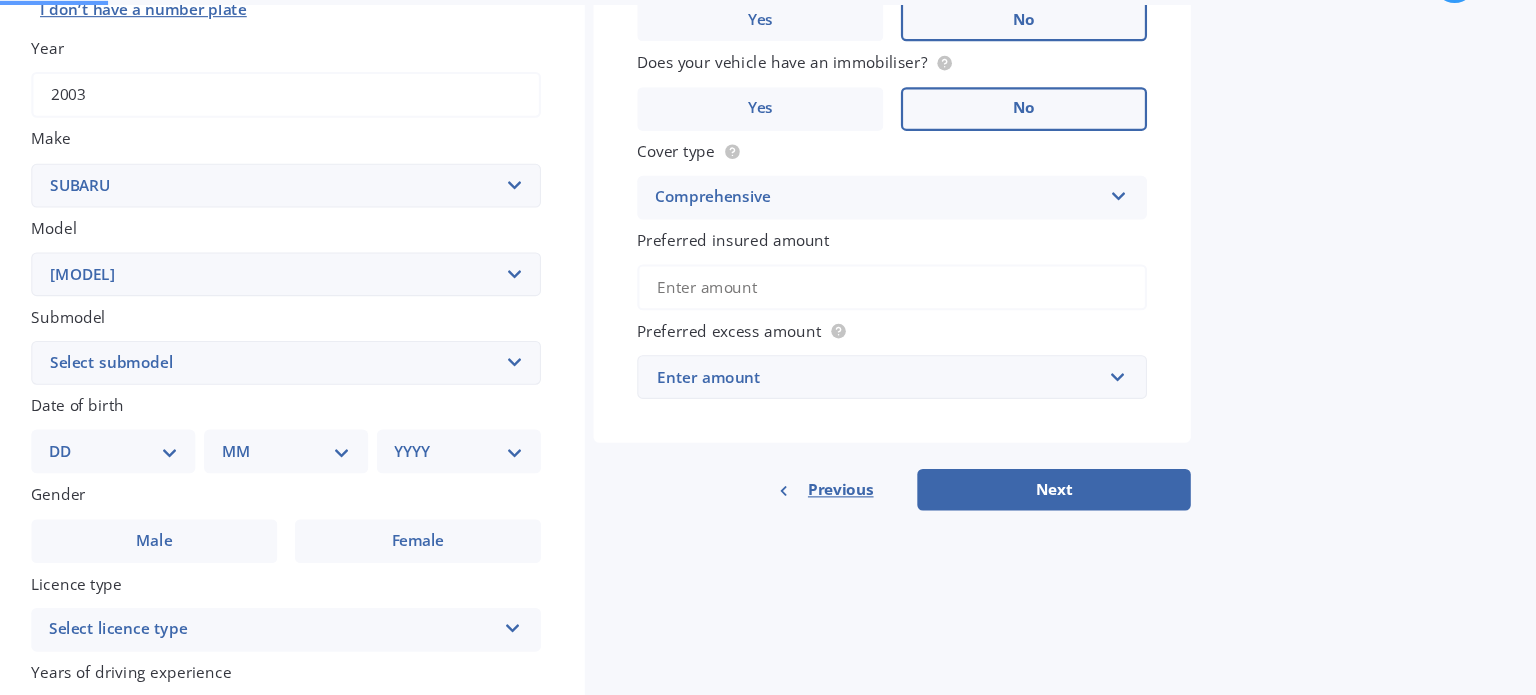 scroll, scrollTop: 269, scrollLeft: 0, axis: vertical 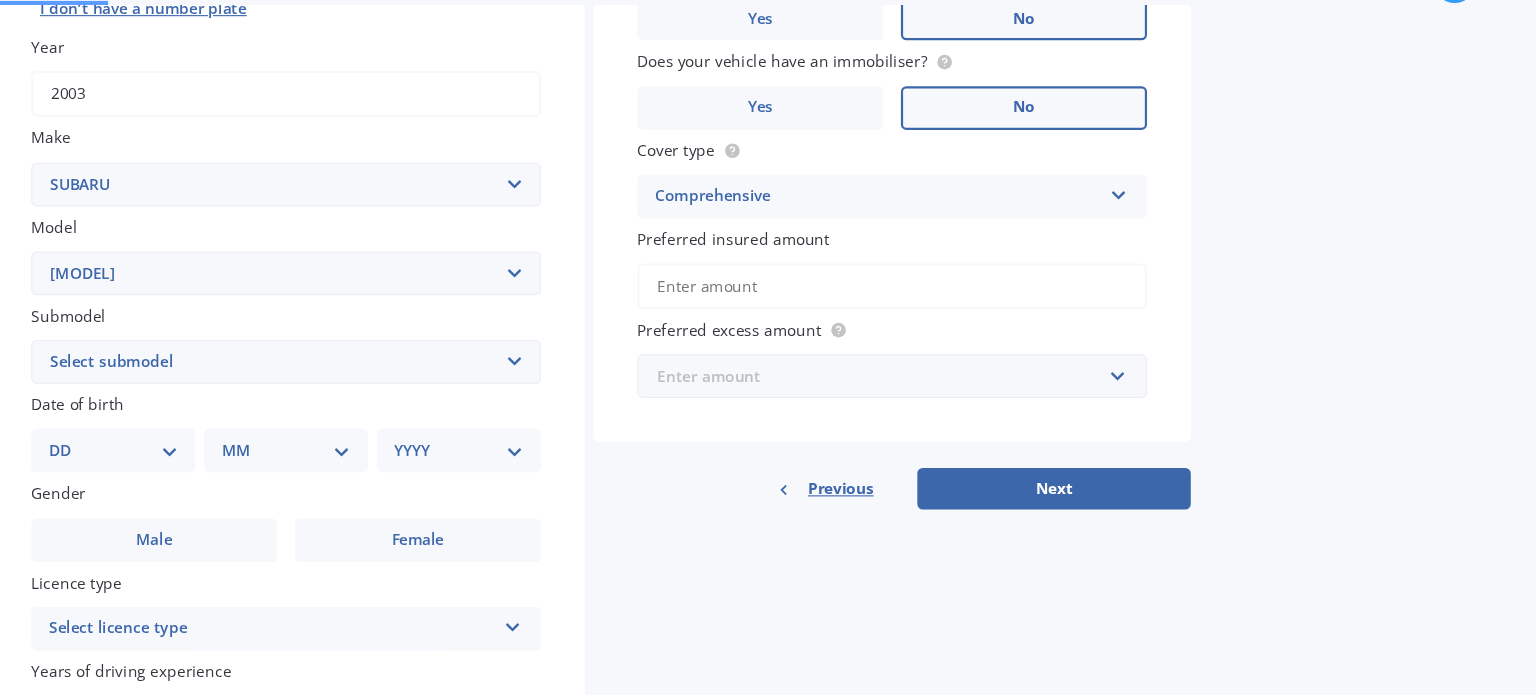 click at bounding box center (940, 403) 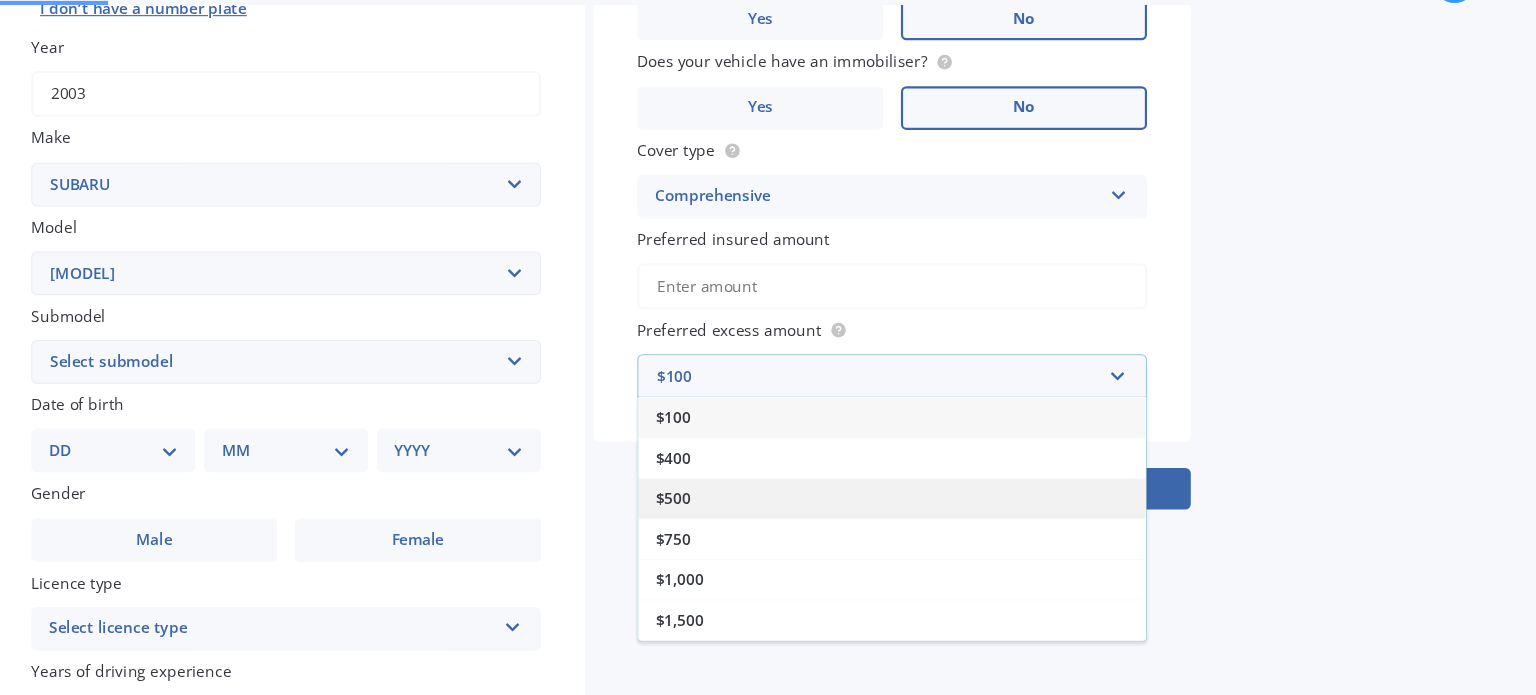 click on "$500" at bounding box center [747, 440] 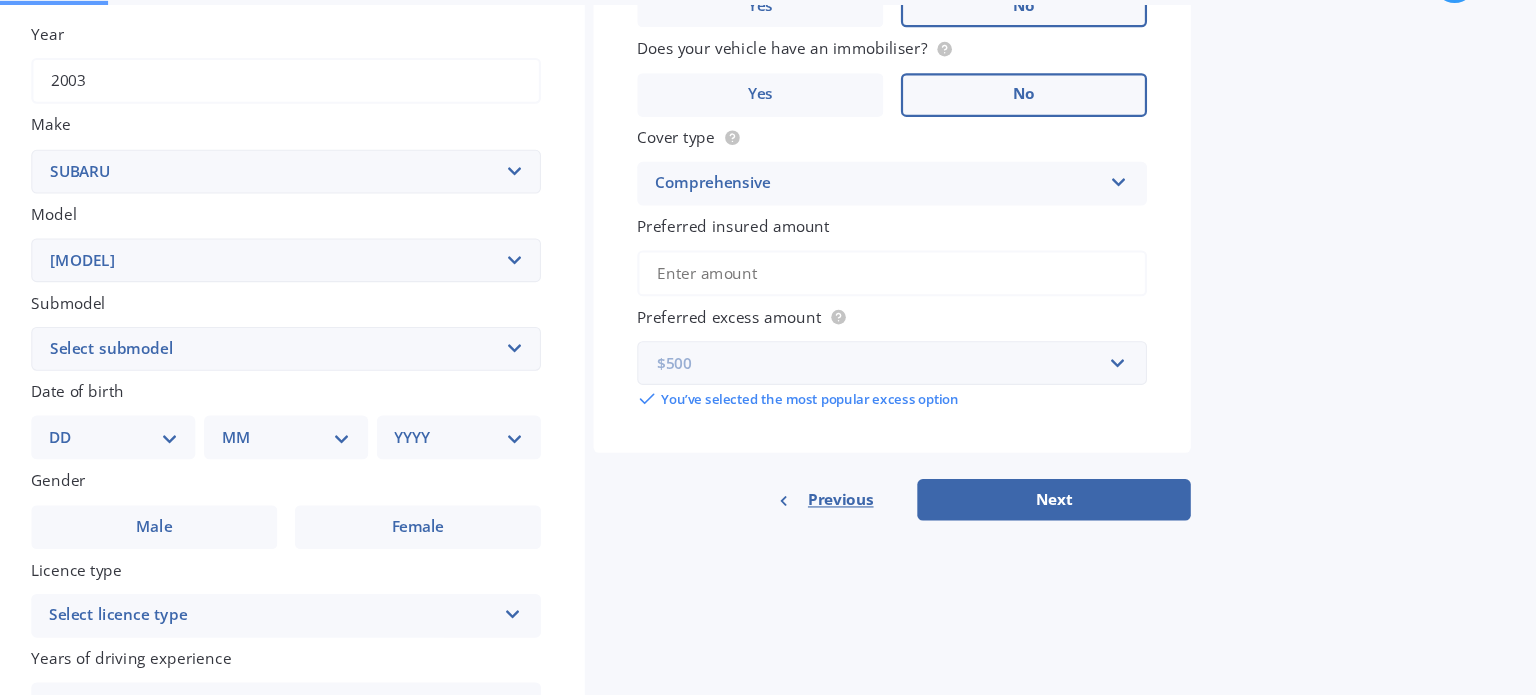 scroll, scrollTop: 285, scrollLeft: 0, axis: vertical 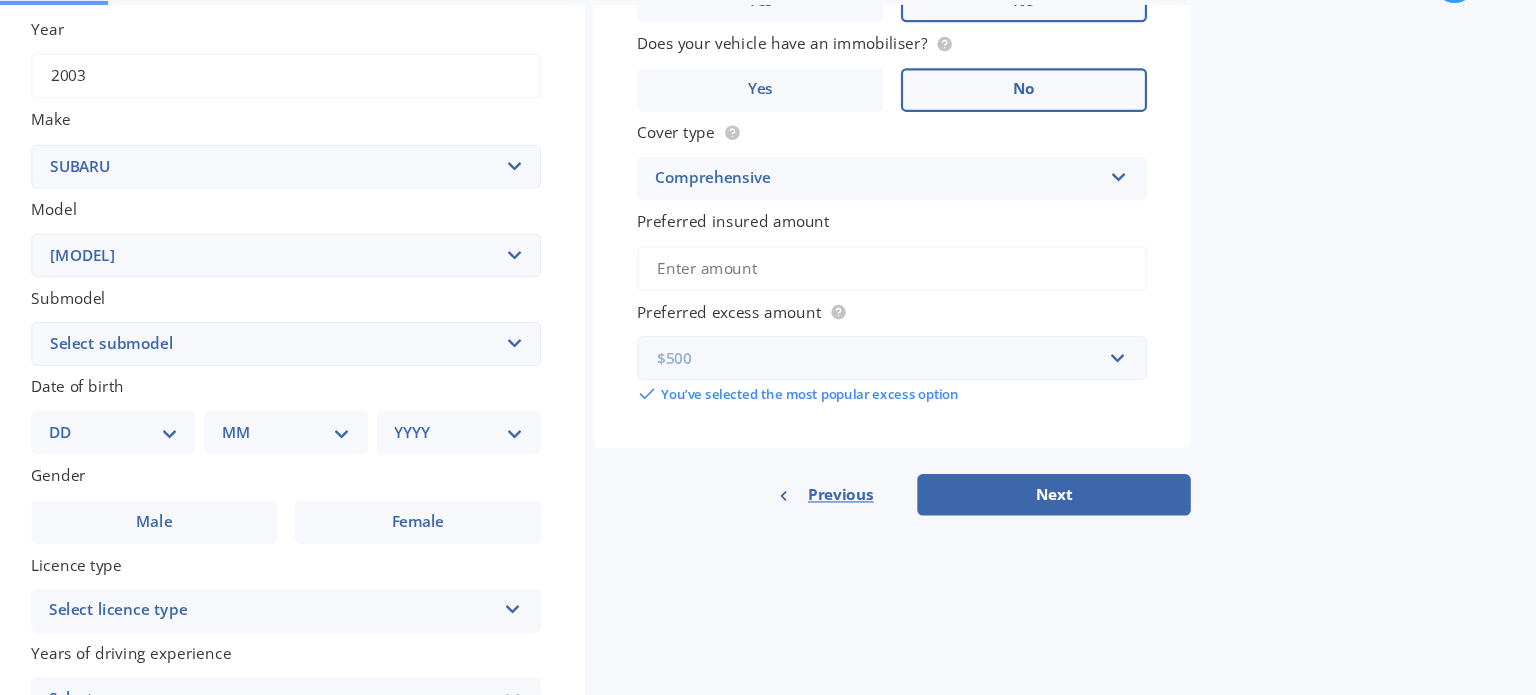 click at bounding box center (940, 387) 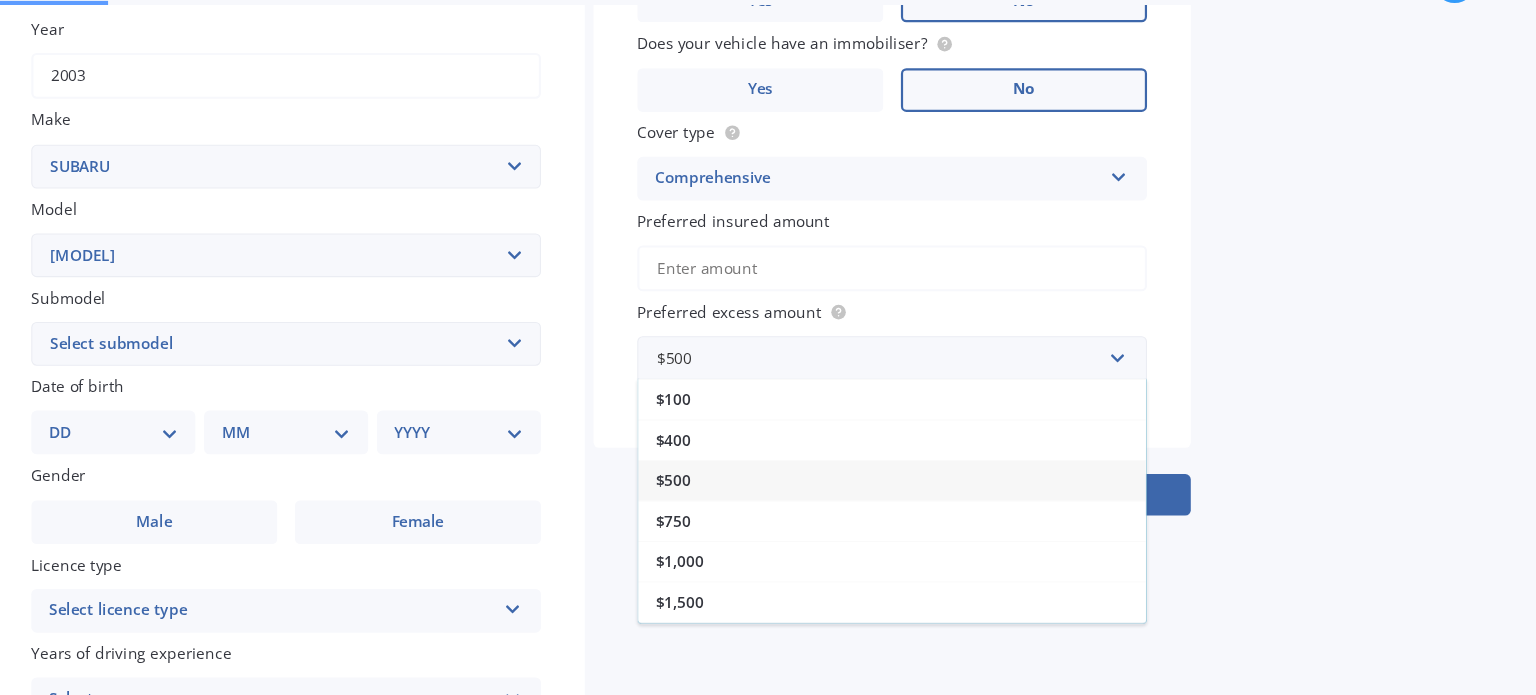 click on "Market Scan Vehicle Market Scan 70 % We just need a few more details to provide an accurate quote Details Plate number Search I don’t have a number plate Year [YEAR] Make Select make AC ALFA ROMEO ASTON MARTIN AUDI AUSTIN BEDFORD Bentley BMW BYD CADILLAC CAN-AM CHERY CHEVROLET CHRYSLER Citroen CRUISEAIR CUPRA DAEWOO DAIHATSU DAIMLER DIAHATSU DODGE EXOCET FACTORY FIVE FERRARI FIAT Fiord FLEETWOOD FORD FOTON FRASER GEELY GENESIS GEORGIE BOY GMC GREAT WALL GWM HAVAL HILLMAN HINO HOLDEN HOLIDAY RAMBLER HONDA HUMMER HYUNDAI INFINITI ISUZU IVECO JAC JAECOO JAGUAR JEEP KGM KIA LADA LAMBORGHINI LANCIA LANDROVER LDV LEXUS LINCOLN LOTUS LUNAR M.G M.G. MAHINDRA MASERATI MAZDA MCLAREN MERCEDES AMG Mercedes Benz MERCEDES-AMG MERCURY MINI MITSUBISHI MORGAN MORRIS NEWMAR NISSAN OMODA OPEL OXFORD PEUGEOT Plymouth Polestar PONTIAC PORSCHE PROTON RAM Range Rover Rayne RENAULT ROLLS ROYCE ROVER SAAB SATURN SEAT SHELBY SKODA SMART SSANGYONG SUBARU SUZUKI TATA TESLA TIFFIN Toyota TRIUMPH TVR Vauxhall VOLKSWAGEN VOLVO ZX BRZ" at bounding box center (804, 381) 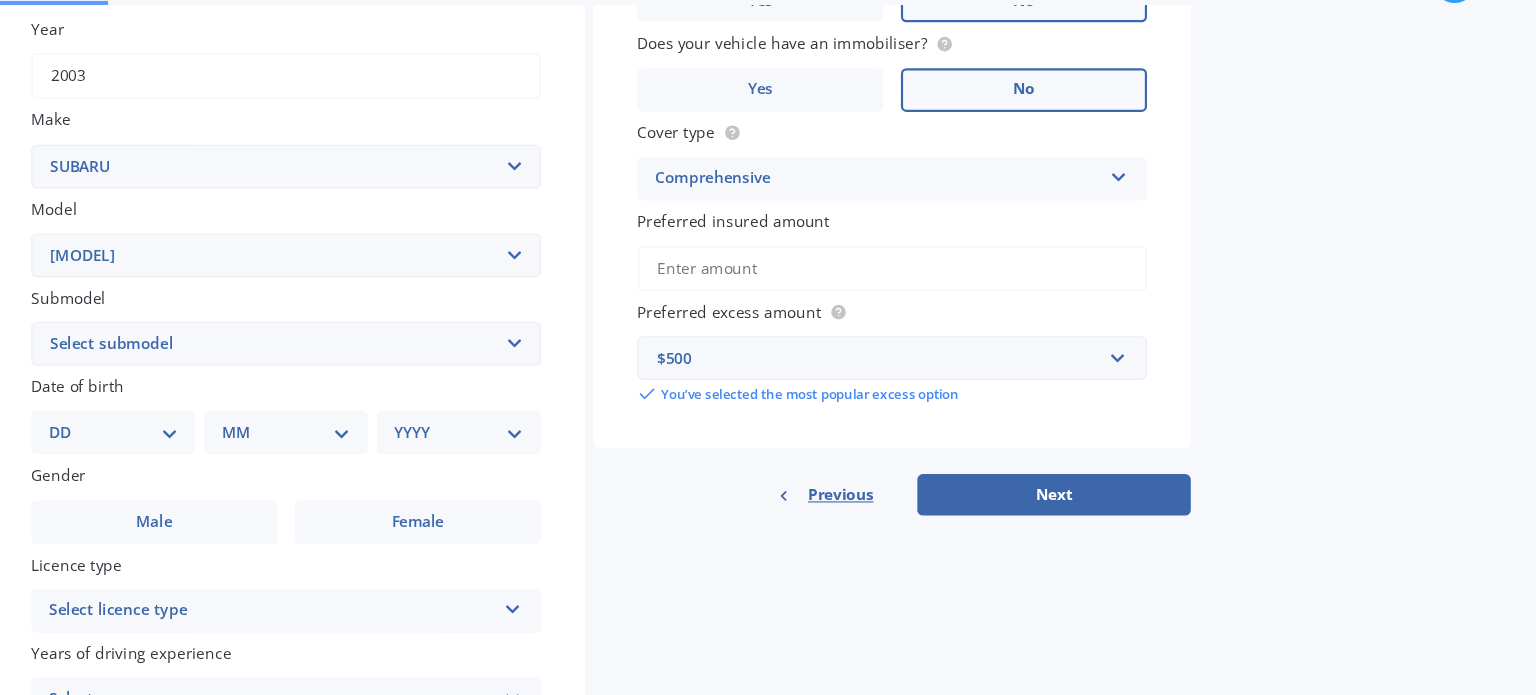 click on "Preferred insured amount" at bounding box center [947, 305] 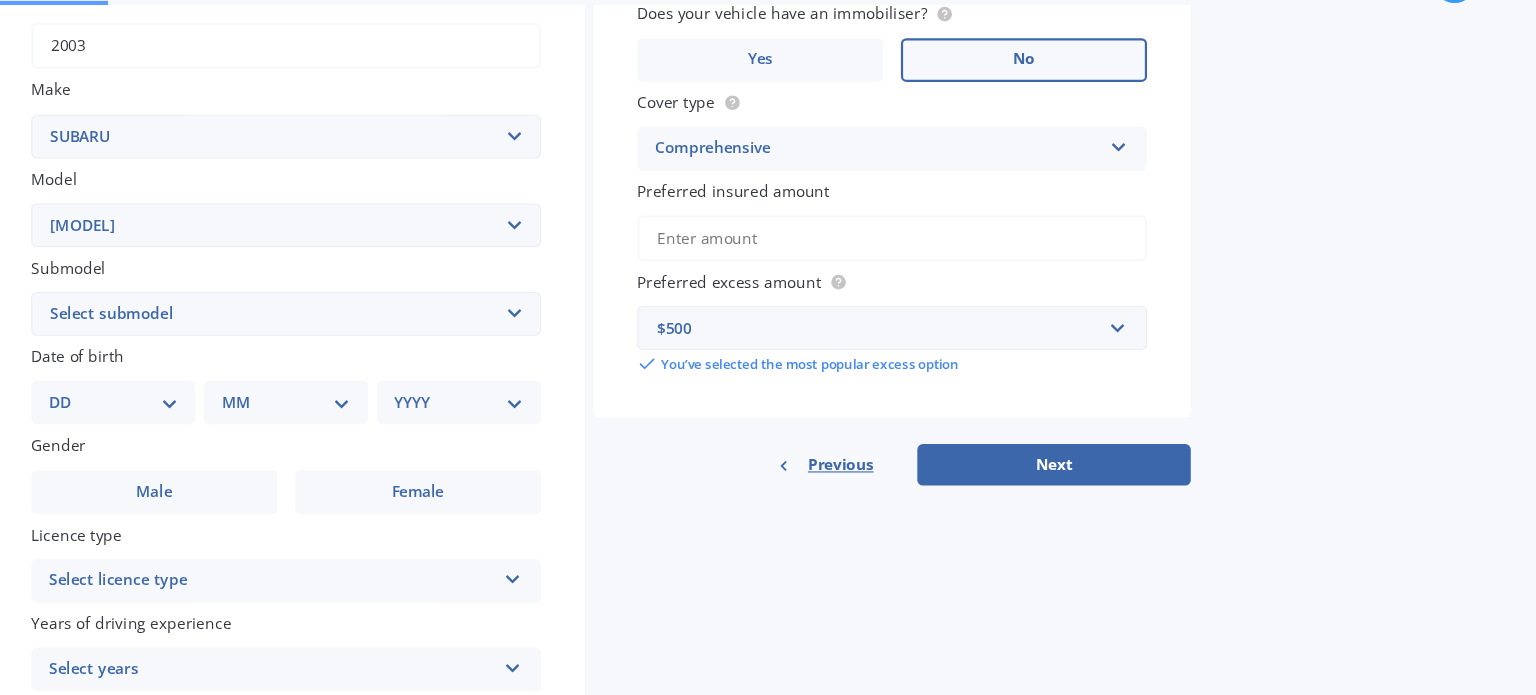 scroll, scrollTop: 314, scrollLeft: 0, axis: vertical 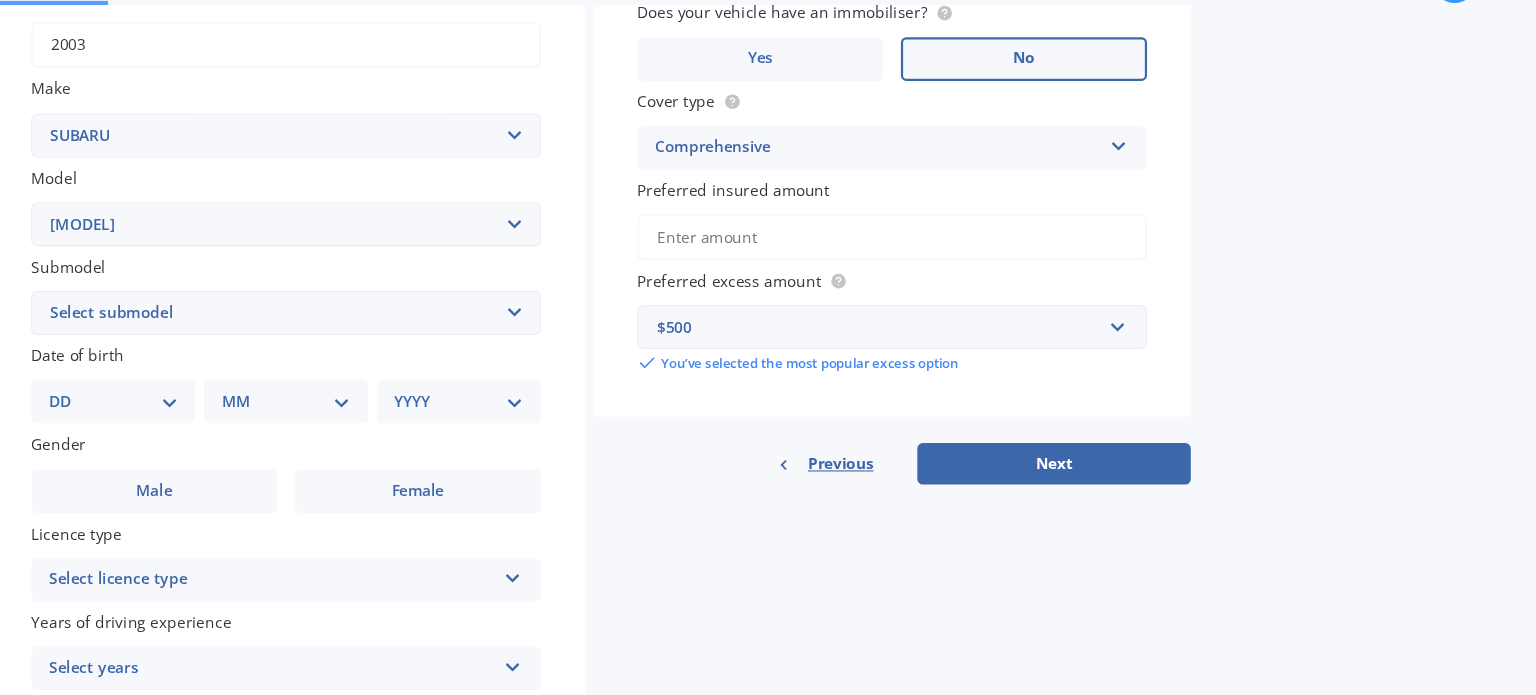 click on "Select submodel (All other non turbo) (All other turbo) 2.0i 2.0R 2.5i 2.5i Luxury 2.5i Sport 250T 3.0R 3.0R Spec B 3.6 RS 3.6R PREMIUM 5AT SED B Sport 2.0 B4 Non Turbo B4 Turbo Blitzen Non Turbo Blitzen Turbo Brighton Diesel 2.0 Euro Spec DIT Petrol Turbo DL DL4x4 GL Grandwagon GT GT 2.O Twin Scroll Turbo GT 30 GT-B GX Lancaster LX RS 30 RS Turbo RSB RSK B4 RX Touring Model" at bounding box center [393, 345] 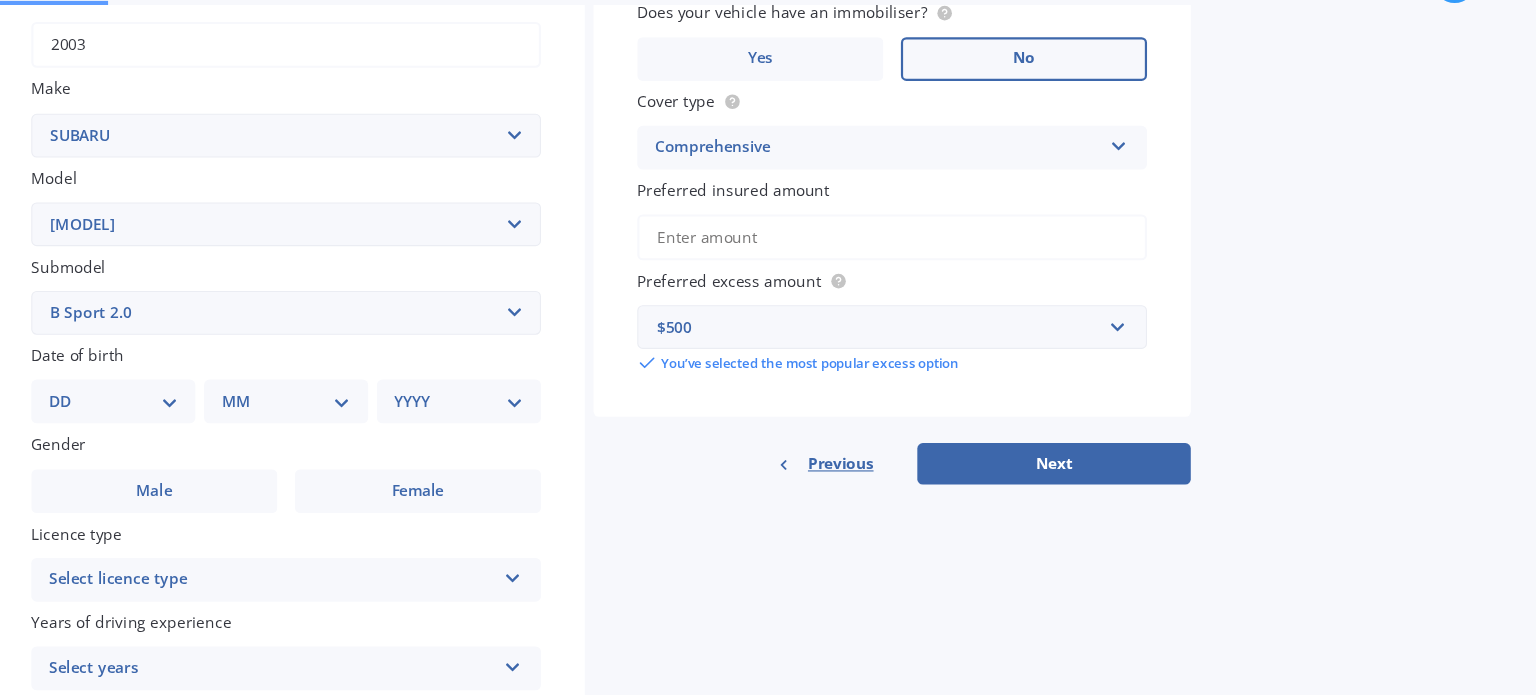 click on "Select submodel (All other non turbo) (All other turbo) 2.0i 2.0R 2.5i 2.5i Luxury 2.5i Sport 250T 3.0R 3.0R Spec B 3.6 RS 3.6R PREMIUM 5AT SED B Sport 2.0 B4 Non Turbo B4 Turbo Blitzen Non Turbo Blitzen Turbo Brighton Diesel 2.0 Euro Spec DIT Petrol Turbo DL DL4x4 GL Grandwagon GT GT 2.O Twin Scroll Turbo GT 30 GT-B GX Lancaster LX RS 30 RS Turbo RSB RSK B4 RX Touring Model" at bounding box center [393, 345] 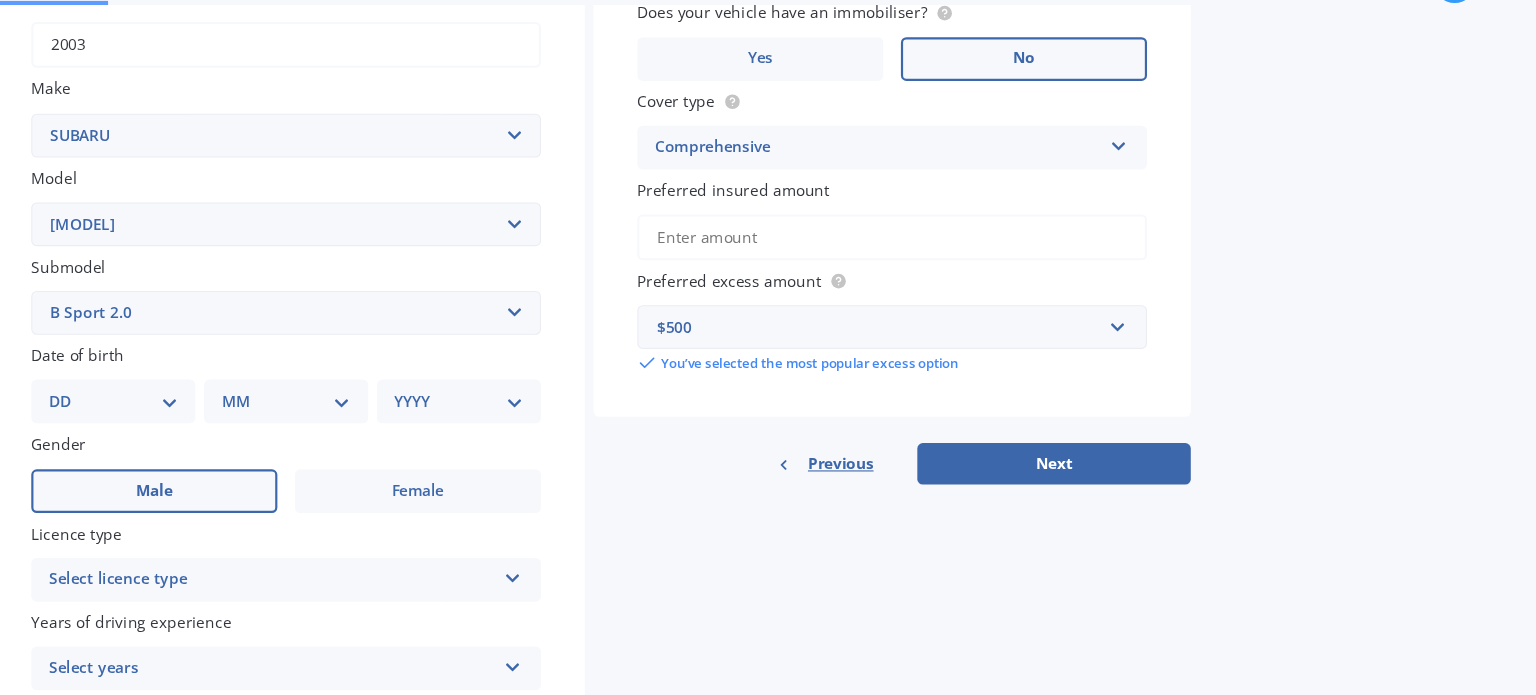 click on "Male" at bounding box center [272, 507] 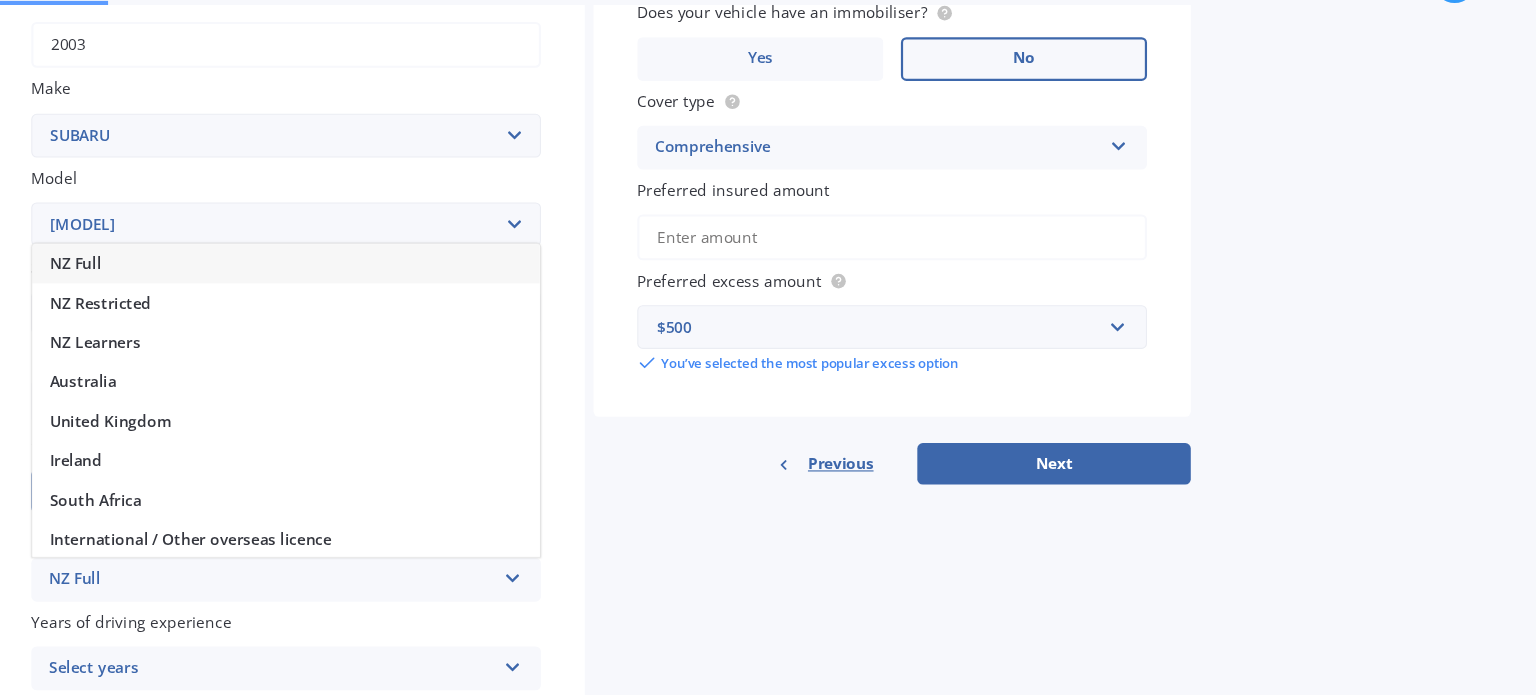 click on "NZ Full" at bounding box center [200, 299] 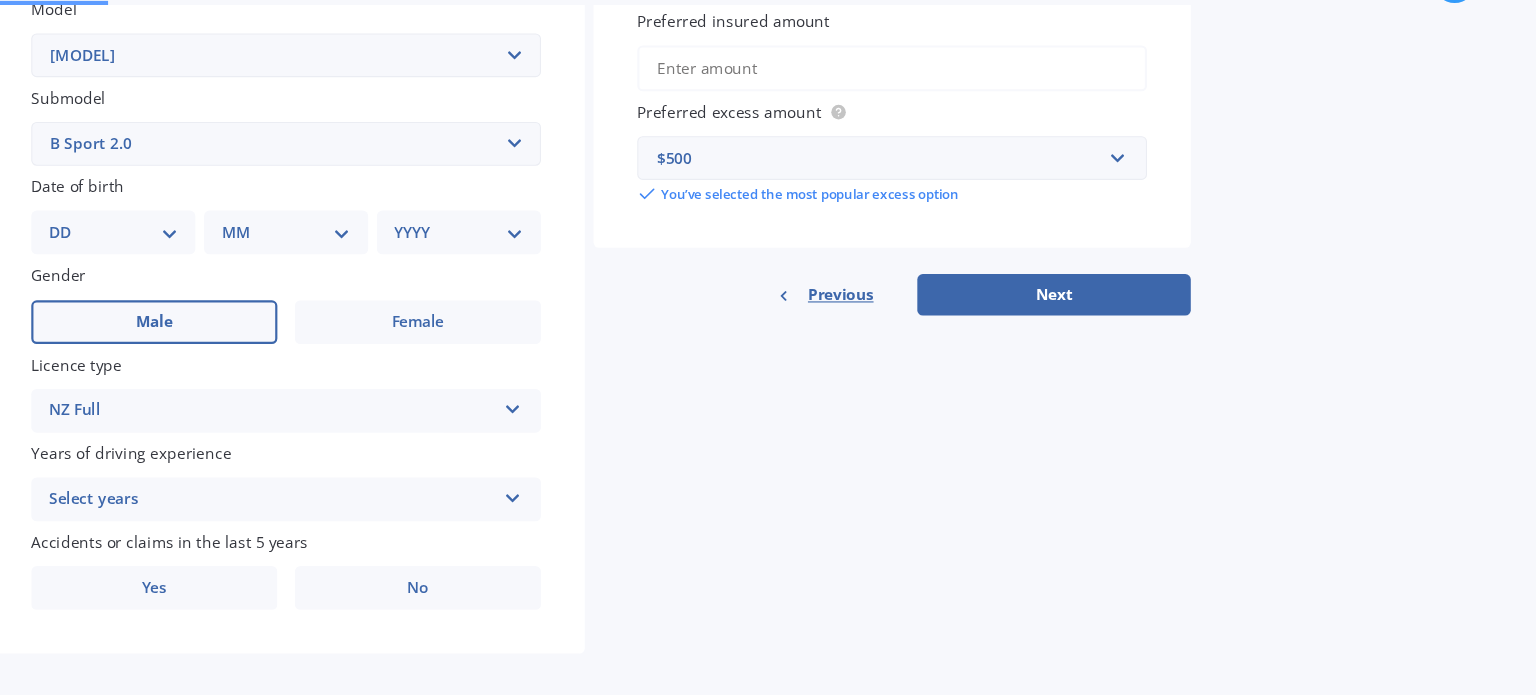 scroll, scrollTop: 468, scrollLeft: 0, axis: vertical 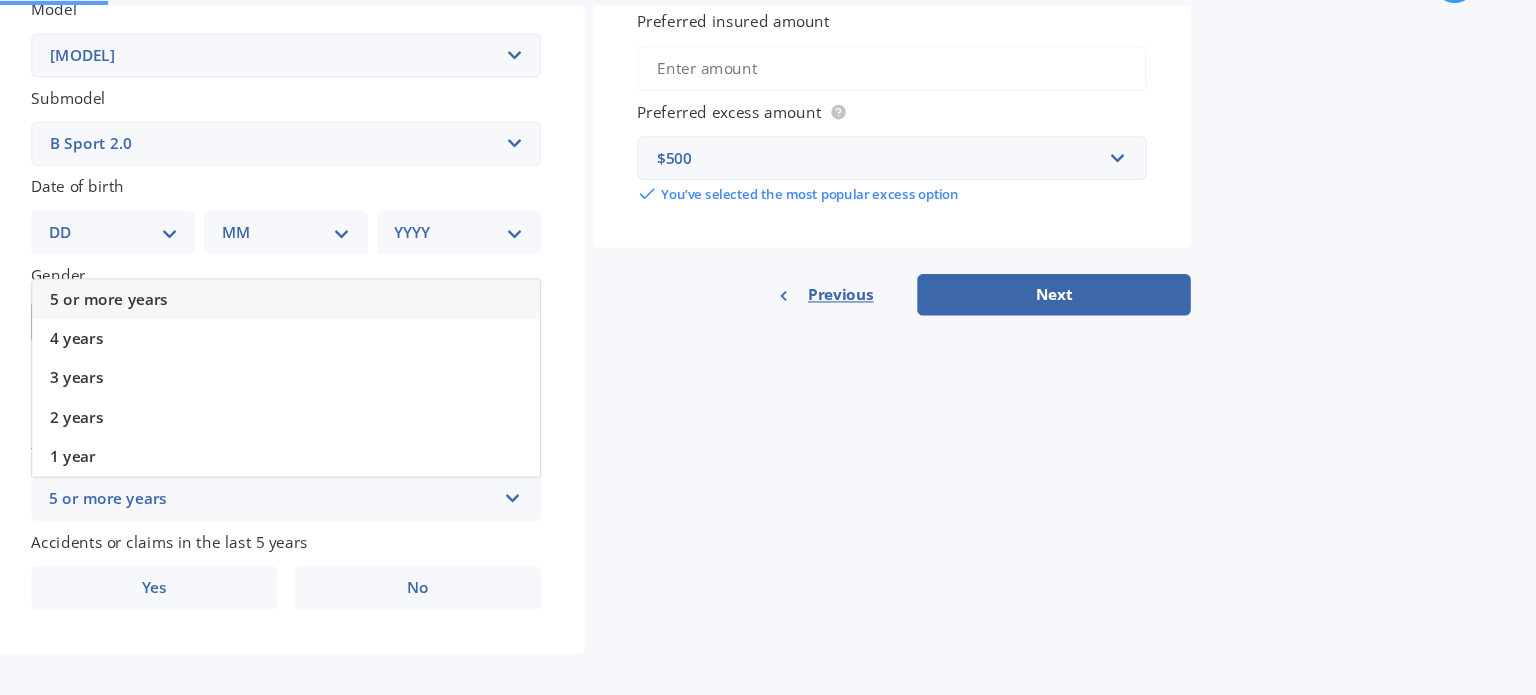 click on "5 or more years" at bounding box center (231, 332) 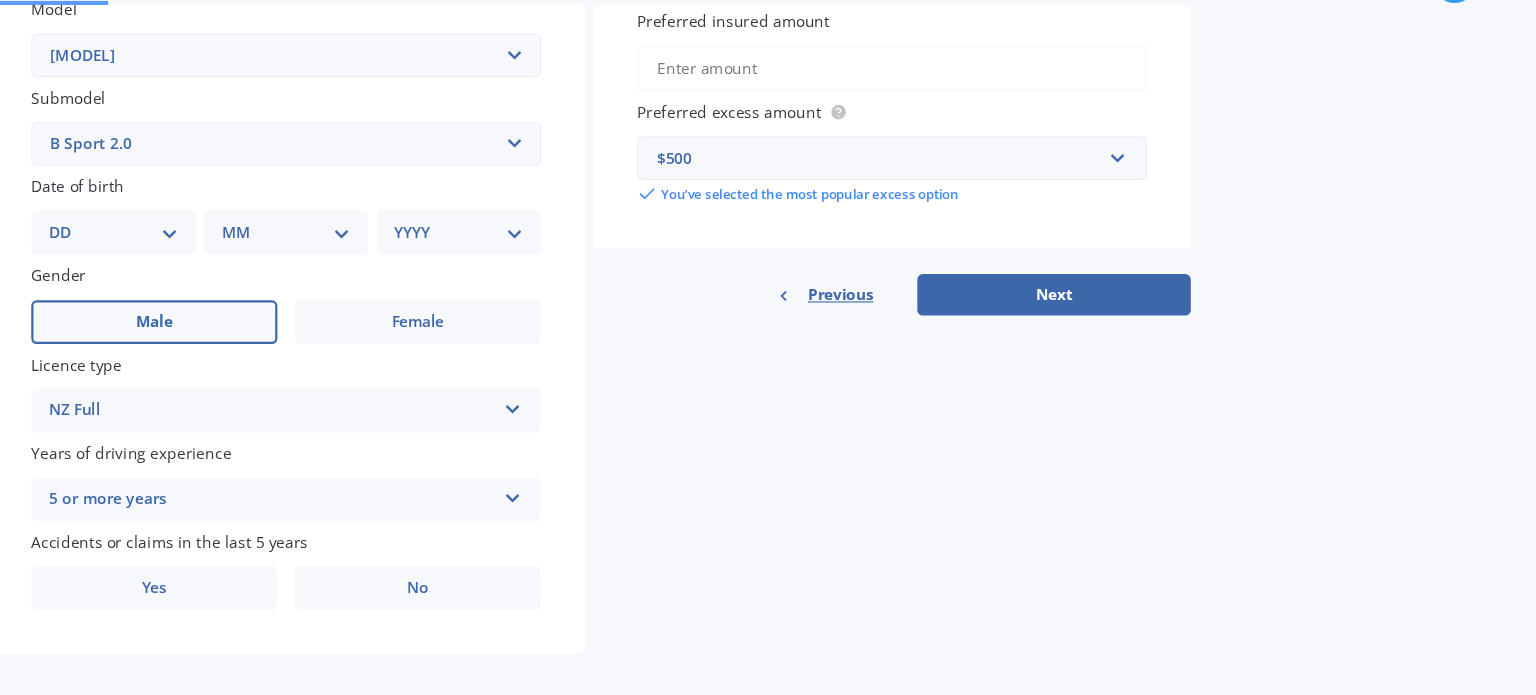 scroll, scrollTop: 482, scrollLeft: 0, axis: vertical 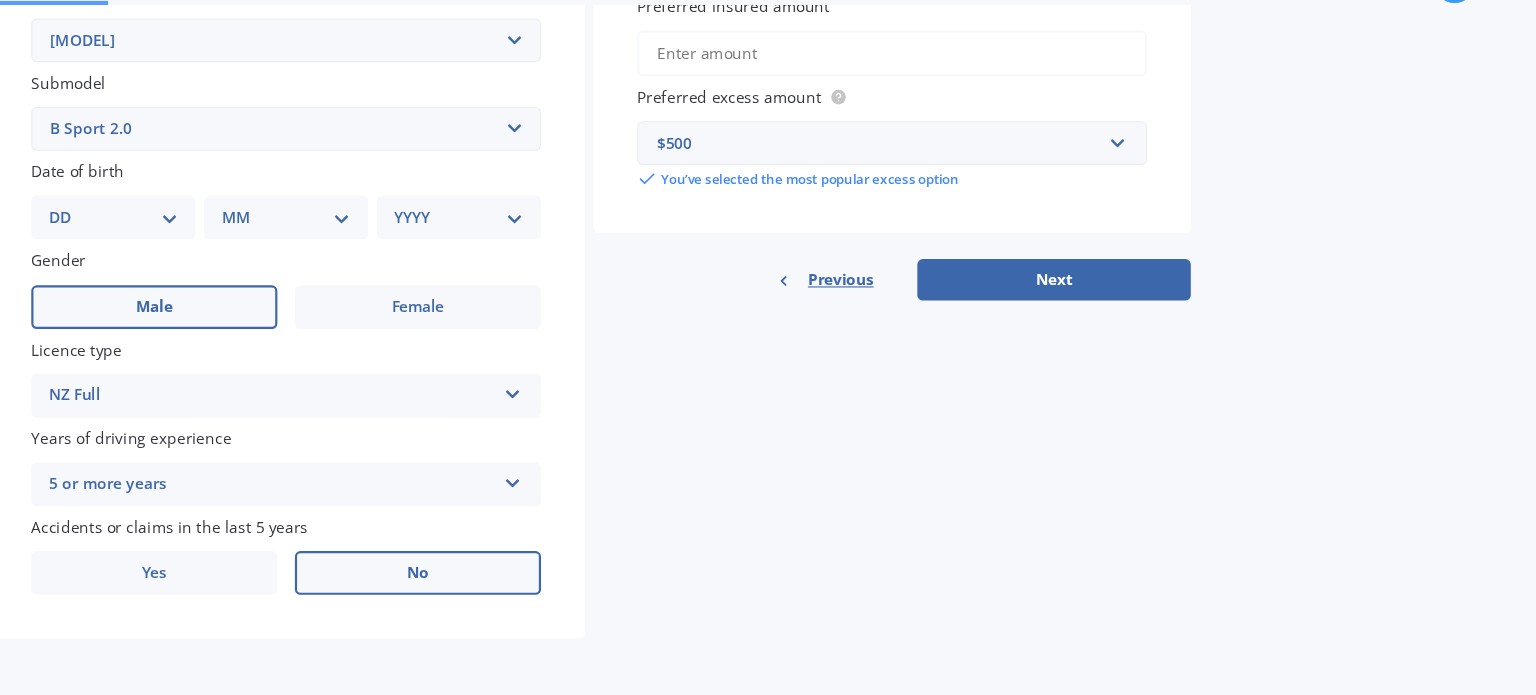 click on "No" at bounding box center (272, 339) 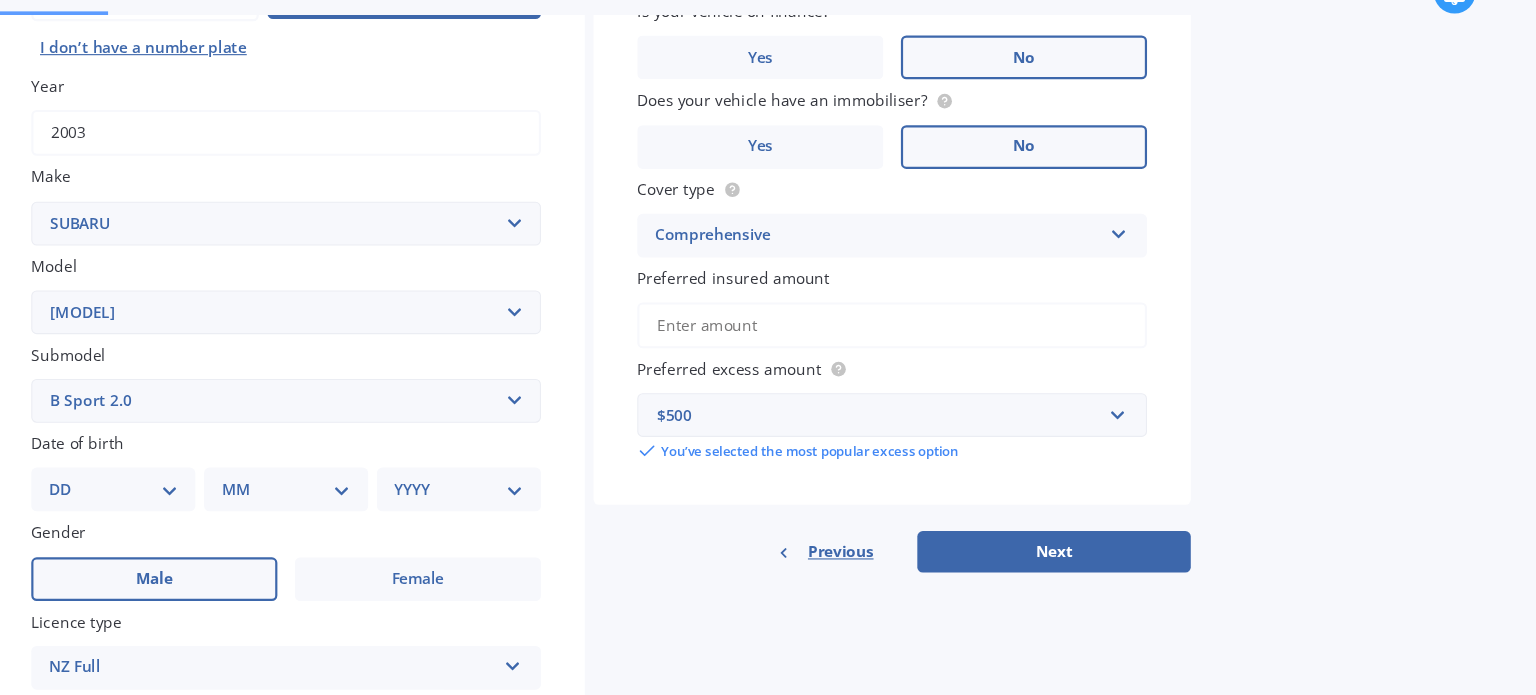 scroll, scrollTop: 216, scrollLeft: 0, axis: vertical 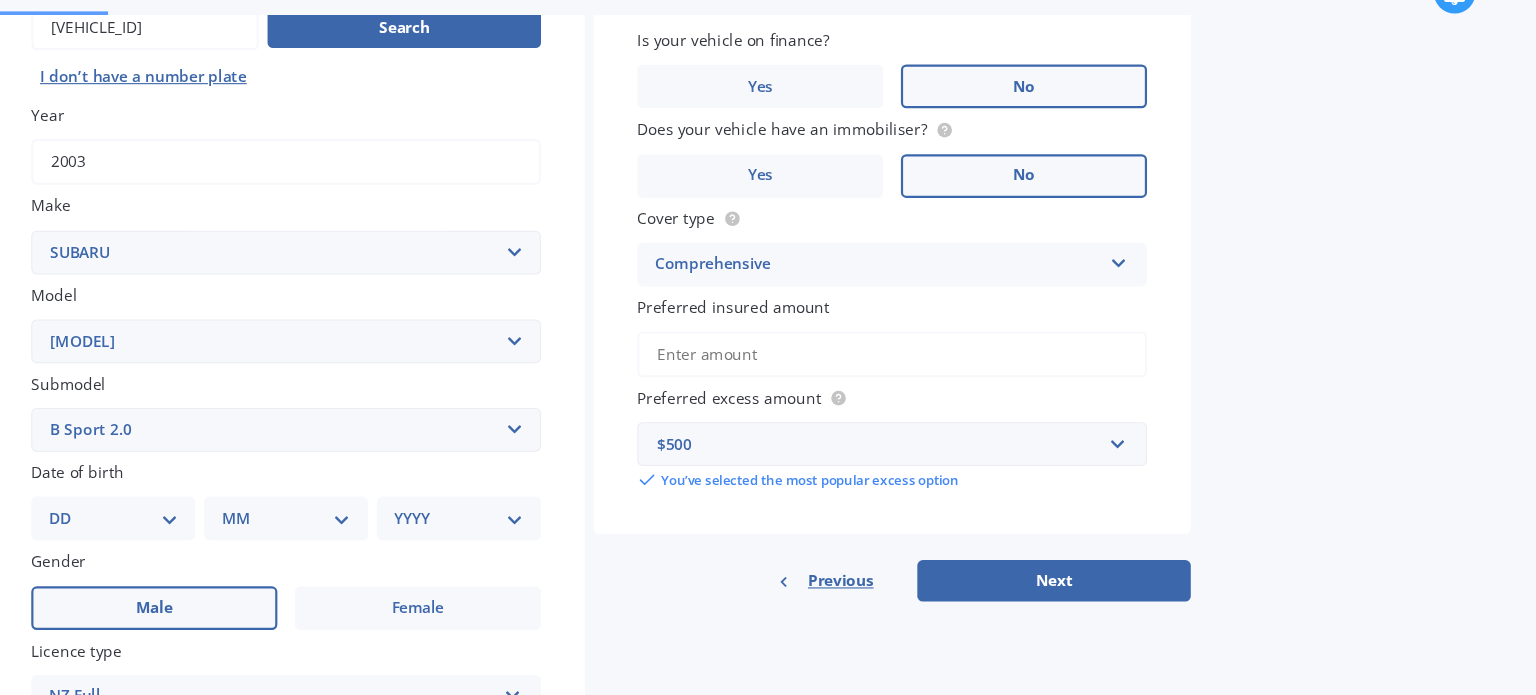 click on "DD 01 02 03 04 05 06 07 08 09 10 11 12 13 14 15 16 17 18 19 20 21 22 23 24 25 26 27 28 29 30 31" at bounding box center [235, 524] 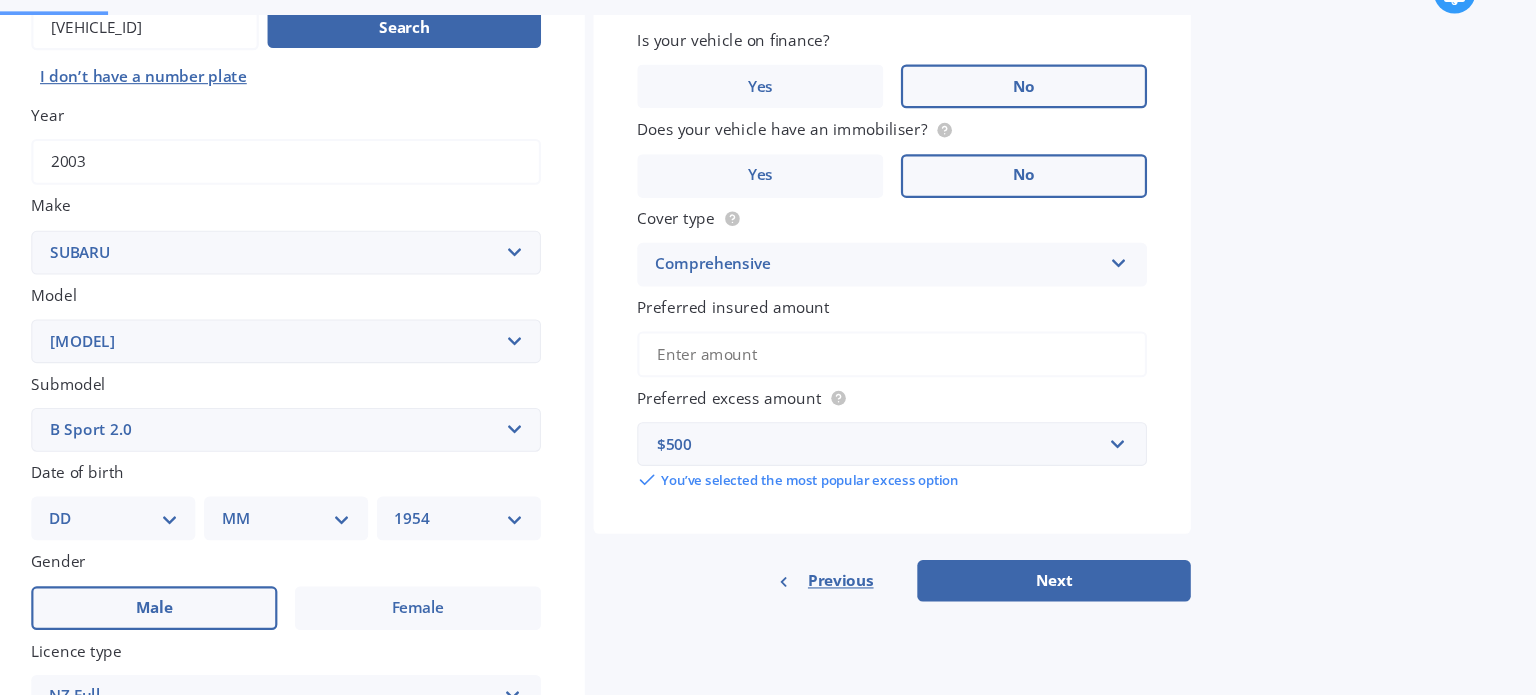 click on "YYYY 2025 2024 2023 2022 2021 2020 2019 2018 2017 2016 2015 2014 2013 2012 2011 2010 2009 2008 2007 2006 2005 2004 2003 2002 2001 2000 1999 1998 1997 1996 1995 1994 1993 1992 1991 1990 1989 1988 1987 1986 1985 1984 1983 1982 1981 1980 1979 1978 1977 1976 1975 1974 1973 1972 1971 1970 1969 1968 1967 1966 1965 1964 1963 1962 1961 1960 1959 1958 1957 1956 1955 1954 1953 1952 1951 1950 1949 1948 1947 1946 1945 1944 1943 1942 1941 1940 1939 1938 1937 1936 1935 1934 1933 1932 1931 1930 1929 1928 1927 1926" at bounding box center [551, 524] 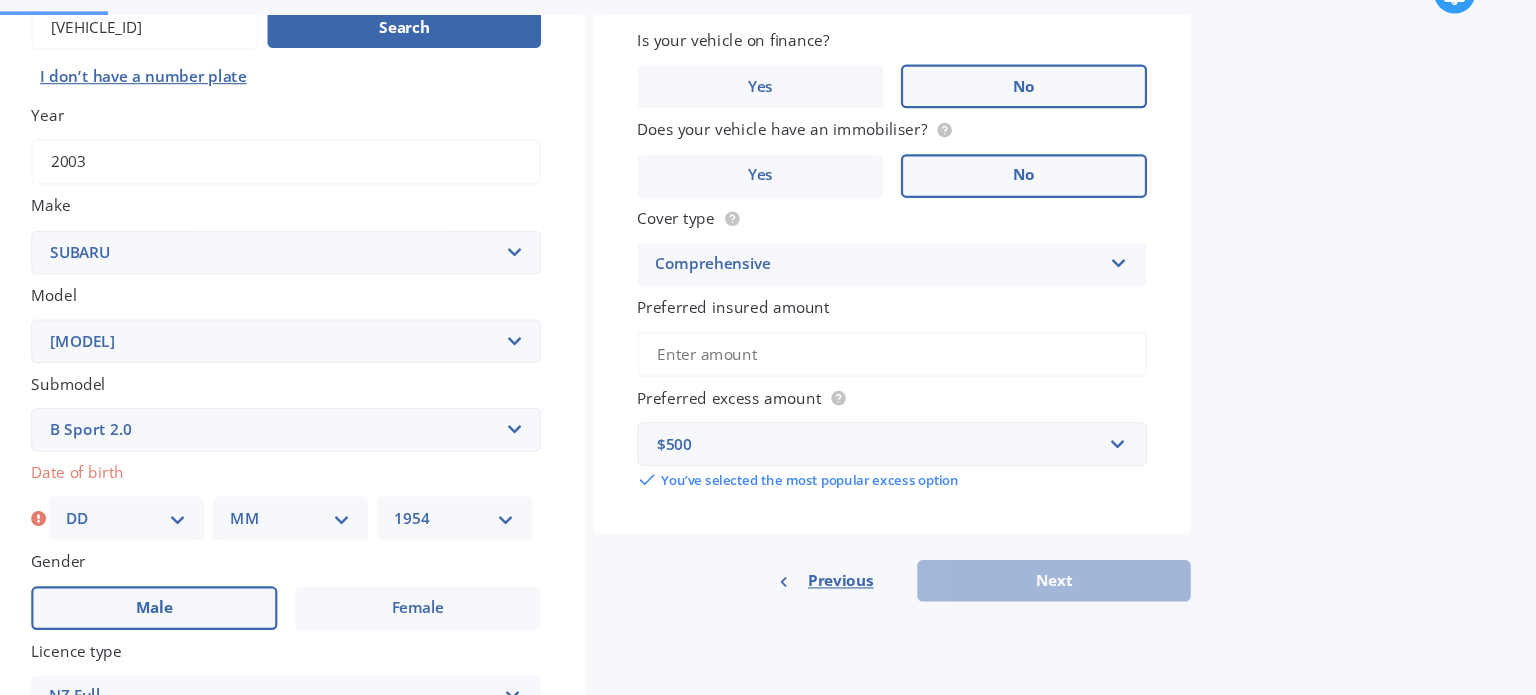 scroll, scrollTop: 0, scrollLeft: 0, axis: both 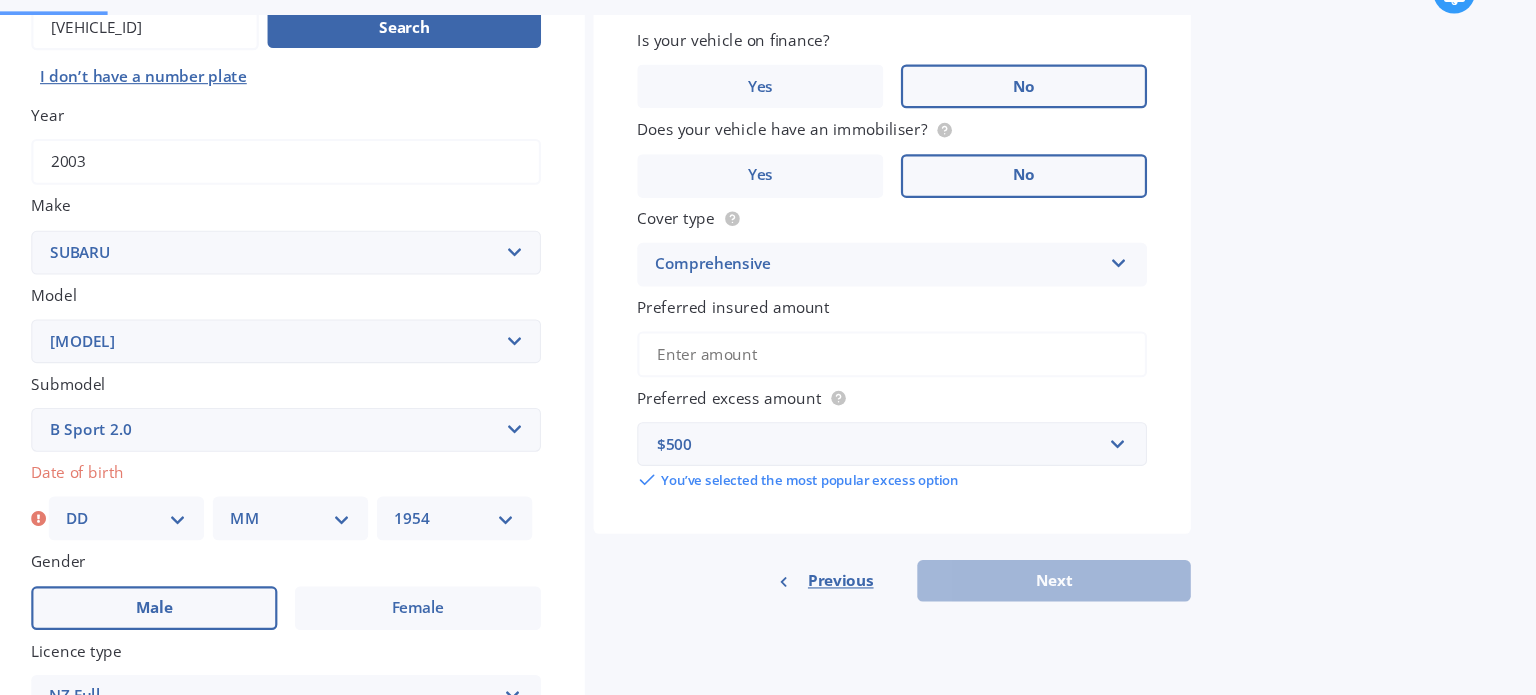 click on "DD 01 02 03 04 05 06 07 08 09 10 11 12 13 14 15 16 17 18 19 20 21 22 23 24 25 26 27 28 29 30 31" at bounding box center (247, 524) 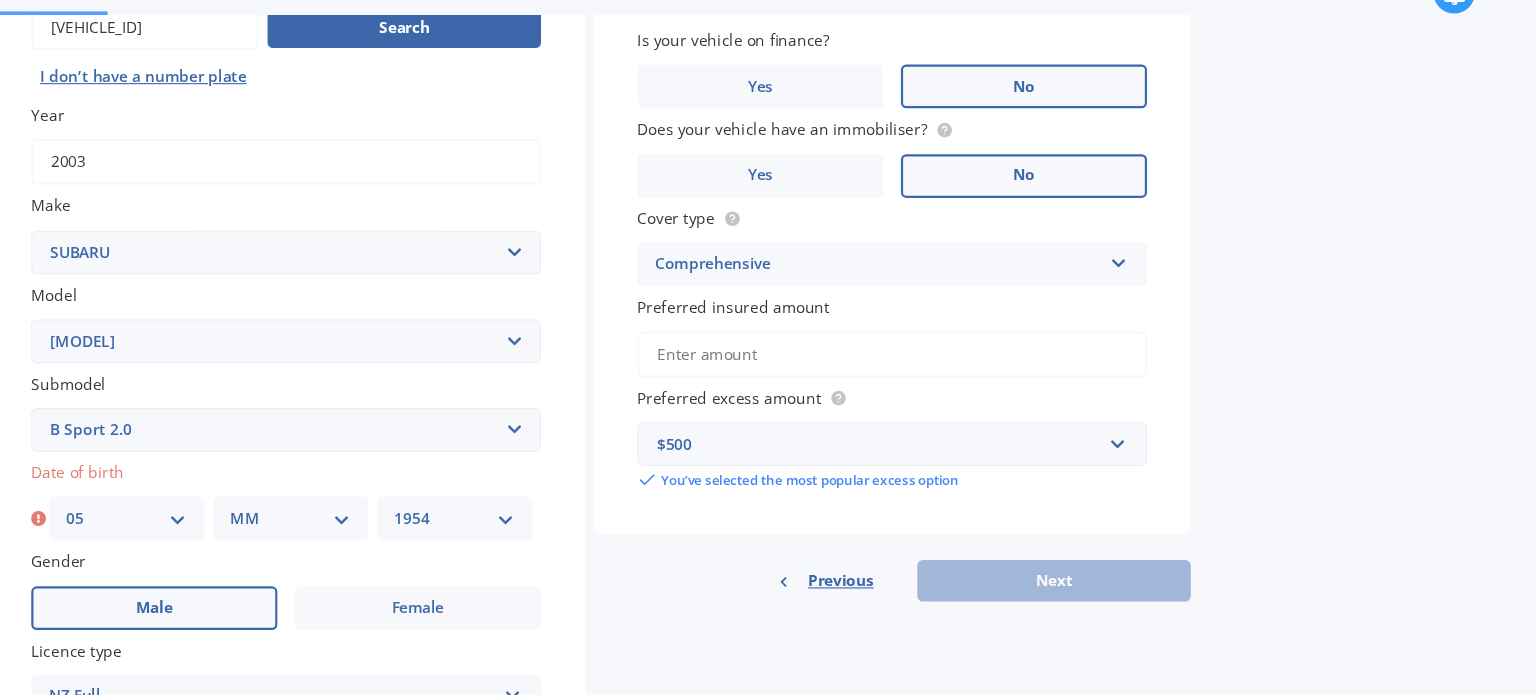 click on "DD 01 02 03 04 05 06 07 08 09 10 11 12 13 14 15 16 17 18 19 20 21 22 23 24 25 26 27 28 29 30 31" at bounding box center [247, 524] 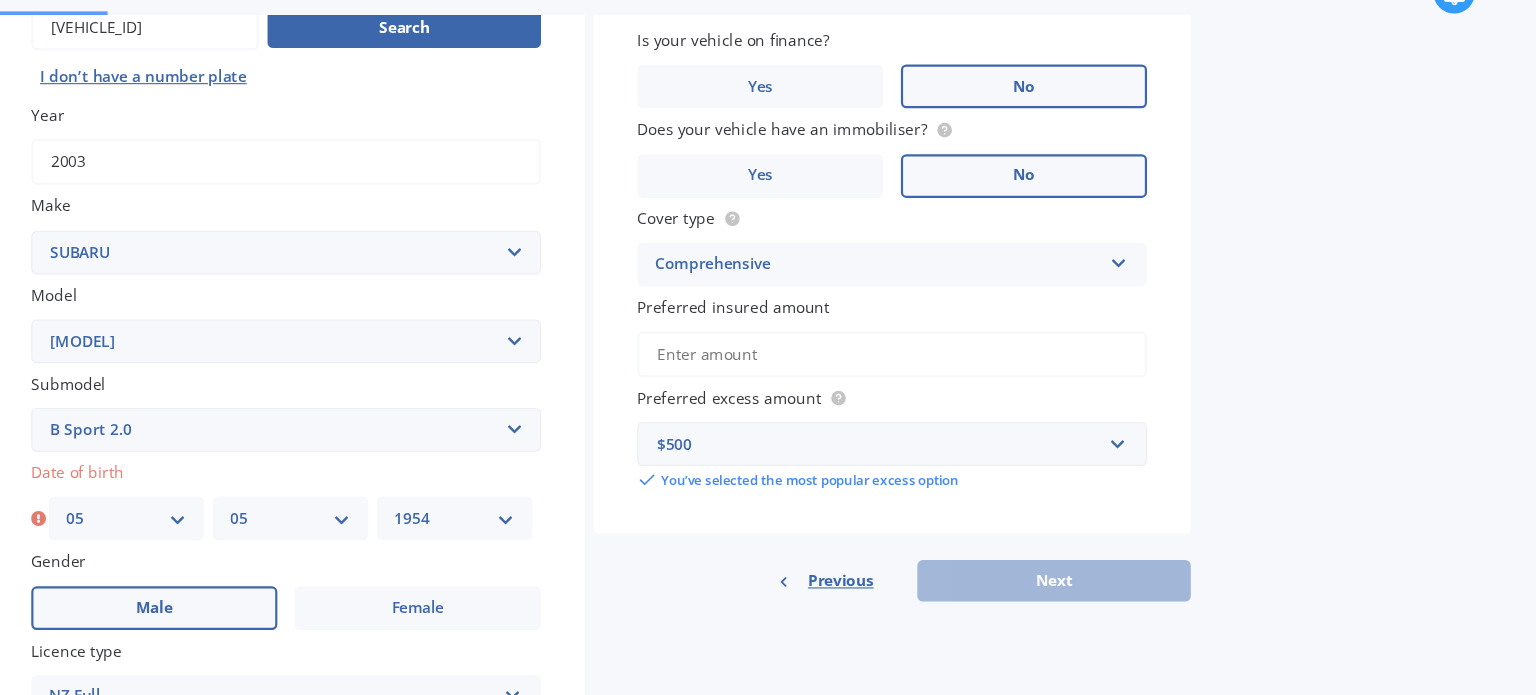 click on "MM 01 02 03 04 05 06 07 08 09 10 11 12" at bounding box center (397, 524) 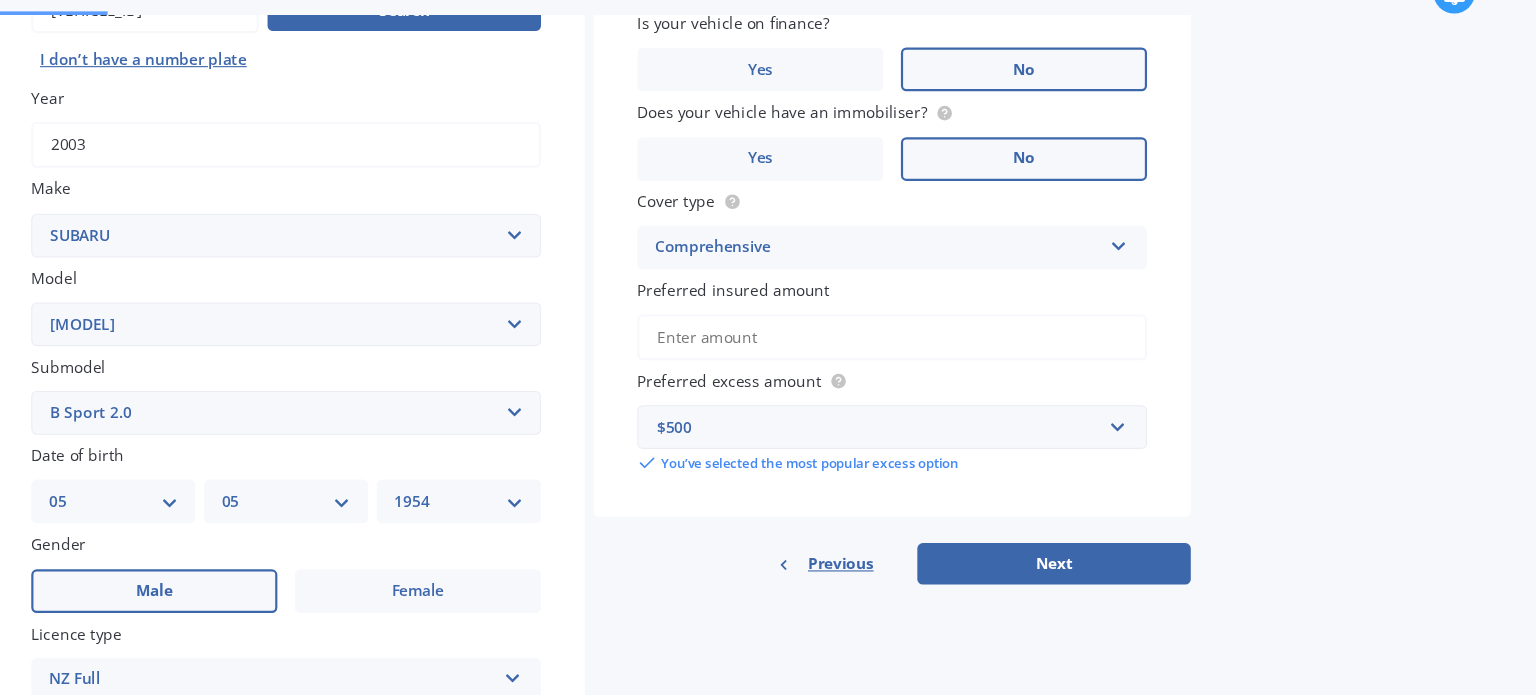 scroll, scrollTop: 237, scrollLeft: 0, axis: vertical 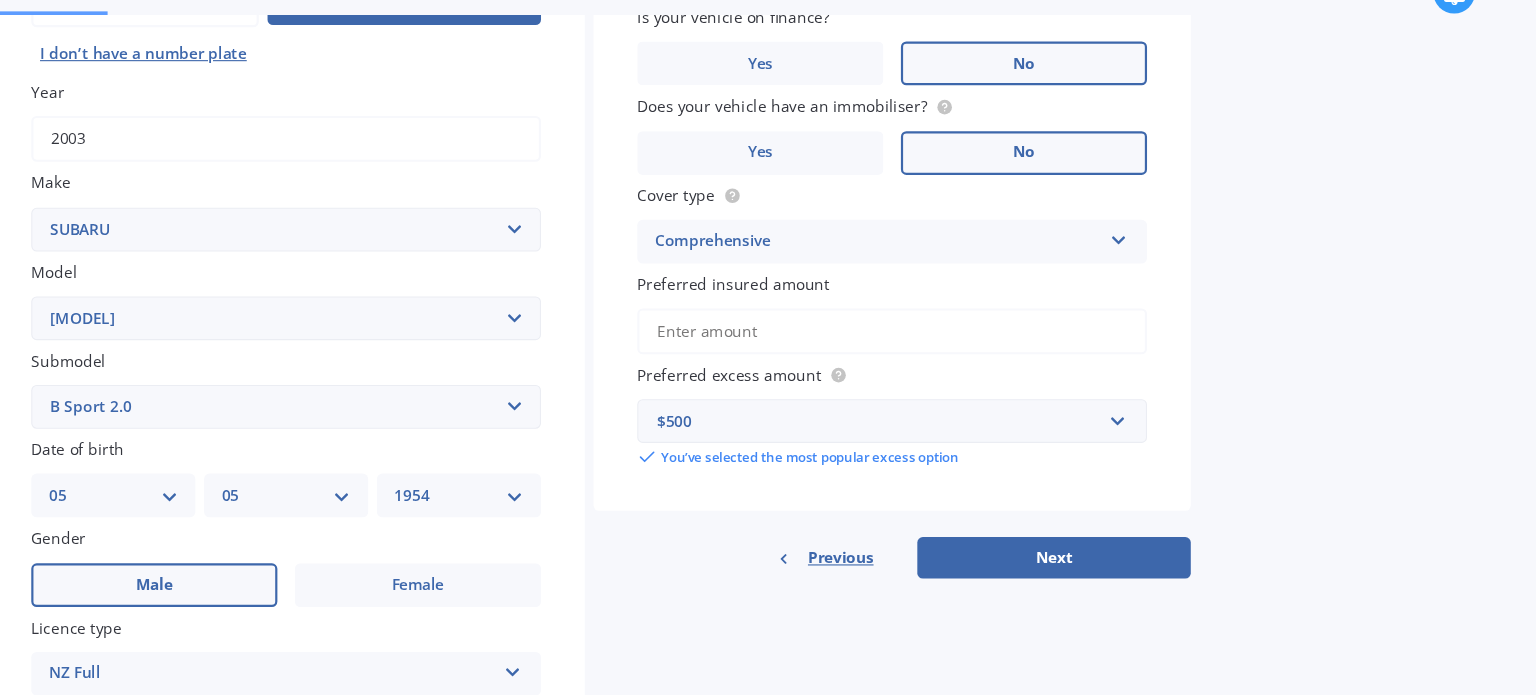 click on "MM 01 02 03 04 05 06 07 08 09 10 11 12" at bounding box center (393, 503) 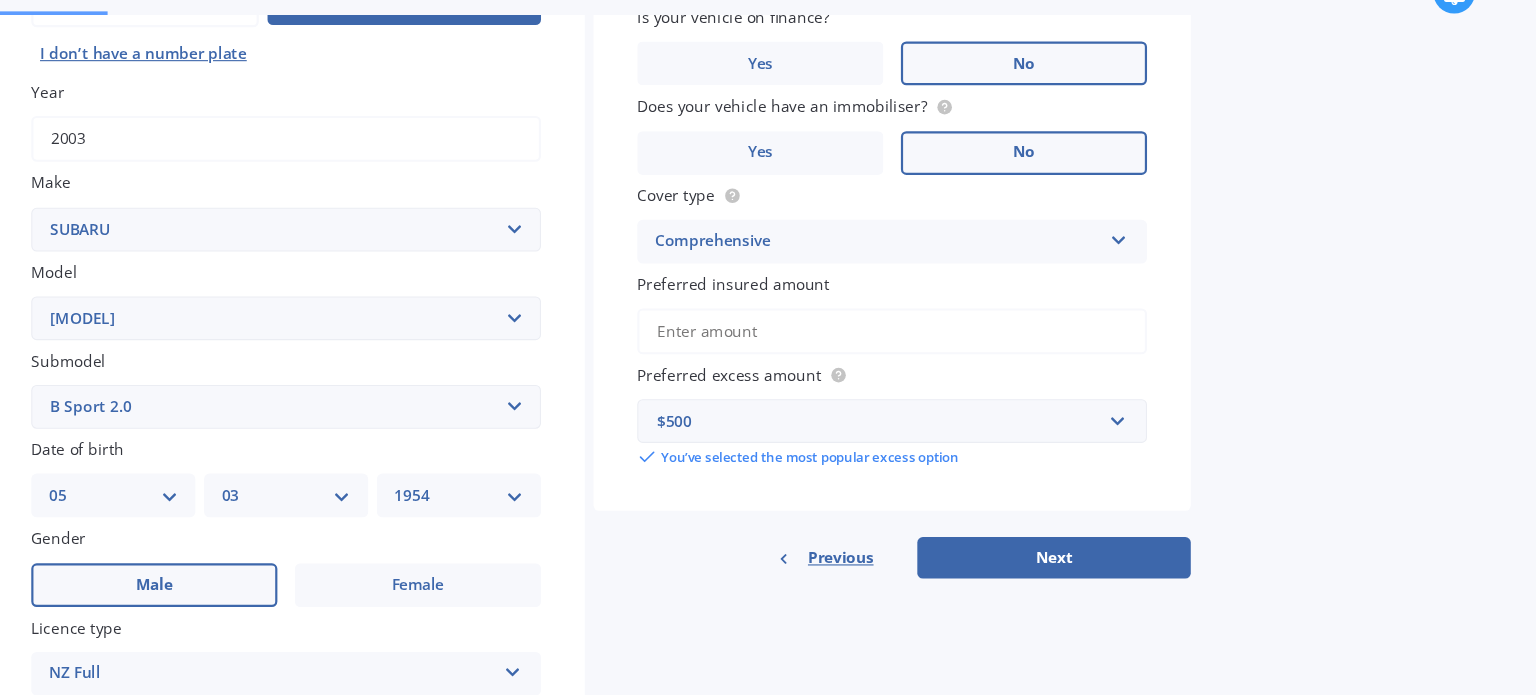 click on "MM 01 02 03 04 05 06 07 08 09 10 11 12" at bounding box center (393, 503) 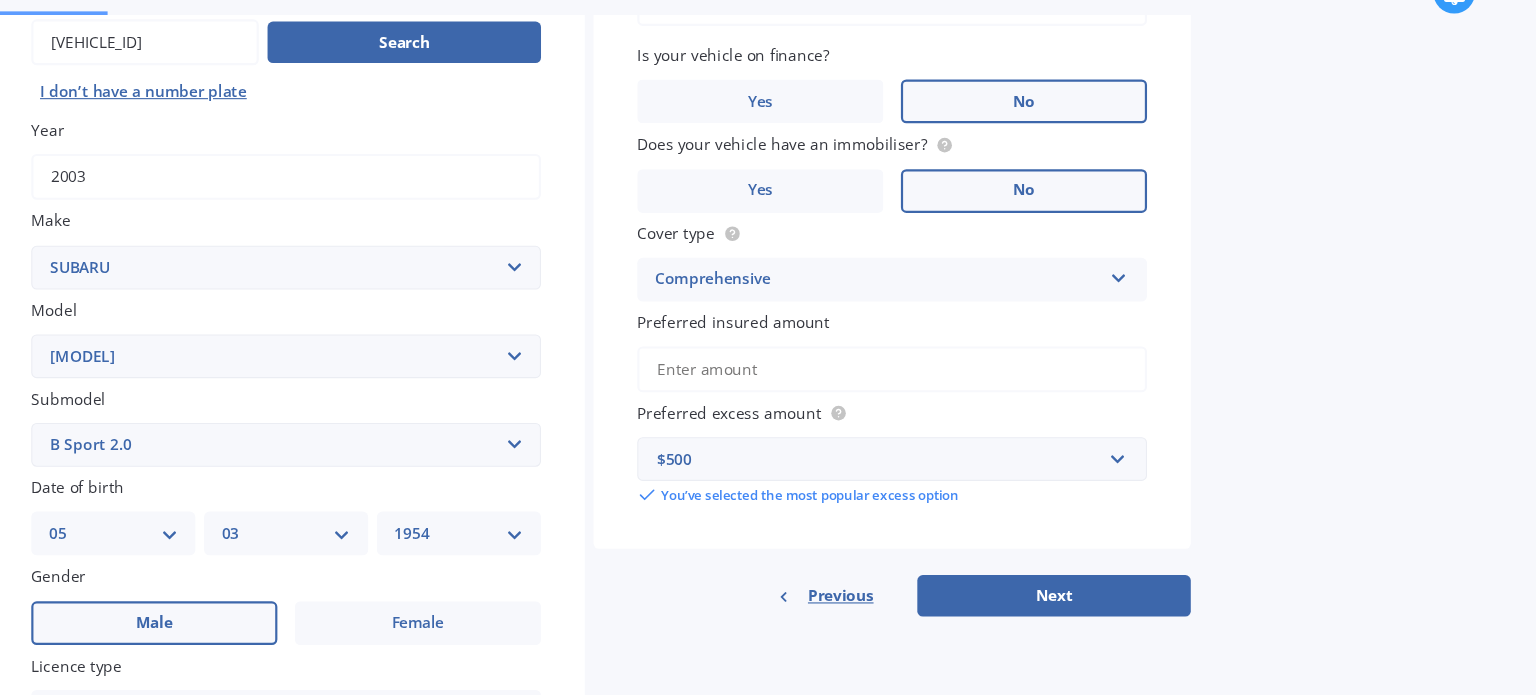 scroll, scrollTop: 0, scrollLeft: 0, axis: both 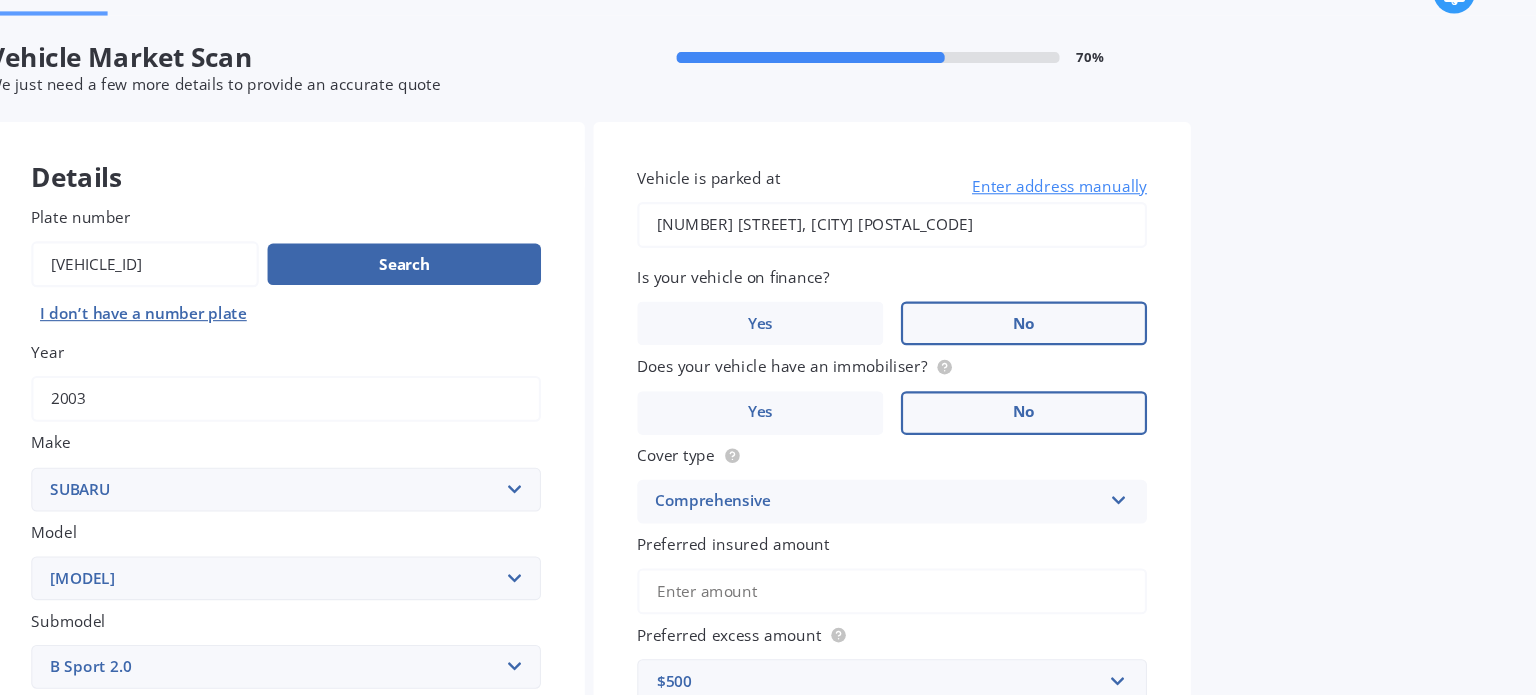 click on "Select model BRZ Crosstrek Dex Exiga Forester Impreza Justy Legacy Leone levorg Omega Outback Outback 2.5 Outback Touring Outback X Outback XT Outback XT Touring R2 Rex Sherpa SVX / Alcyone Traviq Trezia Tribeca Vivio Vortex WRX XV" at bounding box center [393, 578] 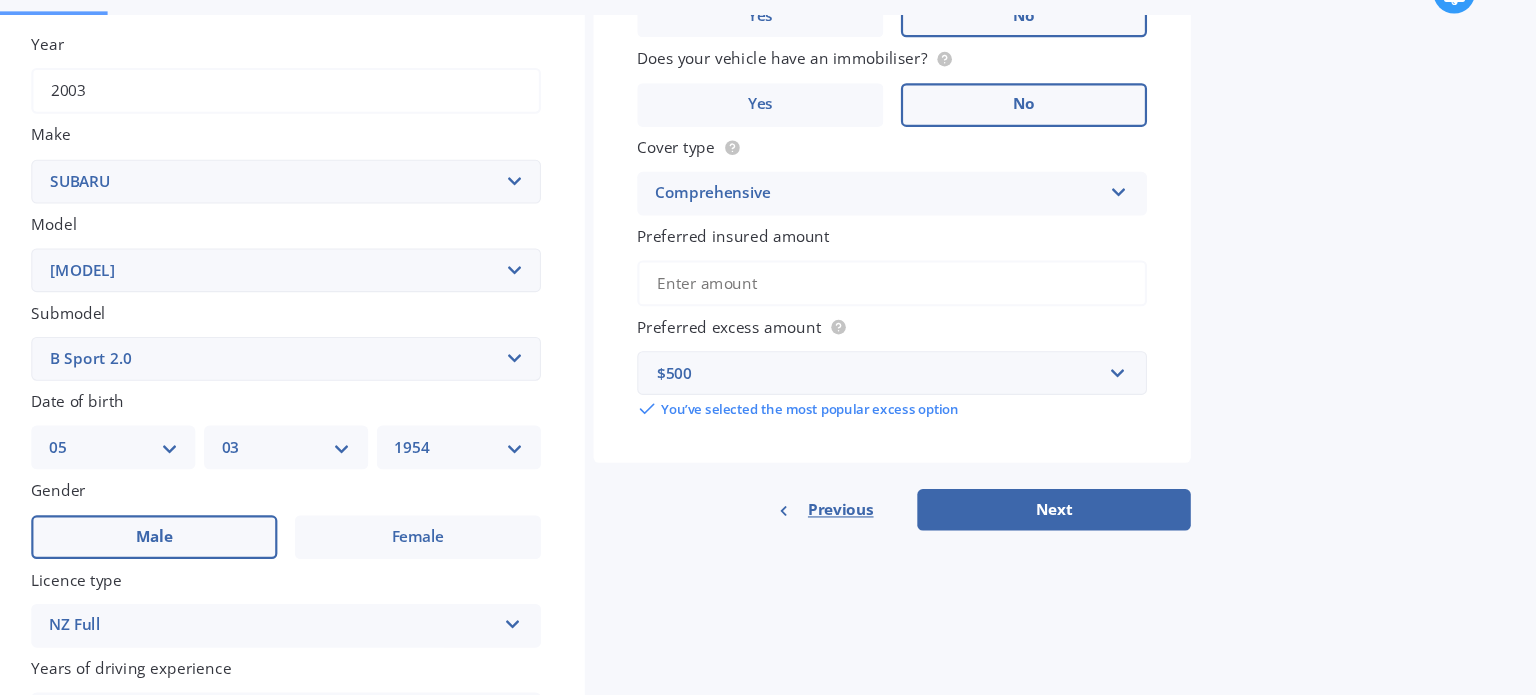 scroll, scrollTop: 287, scrollLeft: 0, axis: vertical 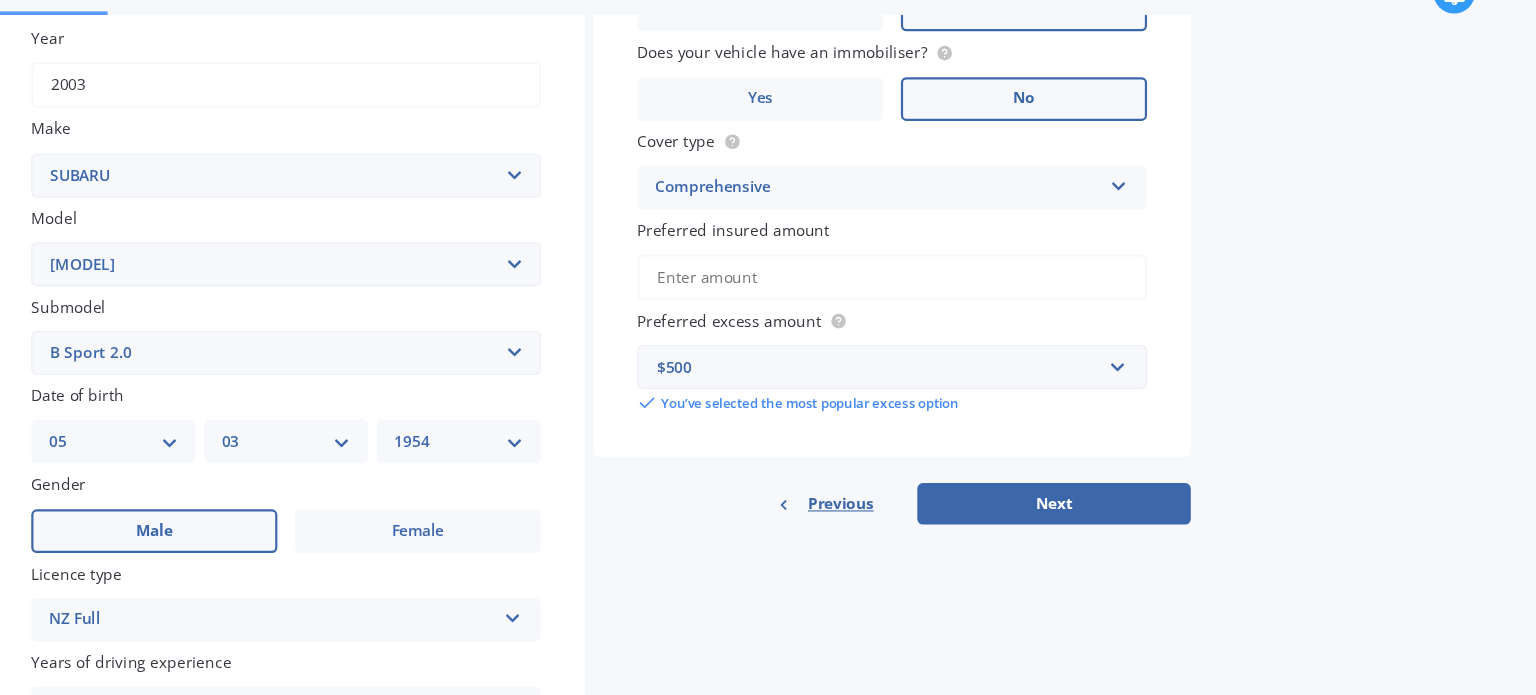 click on "Preferred insured amount" at bounding box center (947, 303) 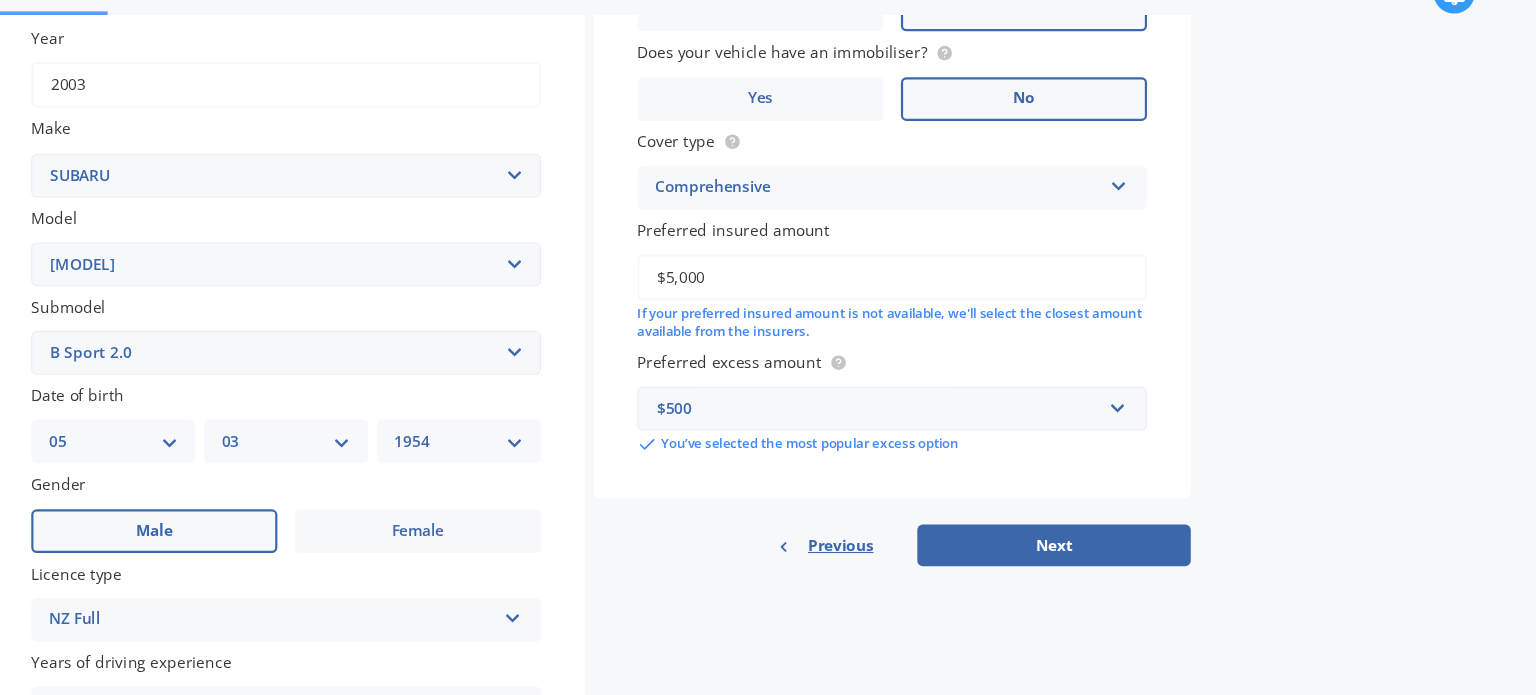 type on "$5,000" 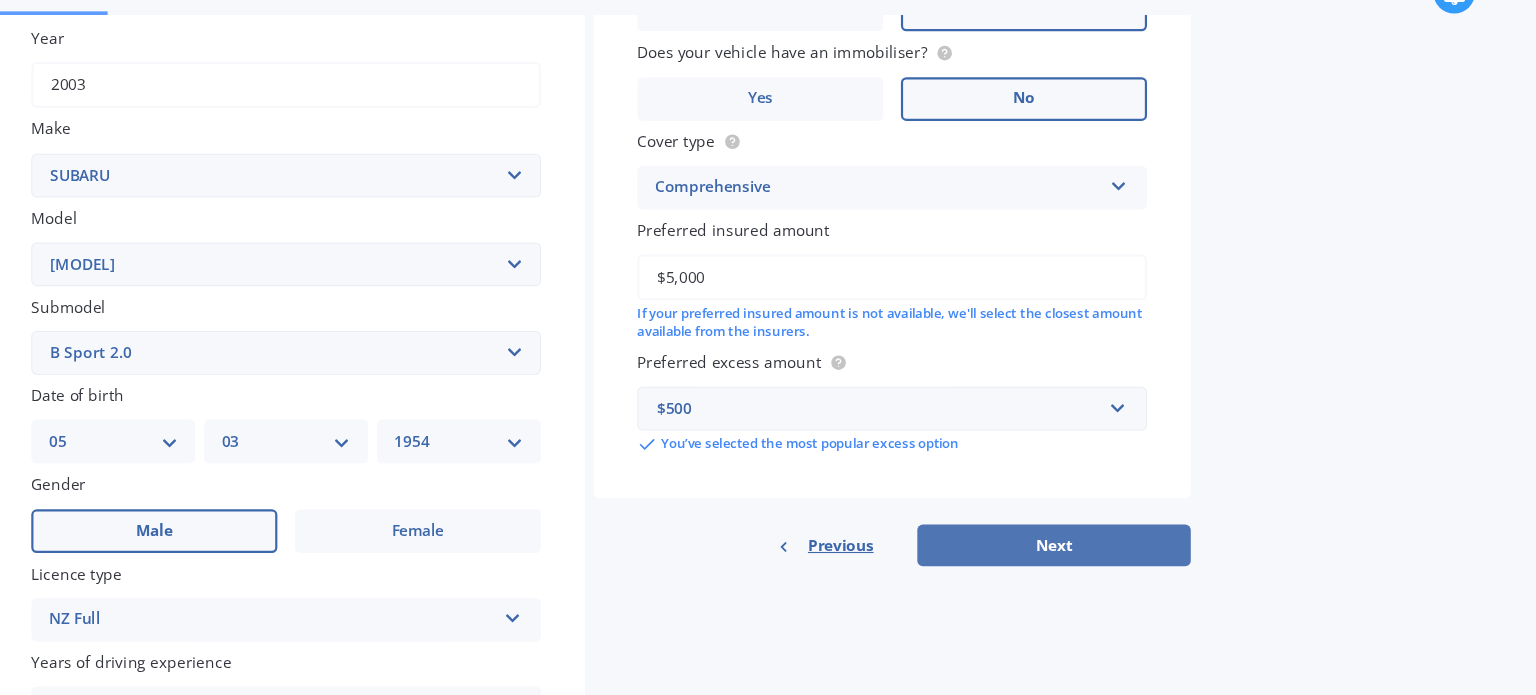 click on "Next" at bounding box center [1095, 548] 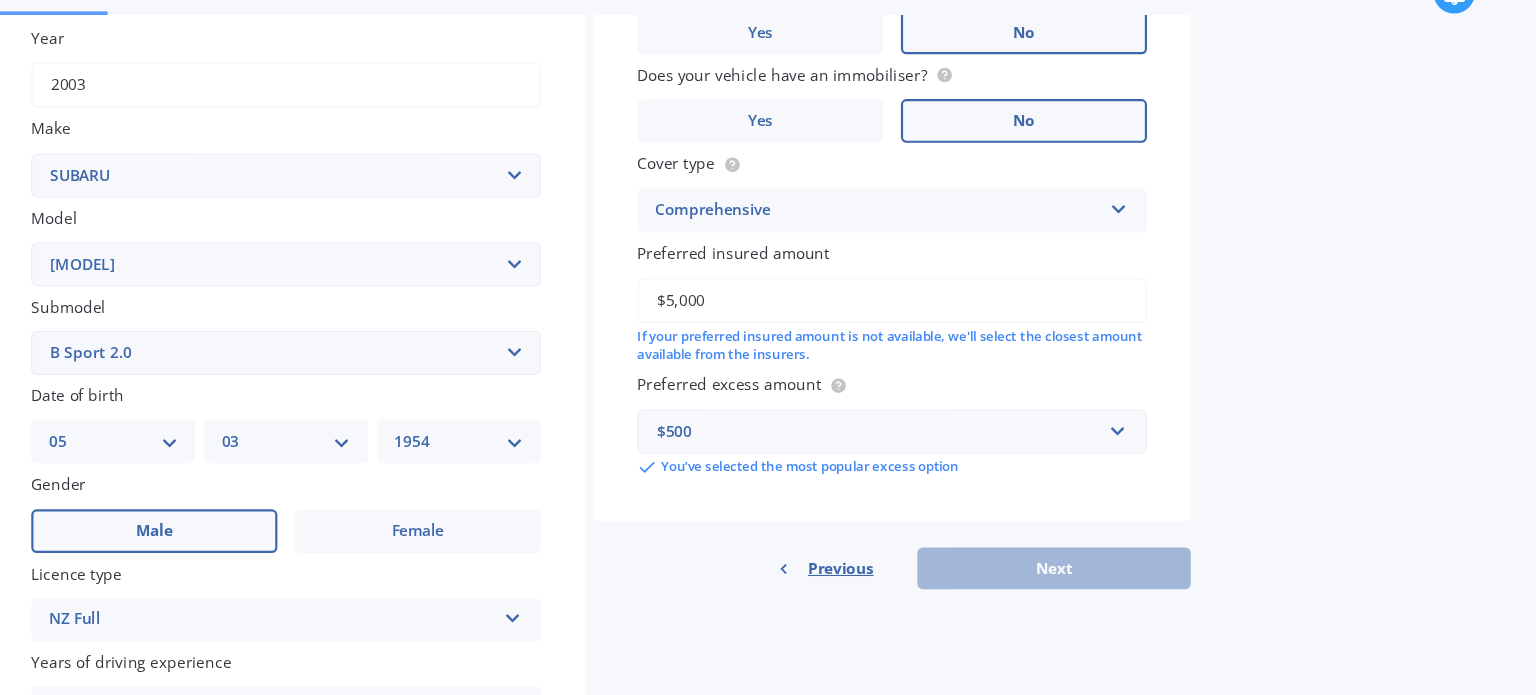 scroll, scrollTop: 136, scrollLeft: 0, axis: vertical 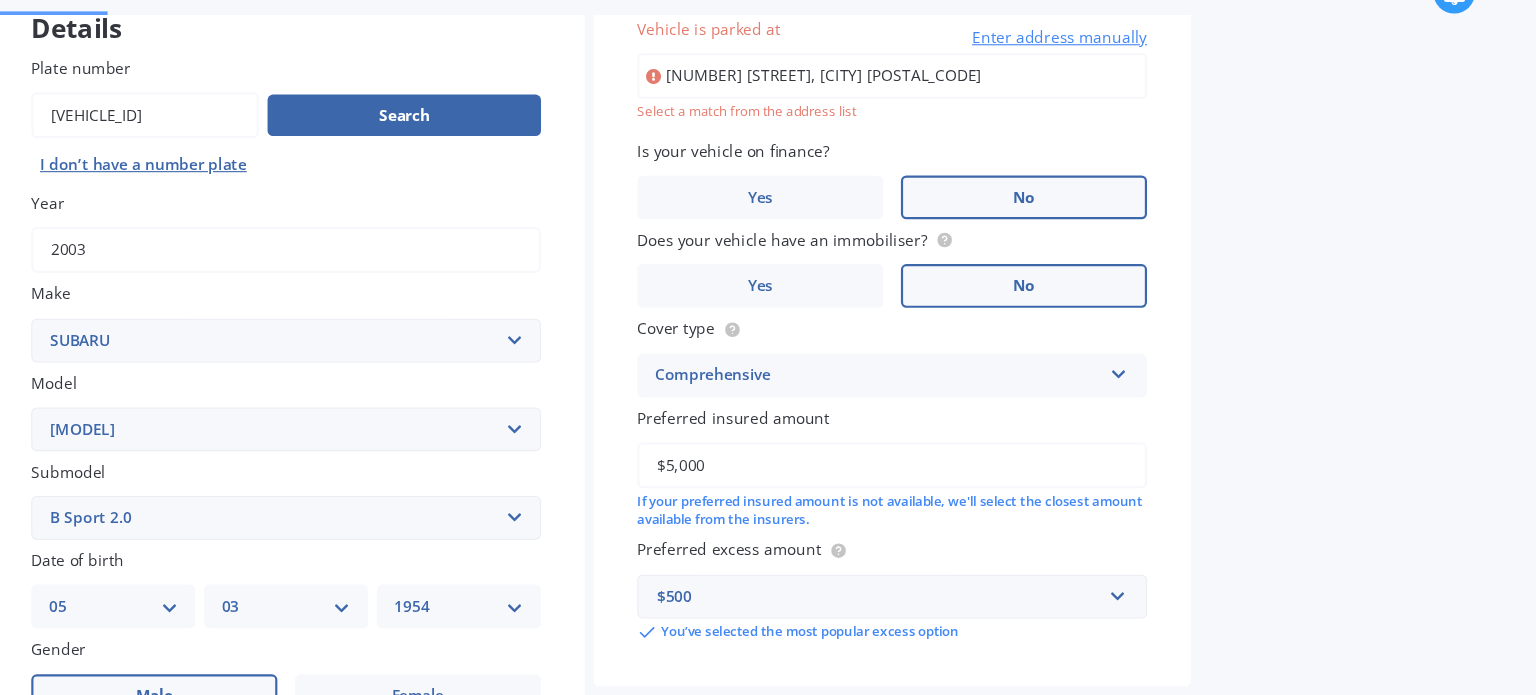 click on "[NUMBER] [STREET], [CITY] [POSTAL_CODE]" at bounding box center (947, 119) 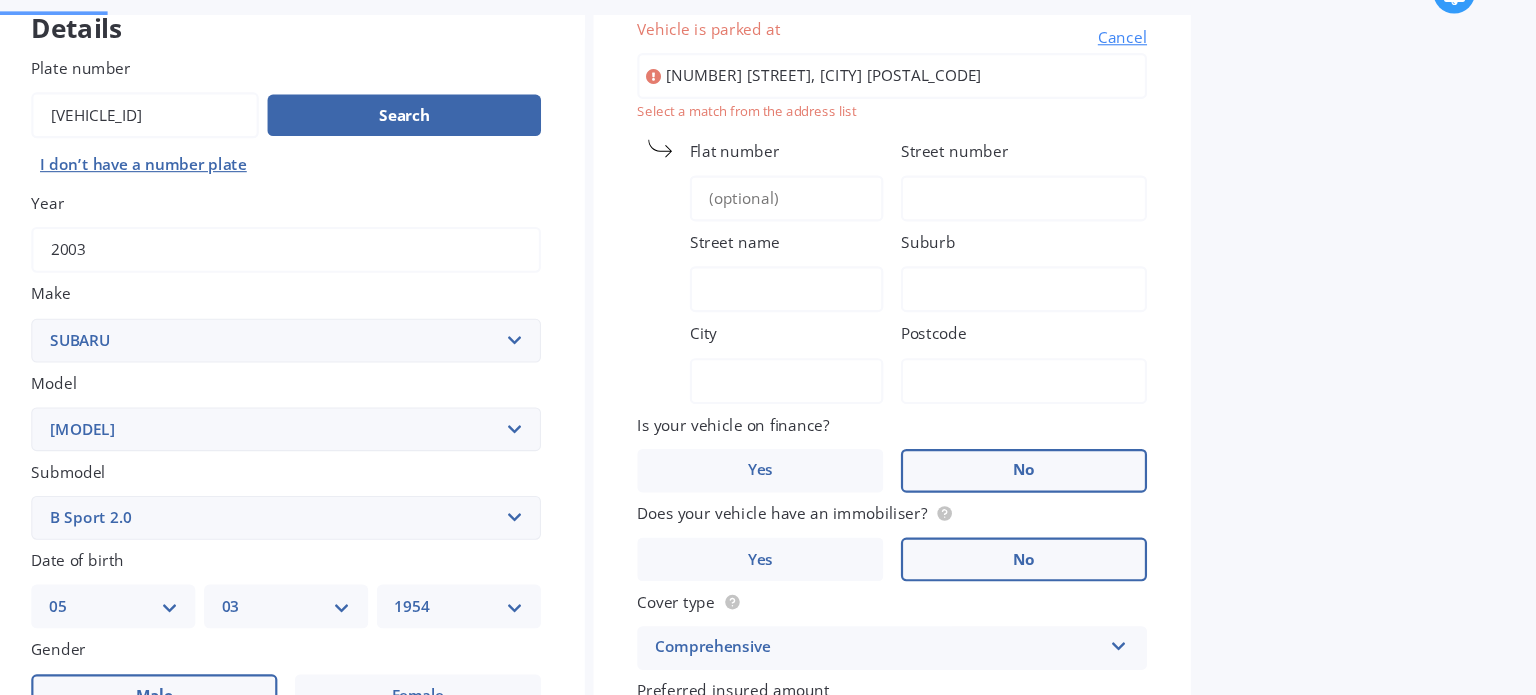 click on "[NUMBER] [STREET], [CITY] [POSTAL_CODE]" at bounding box center [947, 119] 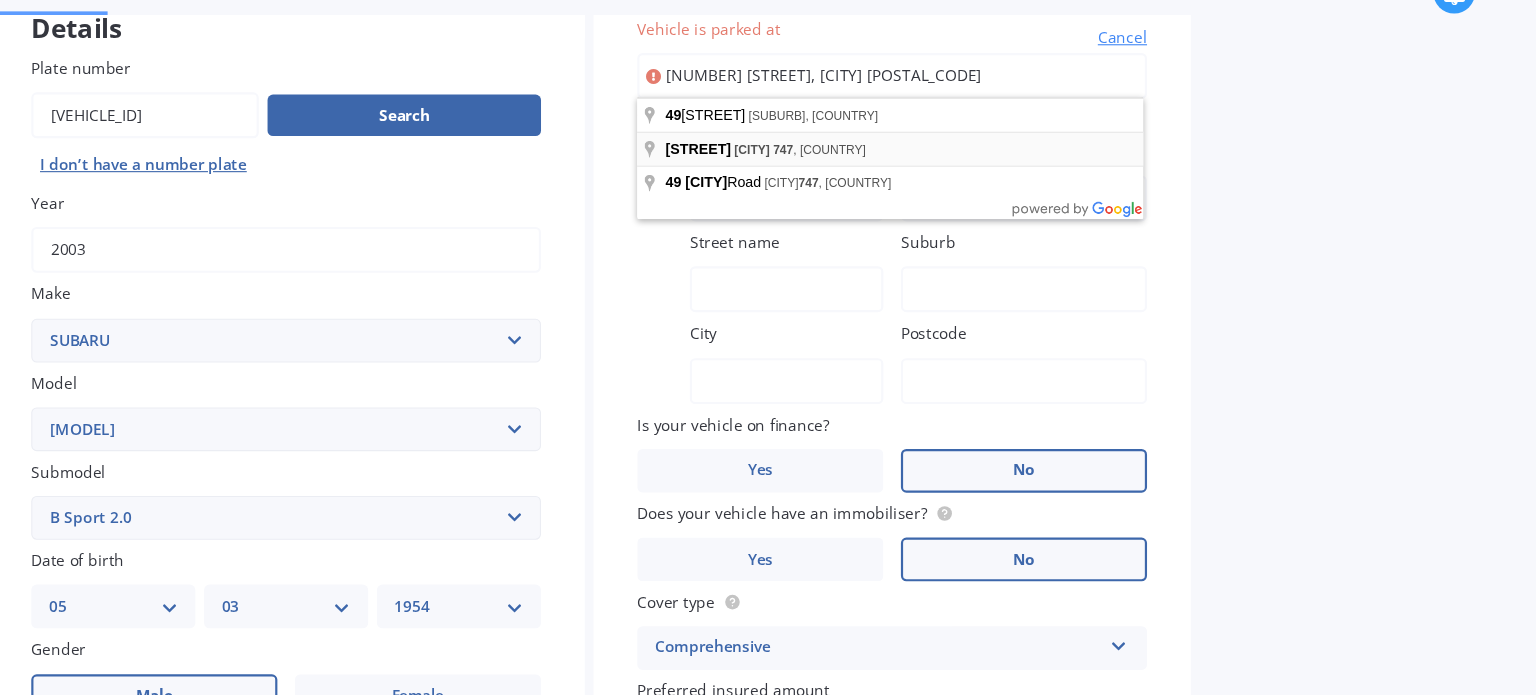 type on "[NUMBER] [STREET], [CITY] [POSTAL_CODE]" 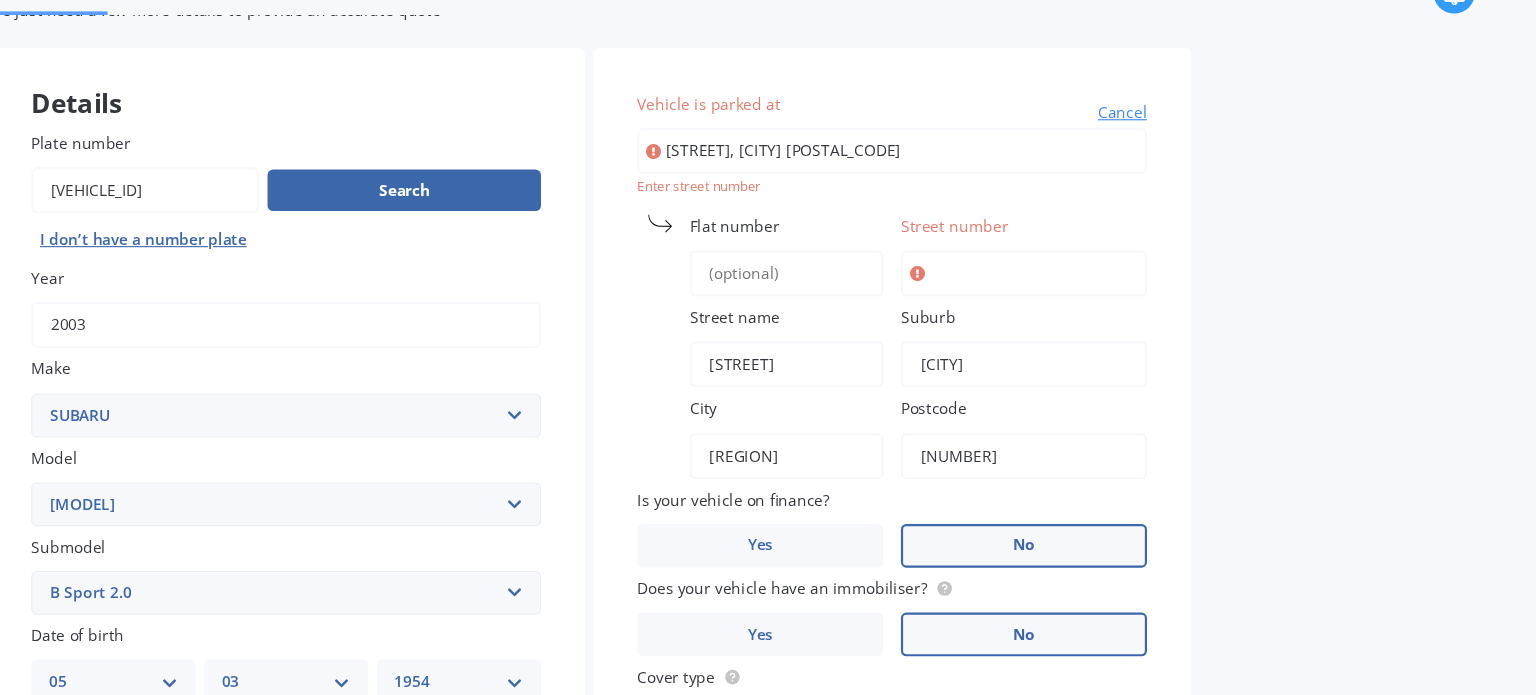 scroll, scrollTop: 65, scrollLeft: 0, axis: vertical 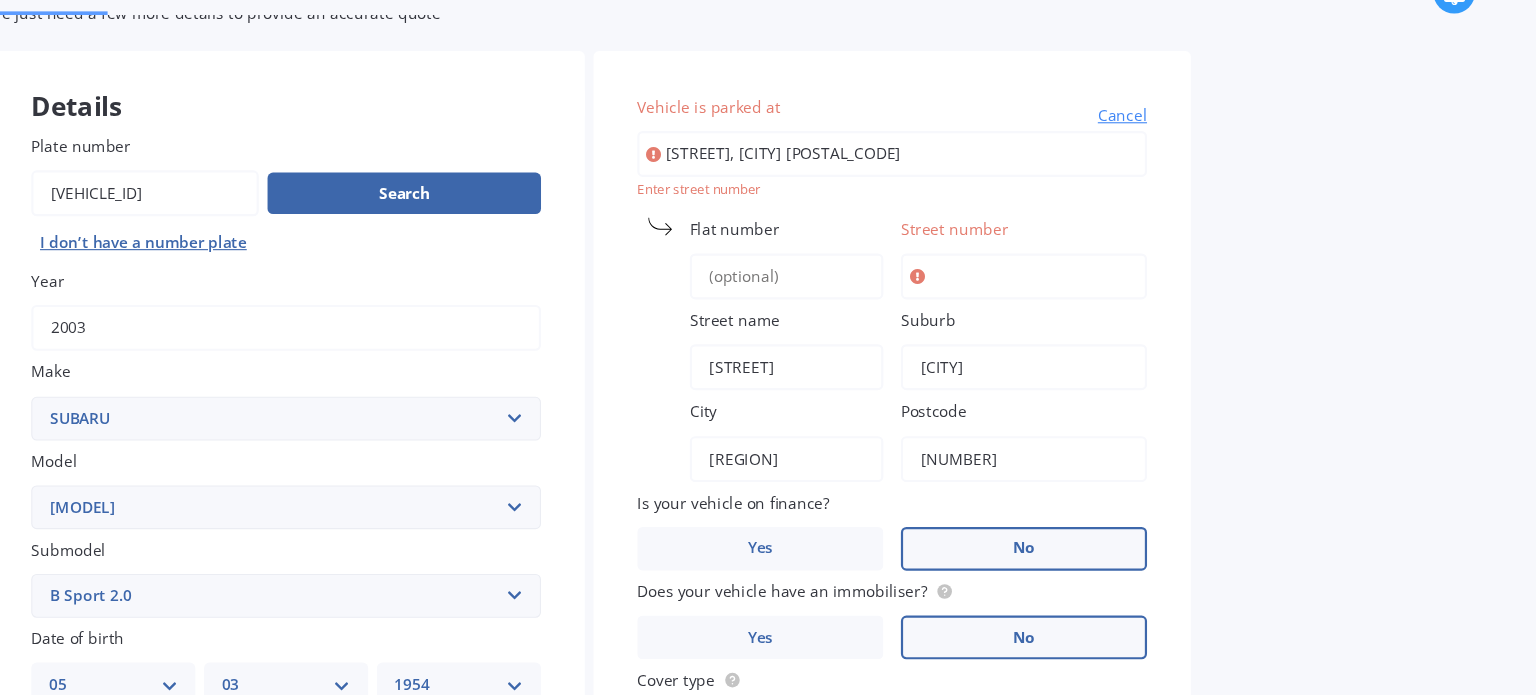 click on "Flat number" at bounding box center [850, 302] 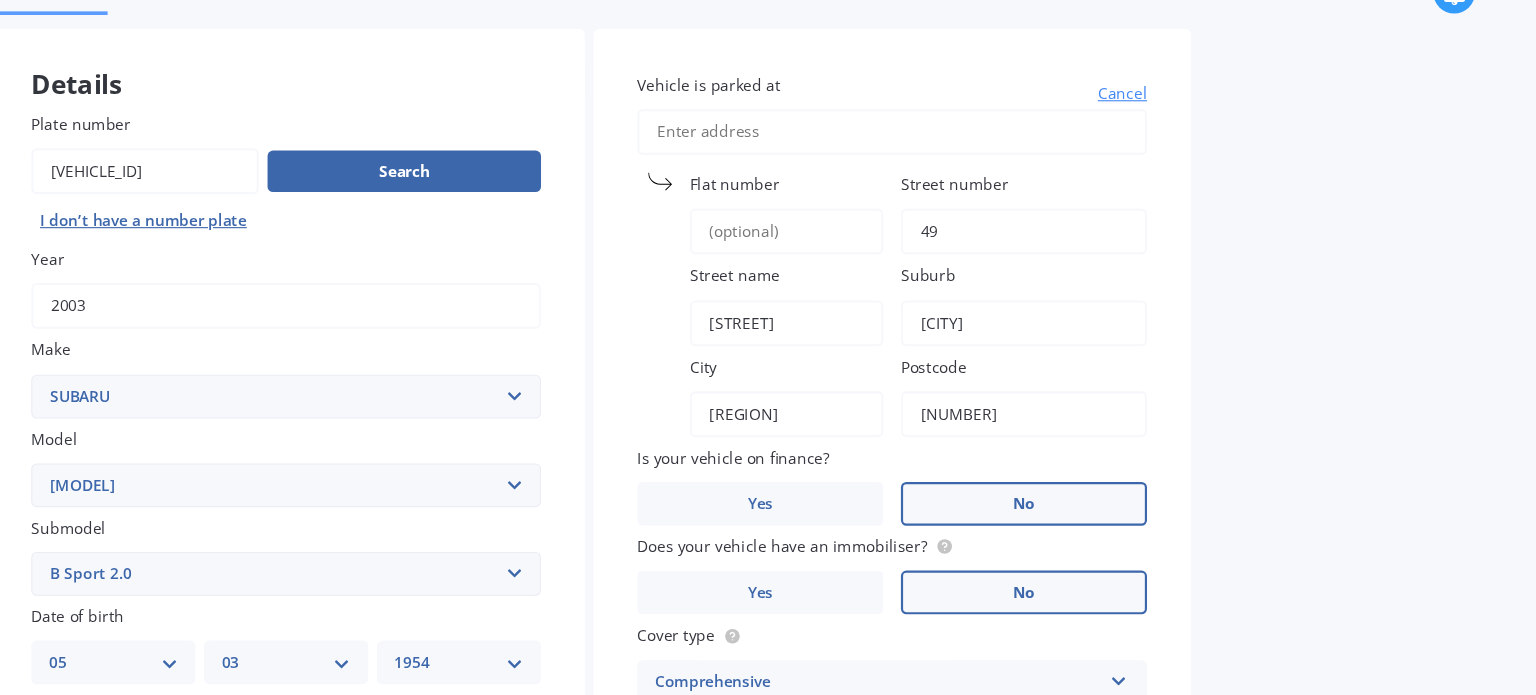 scroll, scrollTop: 89, scrollLeft: 0, axis: vertical 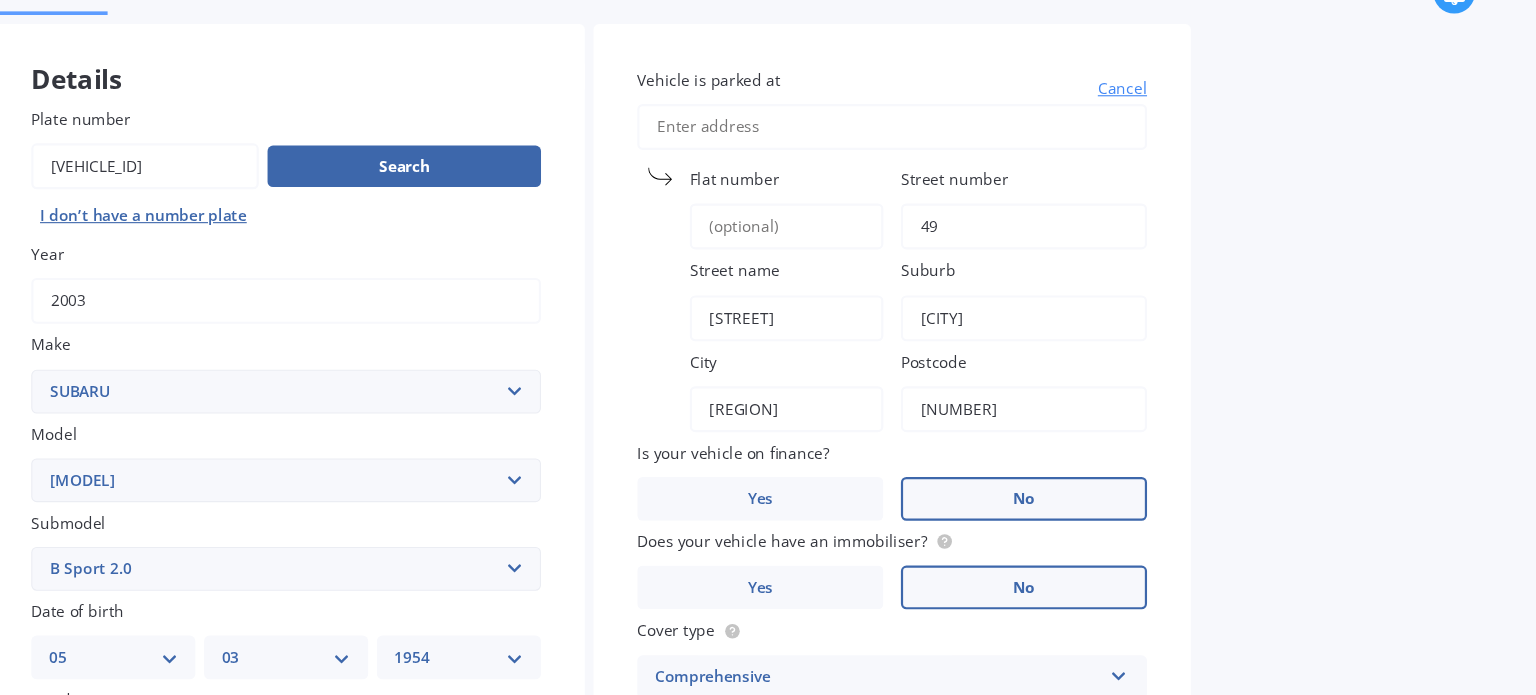 type on "49" 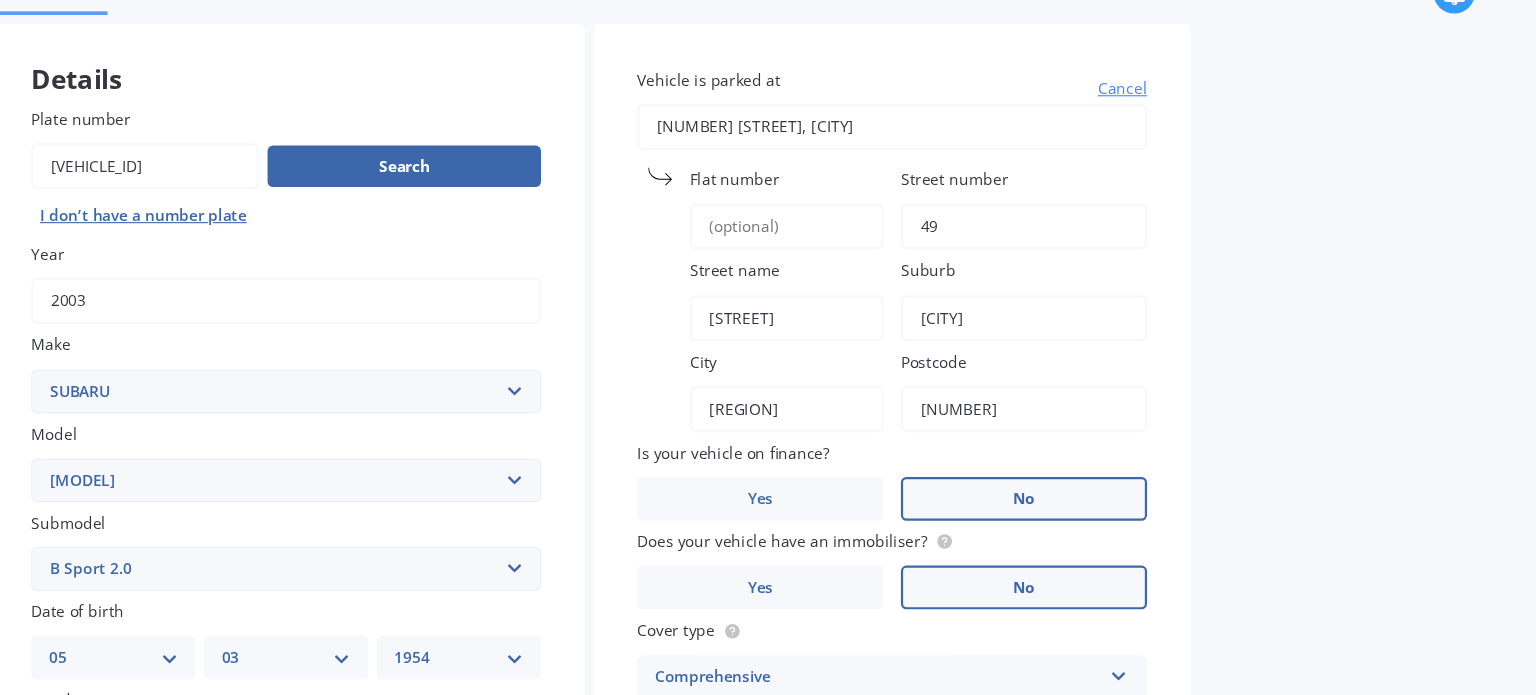 type on "[CITY]" 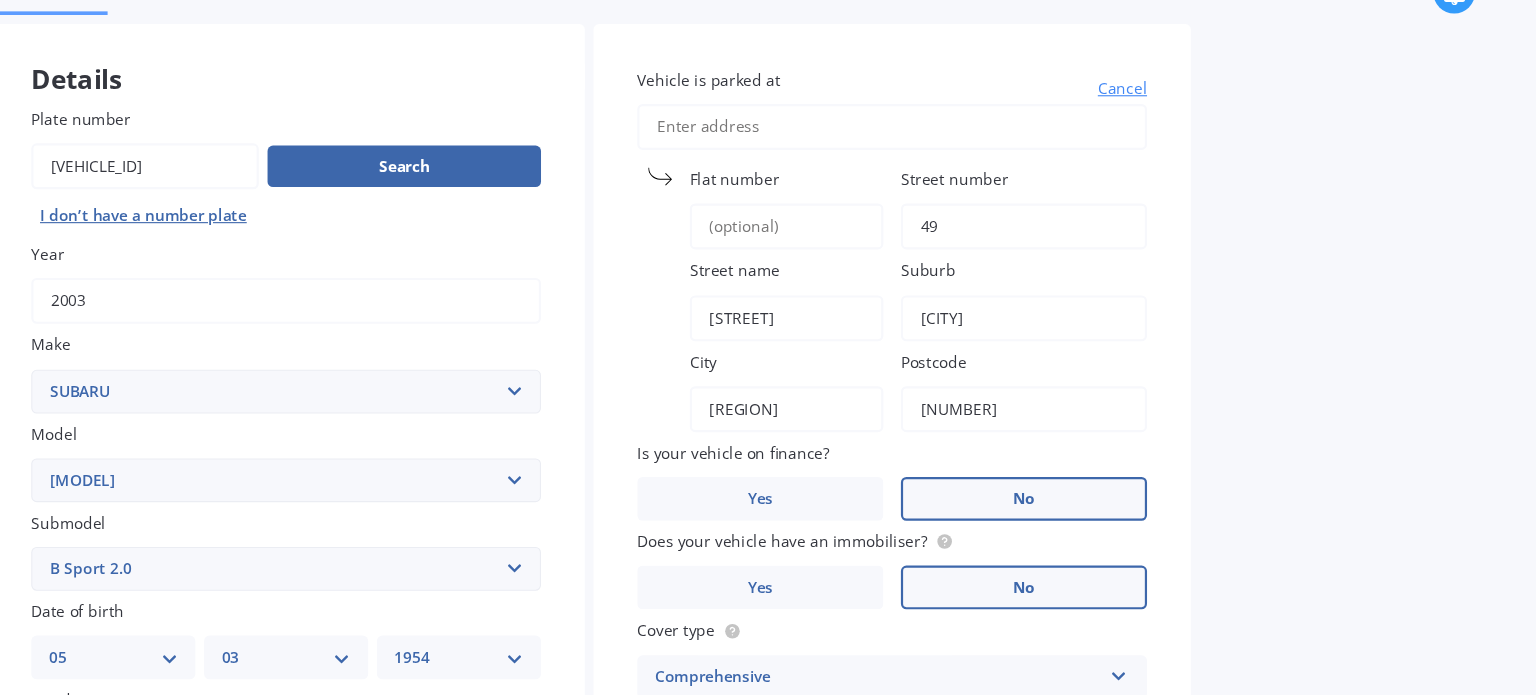 type on "[CITY]" 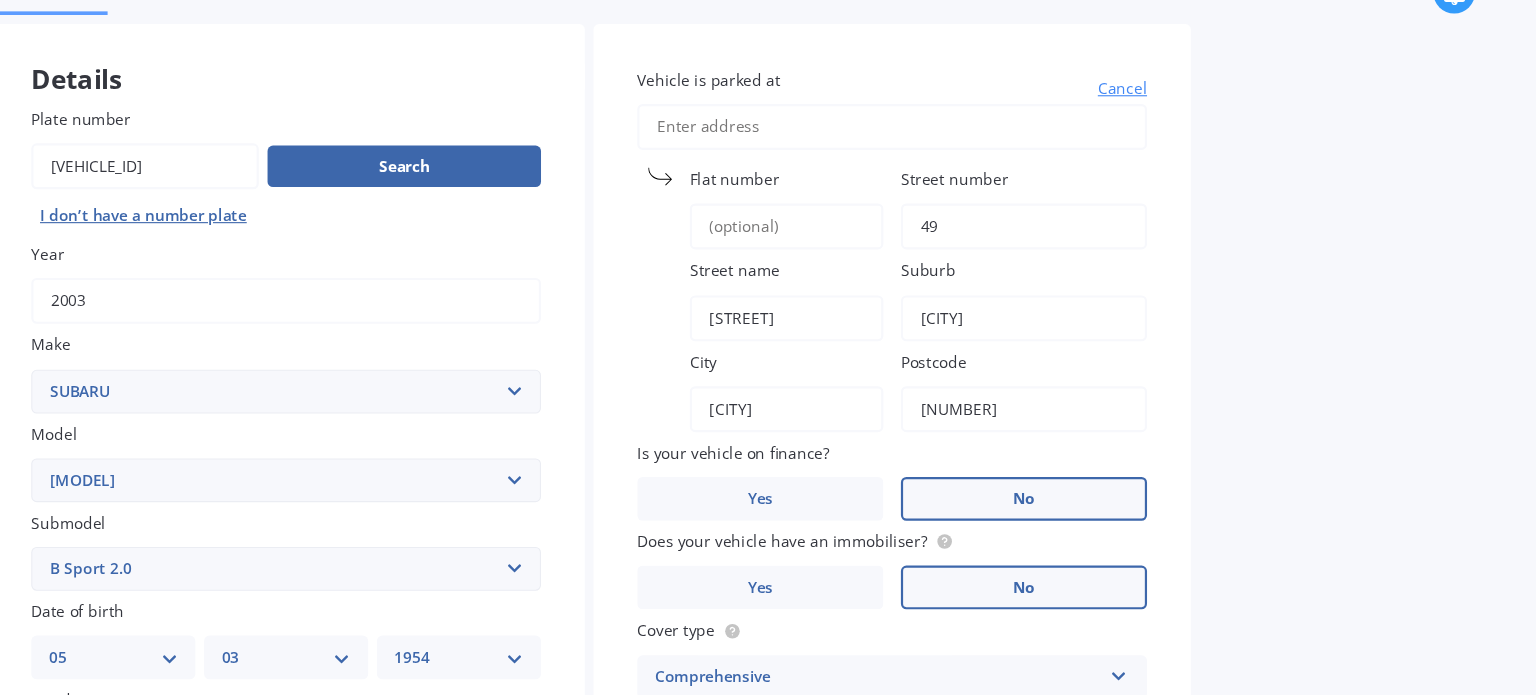 type on "[NUMBER]" 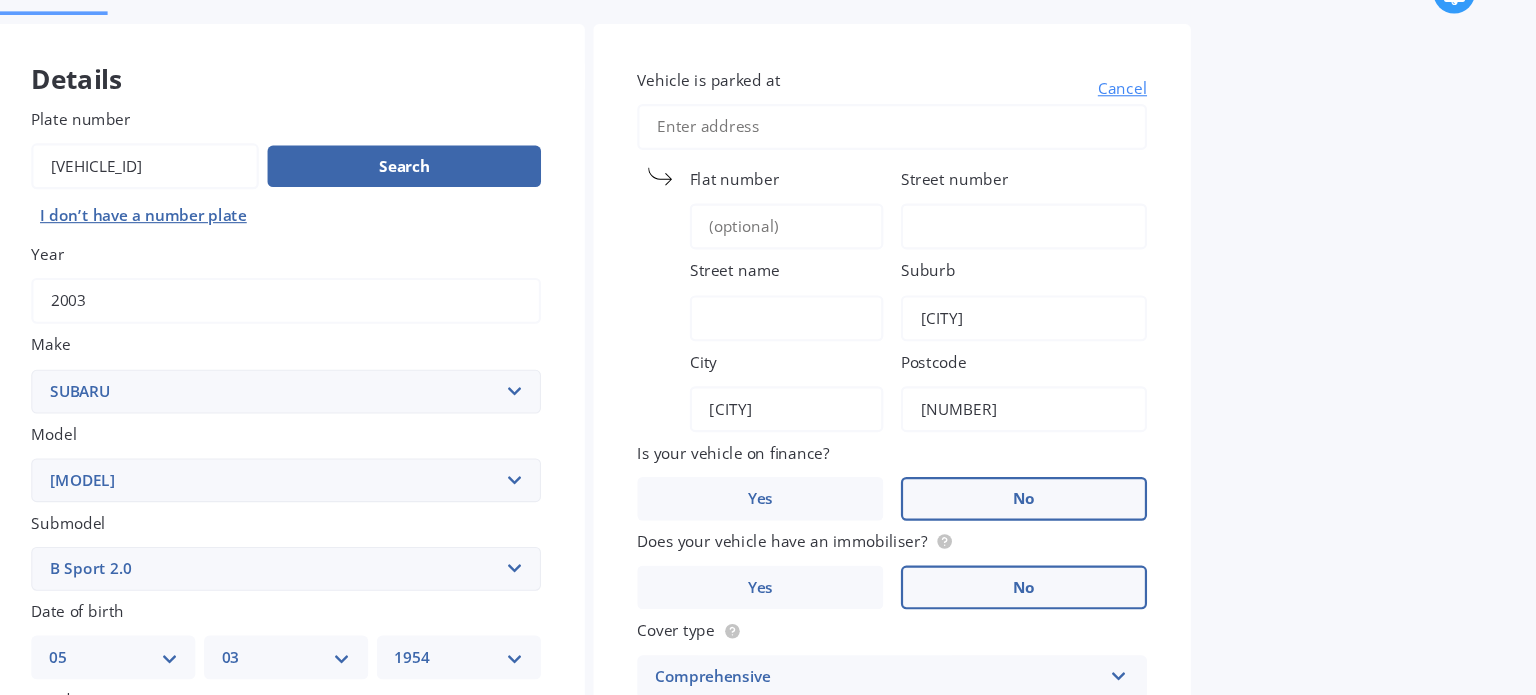click on "Market Scan Vehicle Market Scan 70 % We just need a few more details to provide an accurate quote Details Plate number Search I don’t have a number plate Year [YEAR] Make Select make AC ALFA ROMEO ASTON MARTIN AUDI AUSTIN BEDFORD Bentley BMW BYD CADILLAC CAN-AM CHERY CHEVROLET CHRYSLER Citroen CRUISEAIR CUPRA DAEWOO DAIHATSU DAIMLER DIAHATSU DODGE EXOCET FACTORY FIVE FERRARI FIAT Fiord FLEETWOOD FORD FOTON FRASER GEELY GENESIS GEORGIE BOY GMC GREAT WALL GWM HAVAL HILLMAN HINO HOLDEN HOLIDAY RAMBLER HONDA HUMMER HYUNDAI INFINITI ISUZU IVECO JAC JAECOO JAGUAR JEEP KGM KIA LADA LAMBORGHINI LANCIA LANDROVER LDV LEXUS LINCOLN LOTUS LUNAR M.G M.G. MAHINDRA MASERATI MAZDA MCLAREN MERCEDES AMG Mercedes Benz MERCEDES-AMG MERCURY MINI MITSUBISHI MORGAN MORRIS NEWMAR NISSAN OMODA OPEL OXFORD PEUGEOT Plymouth Polestar PONTIAC PORSCHE PROTON RAM Range Rover Rayne RENAULT ROLLS ROYCE ROVER SAAB SATURN SEAT SHELBY SKODA SMART SSANGYONG SUBARU SUZUKI TATA TESLA TIFFIN Toyota TRIUMPH TVR Vauxhall VOLKSWAGEN VOLVO ZX BRZ" at bounding box center [804, 381] 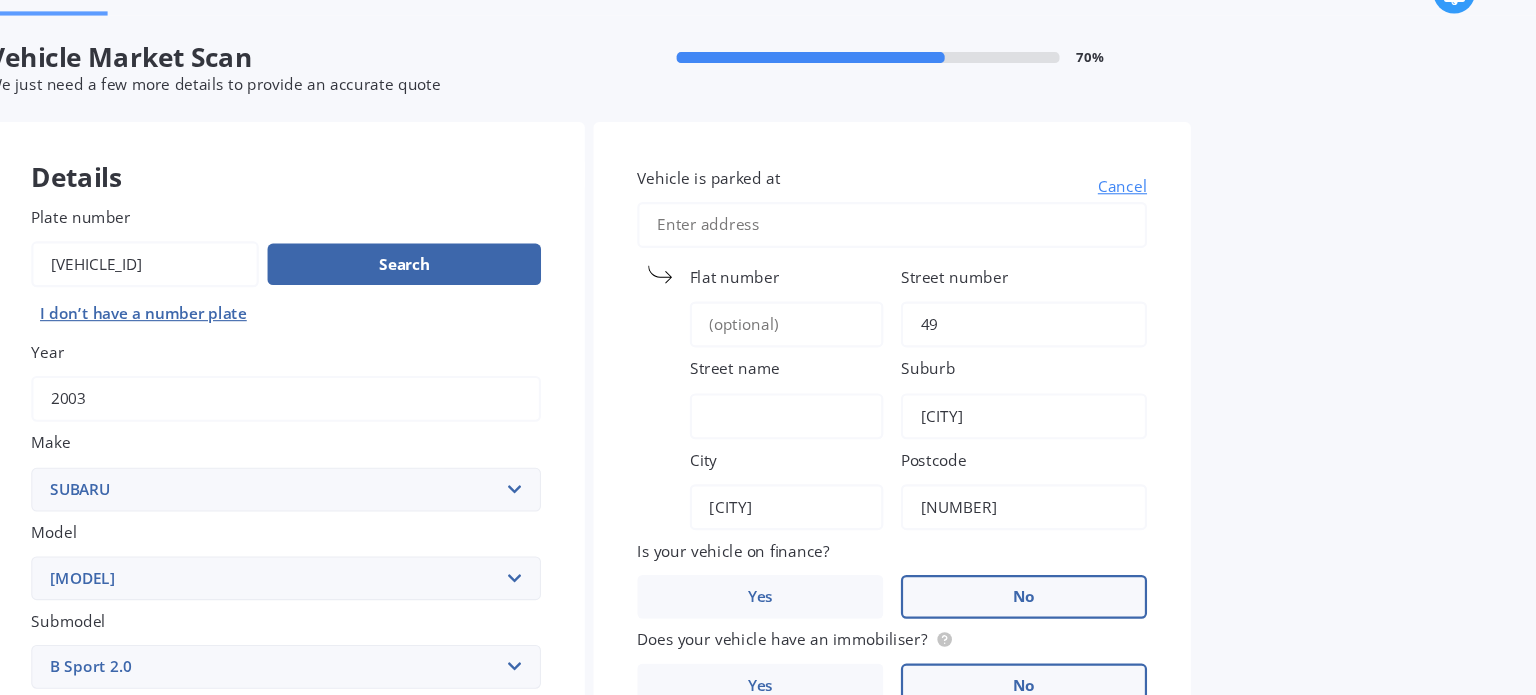 scroll, scrollTop: 5, scrollLeft: 0, axis: vertical 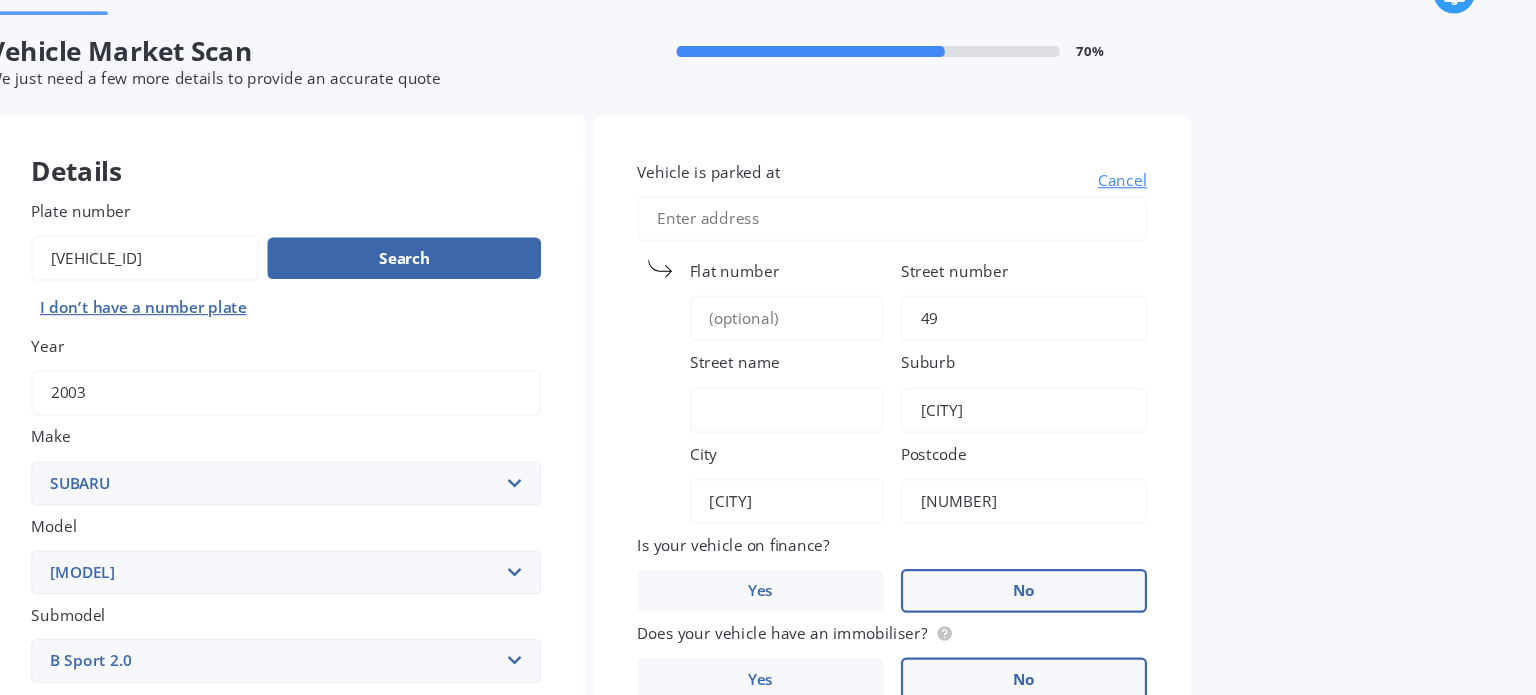type on "49" 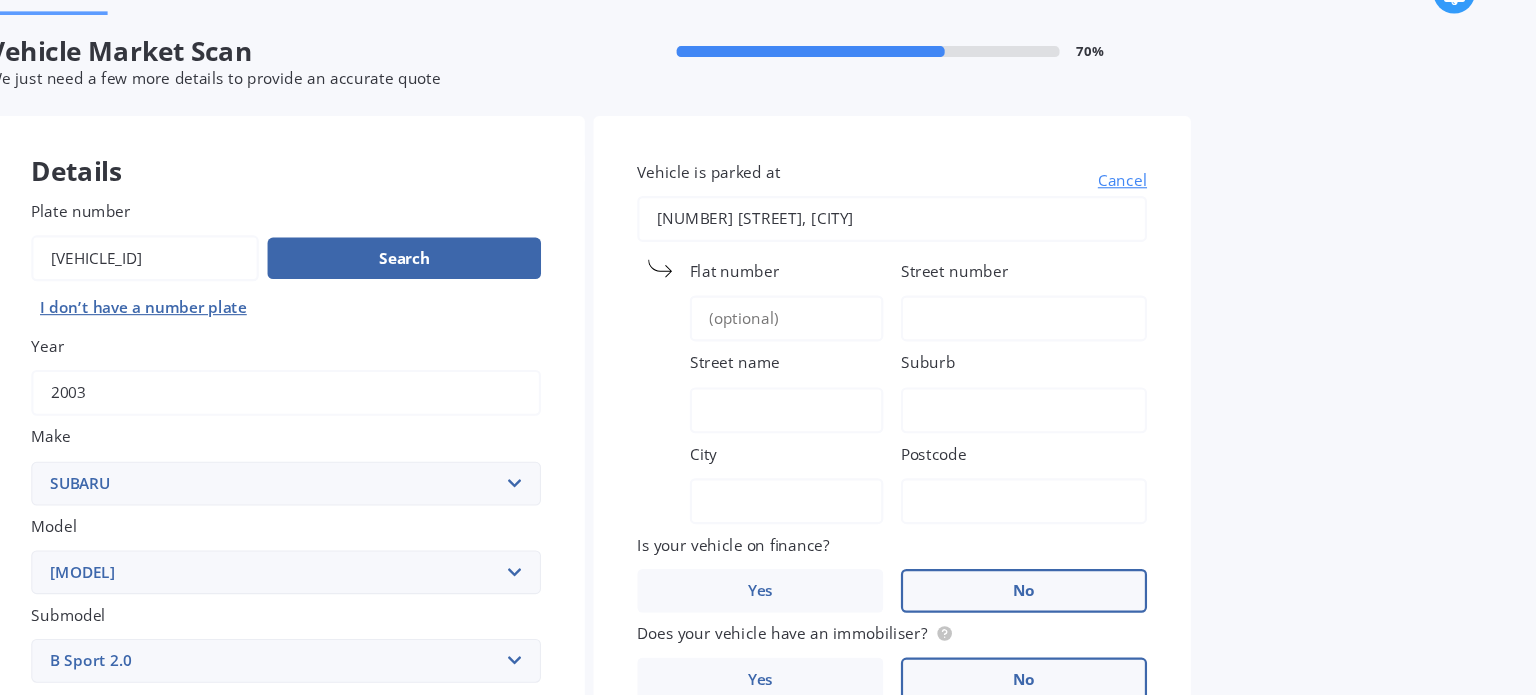 click on "Market Scan Vehicle Market Scan 70 % We just need a few more details to provide an accurate quote Details Plate number Search I don’t have a number plate Year [YEAR] Make Select make AC ALFA ROMEO ASTON MARTIN AUDI AUSTIN BEDFORD Bentley BMW BYD CADILLAC CAN-AM CHERY CHEVROLET CHRYSLER Citroen CRUISEAIR CUPRA DAEWOO DAIHATSU DAIMLER DIAHATSU DODGE EXOCET FACTORY FIVE FERRARI FIAT Fiord FLEETWOOD FORD FOTON FRASER GEELY GENESIS GEORGIE BOY GMC GREAT WALL GWM HAVAL HILLMAN HINO HOLDEN HOLIDAY RAMBLER HONDA HUMMER HYUNDAI INFINITI ISUZU IVECO JAC JAECOO JAGUAR JEEP KGM KIA LADA LAMBORGHINI LANCIA LANDROVER LDV LEXUS LINCOLN LOTUS LUNAR M.G M.G. MAHINDRA MASERATI MAZDA MCLAREN MERCEDES AMG Mercedes Benz MERCEDES-AMG MERCURY MINI MITSUBISHI MORGAN MORRIS NEWMAR NISSAN OMODA OPEL OXFORD PEUGEOT Plymouth Polestar PONTIAC PORSCHE PROTON RAM Range Rover Rayne RENAULT ROLLS ROYCE ROVER SAAB SATURN SEAT SHELBY SKODA SMART SSANGYONG SUBARU SUZUKI TATA TESLA TIFFIN Toyota TRIUMPH TVR Vauxhall VOLKSWAGEN VOLVO ZX BRZ" at bounding box center [804, 381] 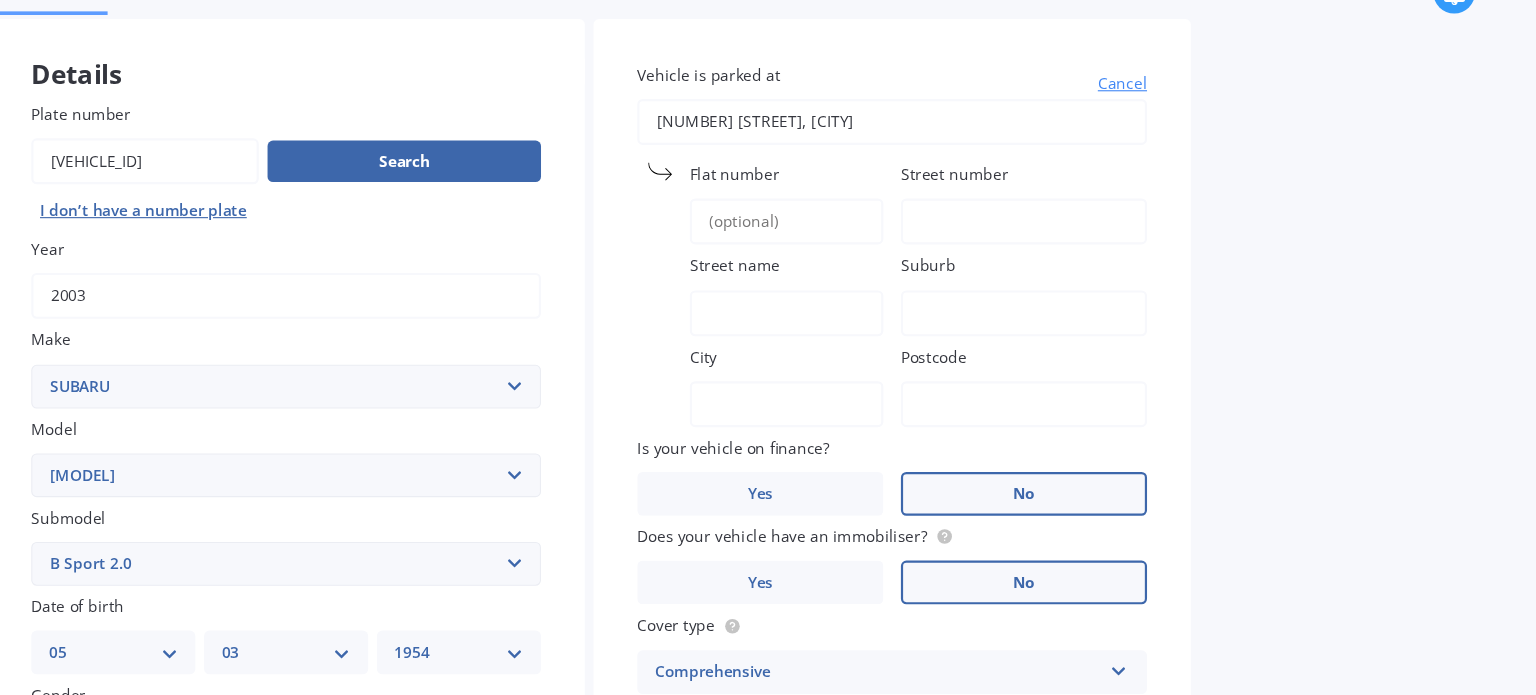 scroll, scrollTop: 115, scrollLeft: 0, axis: vertical 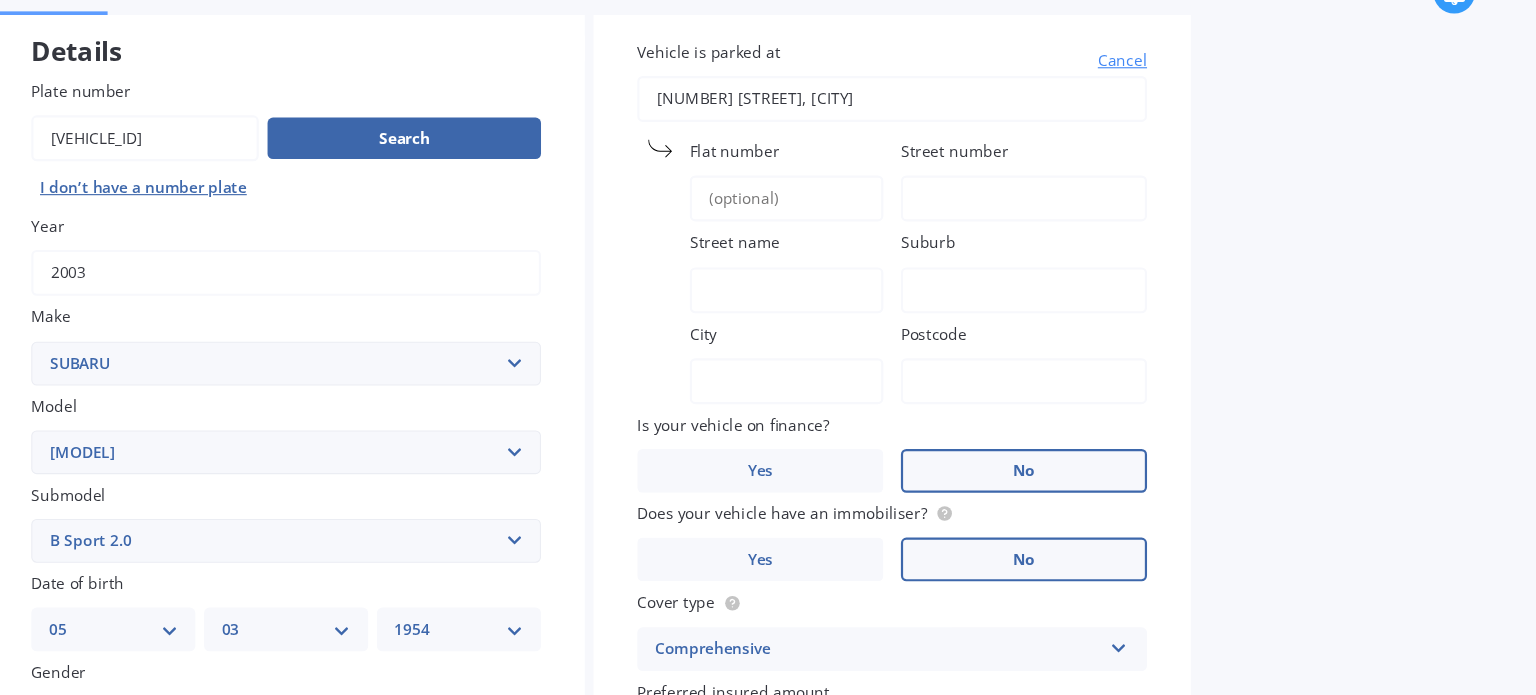click on "Postcode" at bounding box center [985, 354] 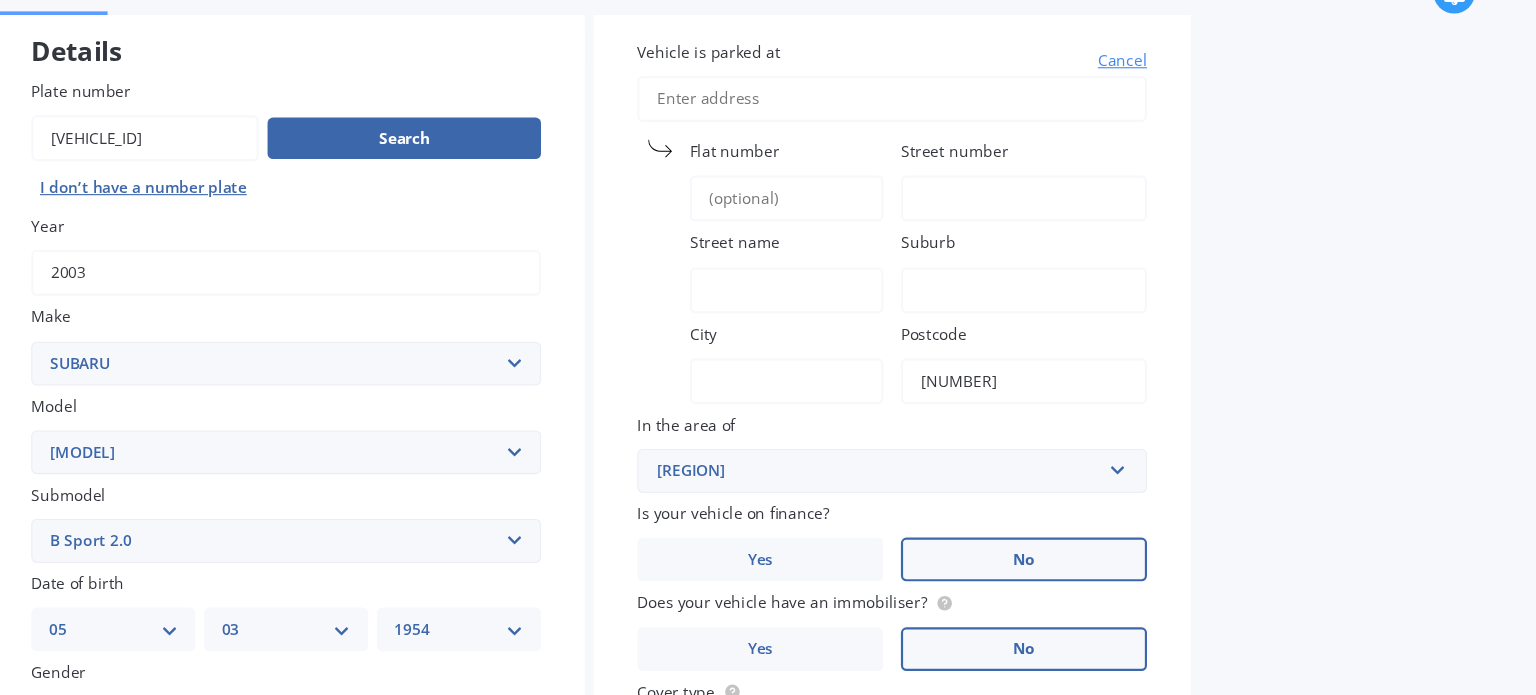 type on "[NUMBER] [STREET], [CITY]" 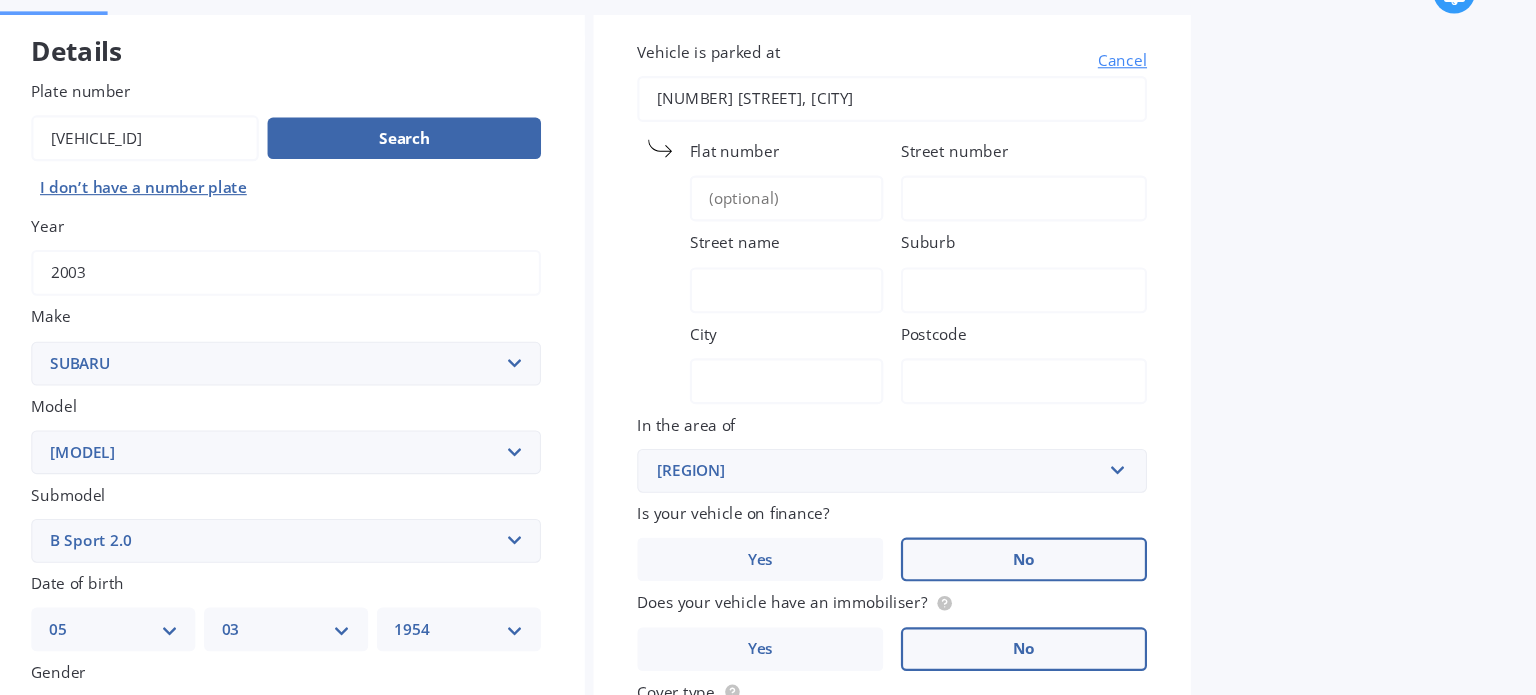 type on "[CITY]" 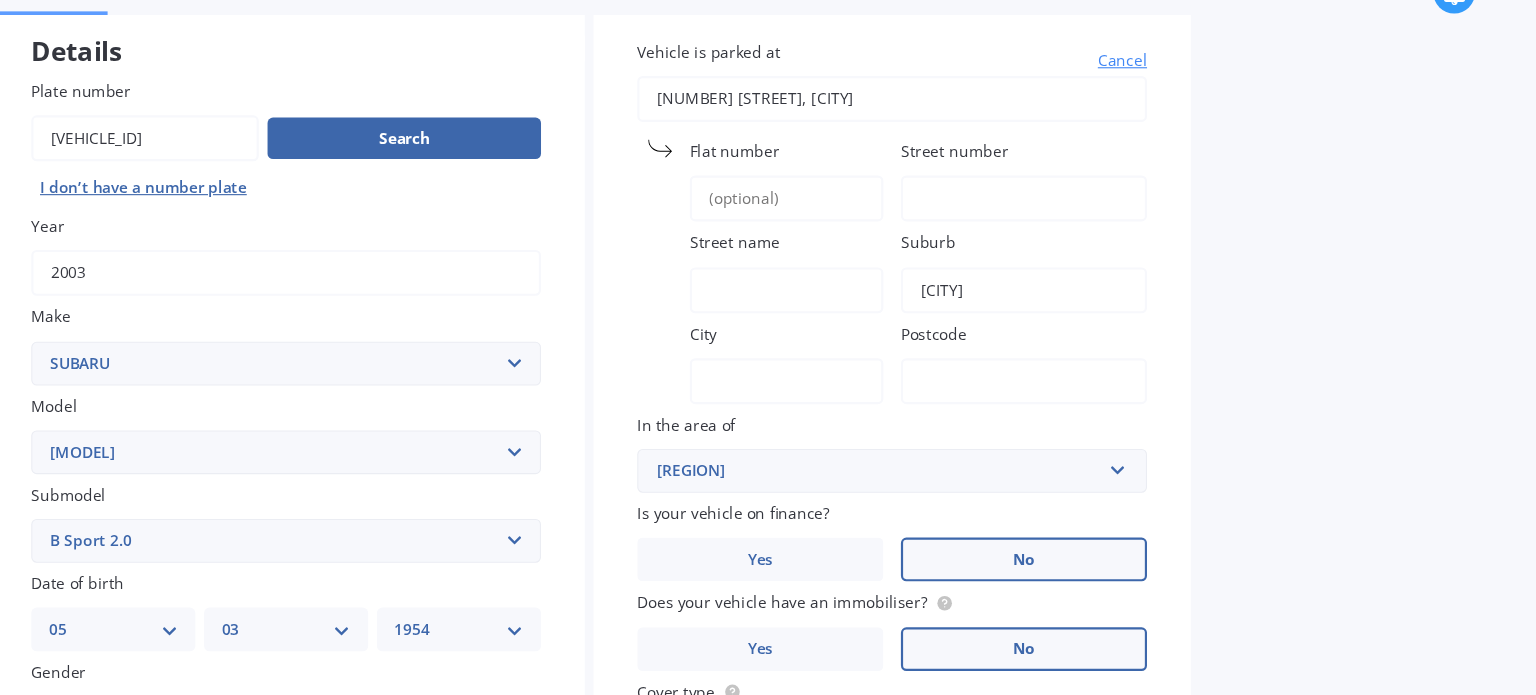 type on "[CITY]" 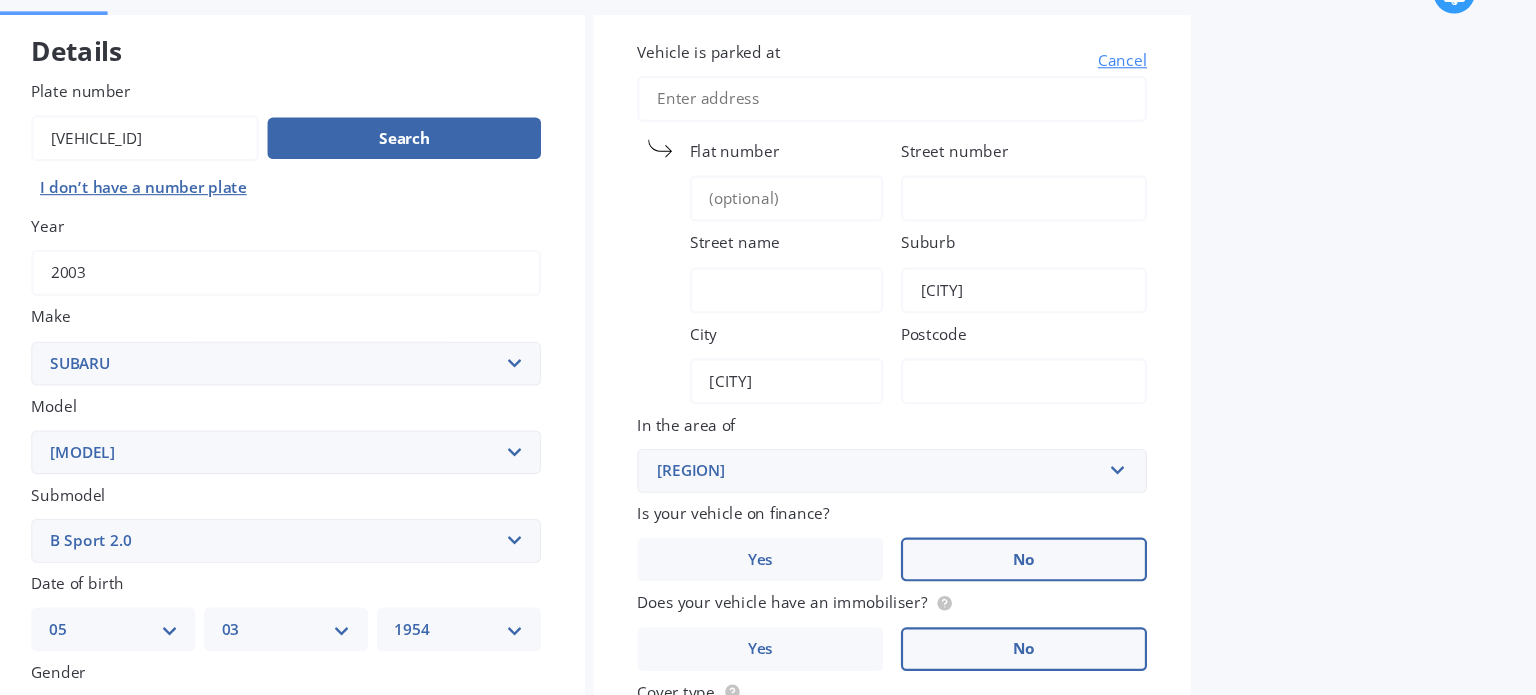 click on "In the area of" at bounding box center (943, 437) 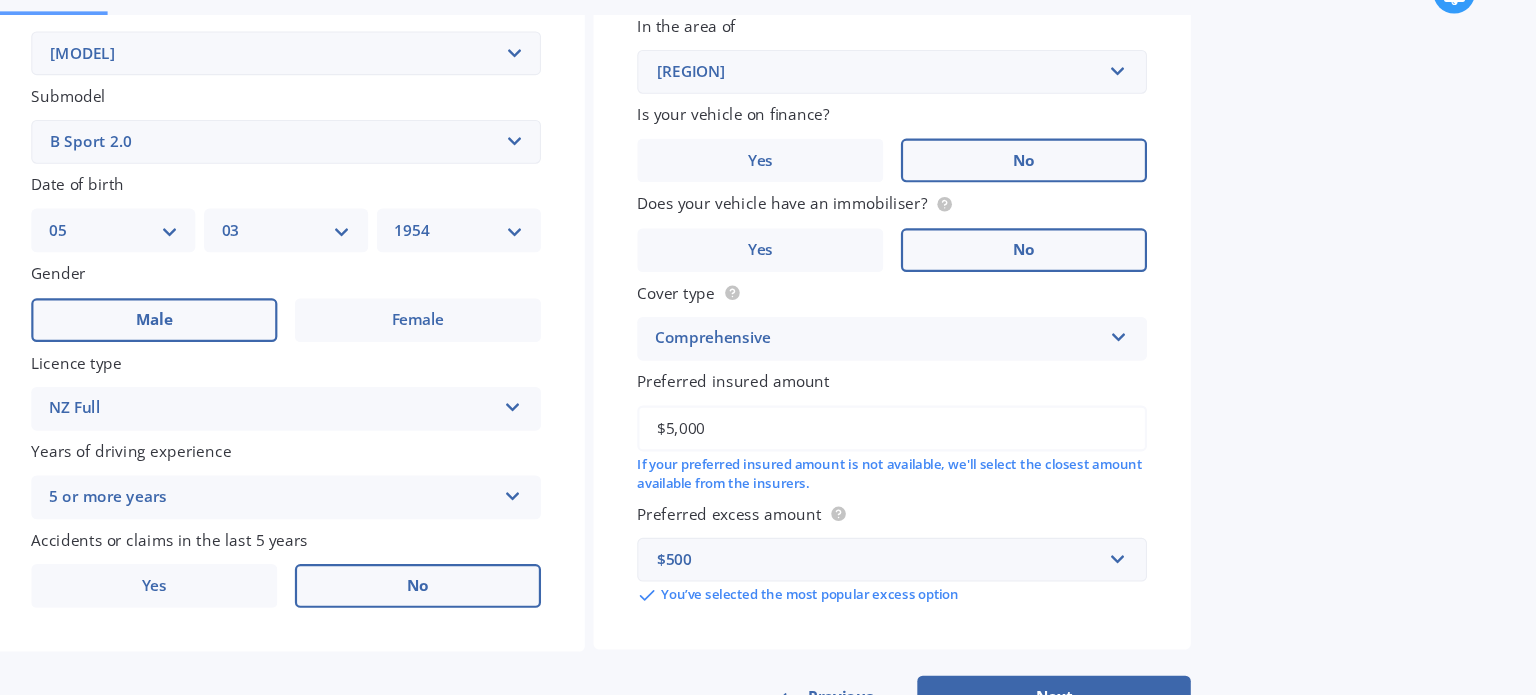 scroll, scrollTop: 540, scrollLeft: 0, axis: vertical 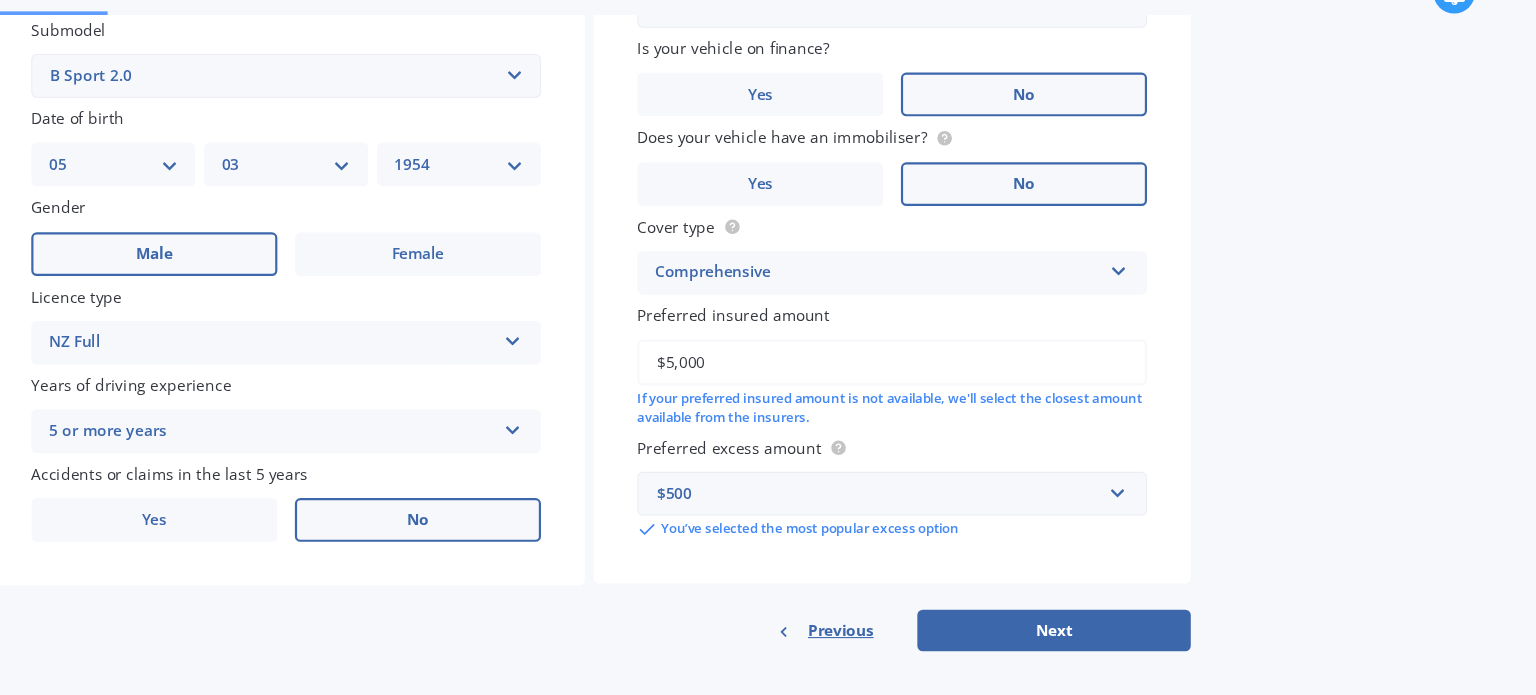 click on "Market Scan Vehicle Market Scan 70 % We just need a few more details to provide an accurate quote Details Plate number Search I don’t have a number plate Year [YEAR] Make Select make AC ALFA ROMEO ASTON MARTIN AUDI AUSTIN BEDFORD Bentley BMW BYD CADILLAC CAN-AM CHERY CHEVROLET CHRYSLER Citroen CRUISEAIR CUPRA DAEWOO DAIHATSU DAIMLER DIAHATSU DODGE EXOCET FACTORY FIVE FERRARI FIAT Fiord FLEETWOOD FORD FOTON FRASER GEELY GENESIS GEORGIE BOY GMC GREAT WALL GWM HAVAL HILLMAN HINO HOLDEN HOLIDAY RAMBLER HONDA HUMMER HYUNDAI INFINITI ISUZU IVECO JAC JAECOO JAGUAR JEEP KGM KIA LADA LAMBORGHINI LANCIA LANDROVER LDV LEXUS LINCOLN LOTUS LUNAR M.G M.G. MAHINDRA MASERATI MAZDA MCLAREN MERCEDES AMG Mercedes Benz MERCEDES-AMG MERCURY MINI MITSUBISHI MORGAN MORRIS NEWMAR NISSAN OMODA OPEL OXFORD PEUGEOT Plymouth Polestar PONTIAC PORSCHE PROTON RAM Range Rover Rayne RENAULT ROLLS ROYCE ROVER SAAB SATURN SEAT SHELBY SKODA SMART SSANGYONG SUBARU SUZUKI TATA TESLA TIFFIN Toyota TRIUMPH TVR Vauxhall VOLKSWAGEN VOLVO ZX BRZ" at bounding box center (804, 381) 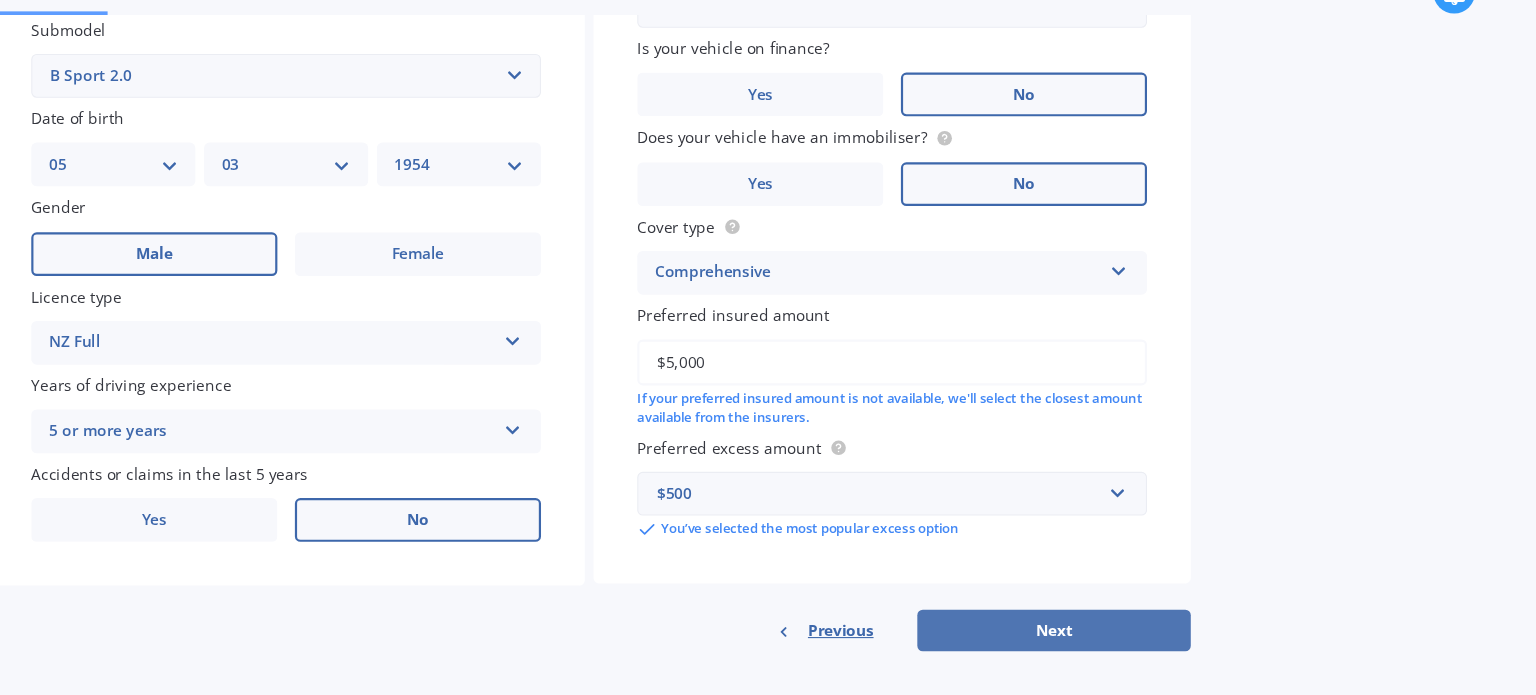 click on "Next" at bounding box center (1095, 626) 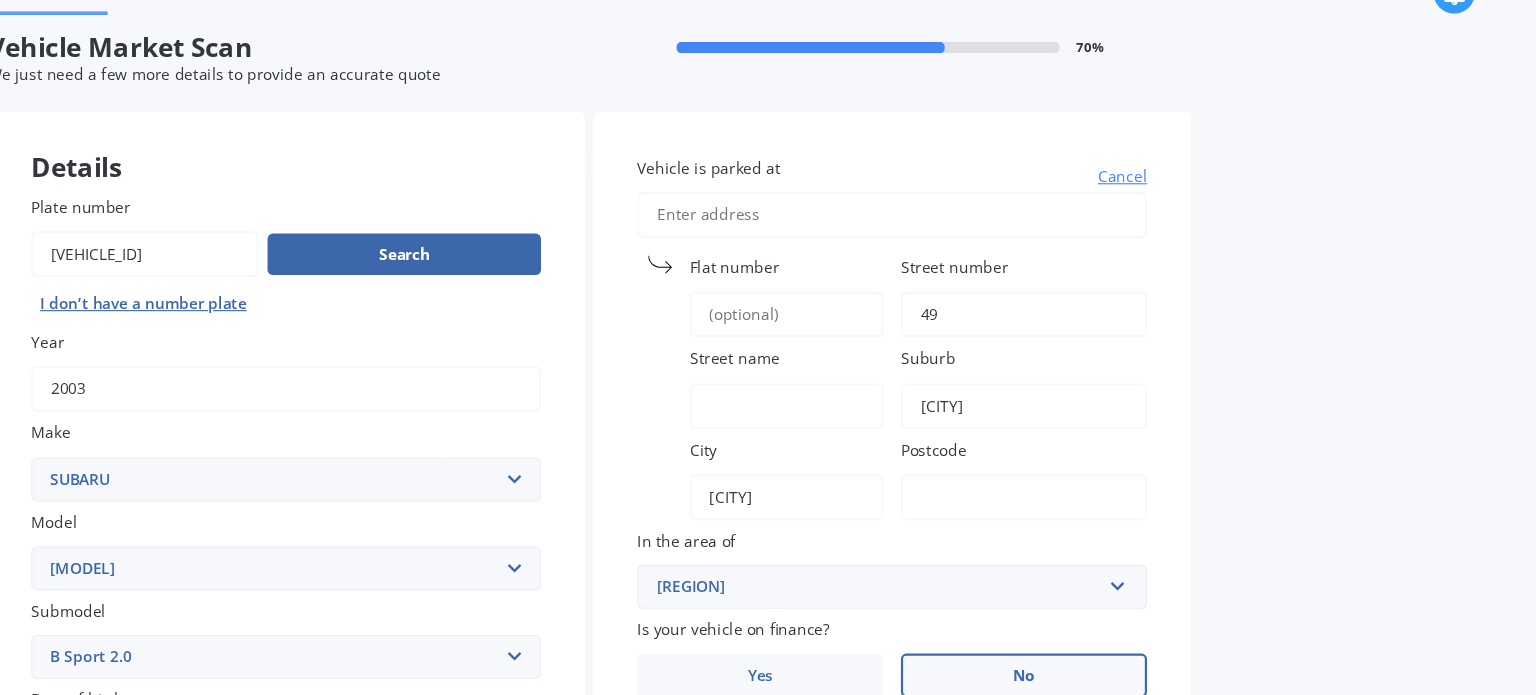 scroll, scrollTop: 0, scrollLeft: 0, axis: both 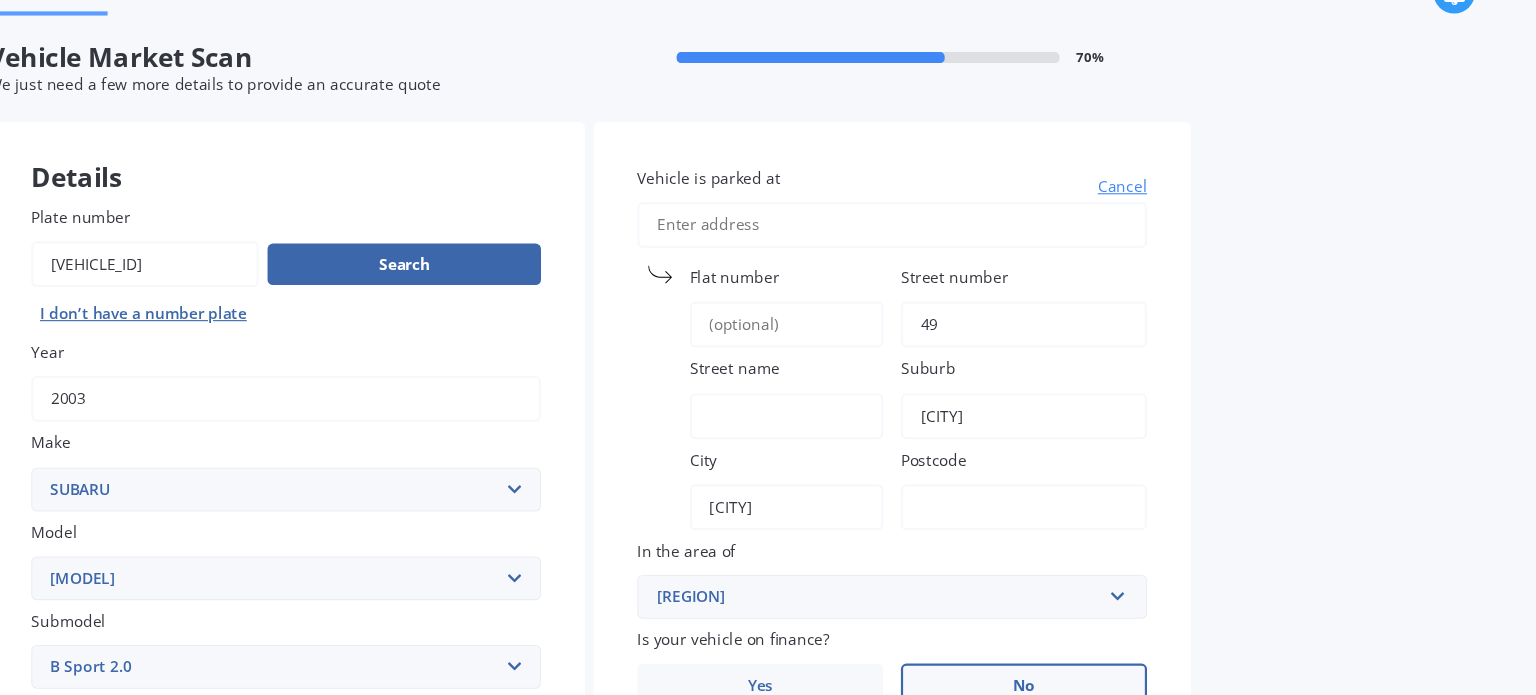 type on "49" 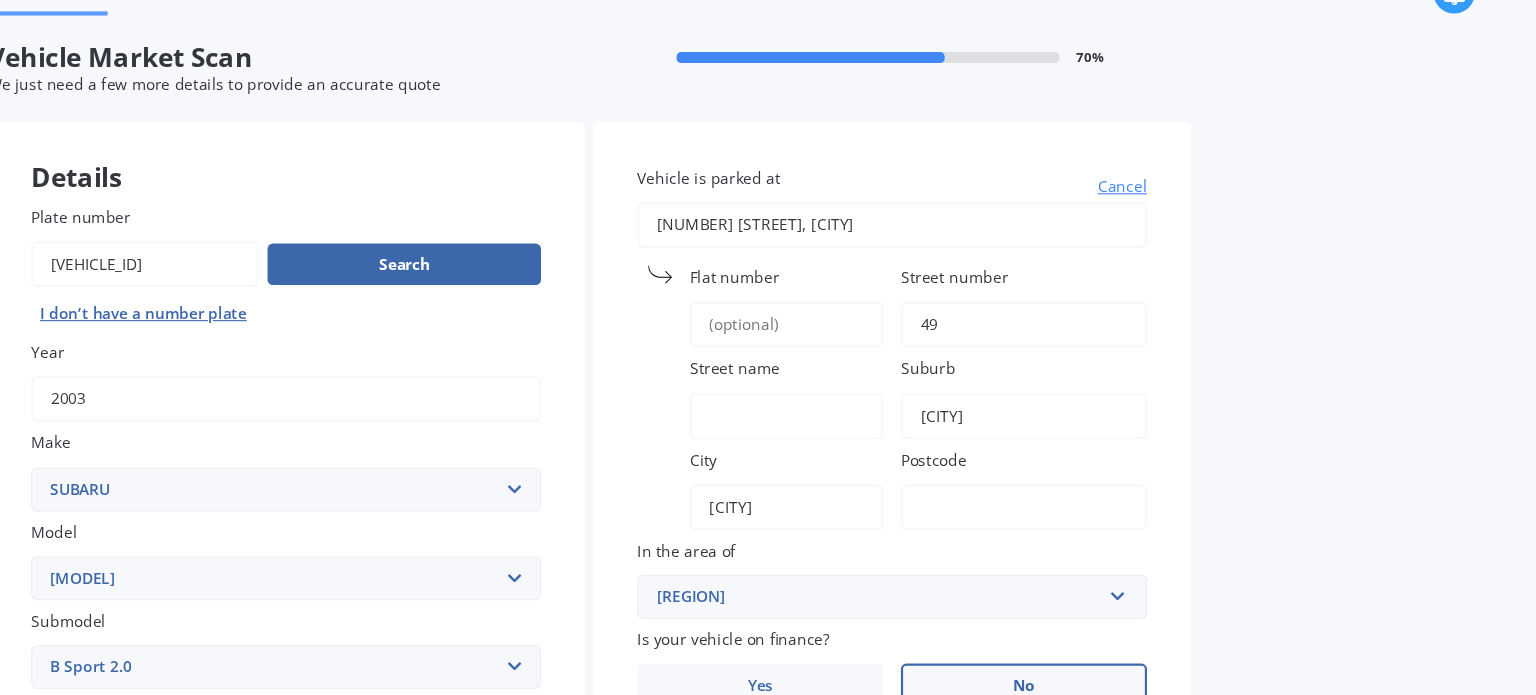 type on "[NUMBER]" 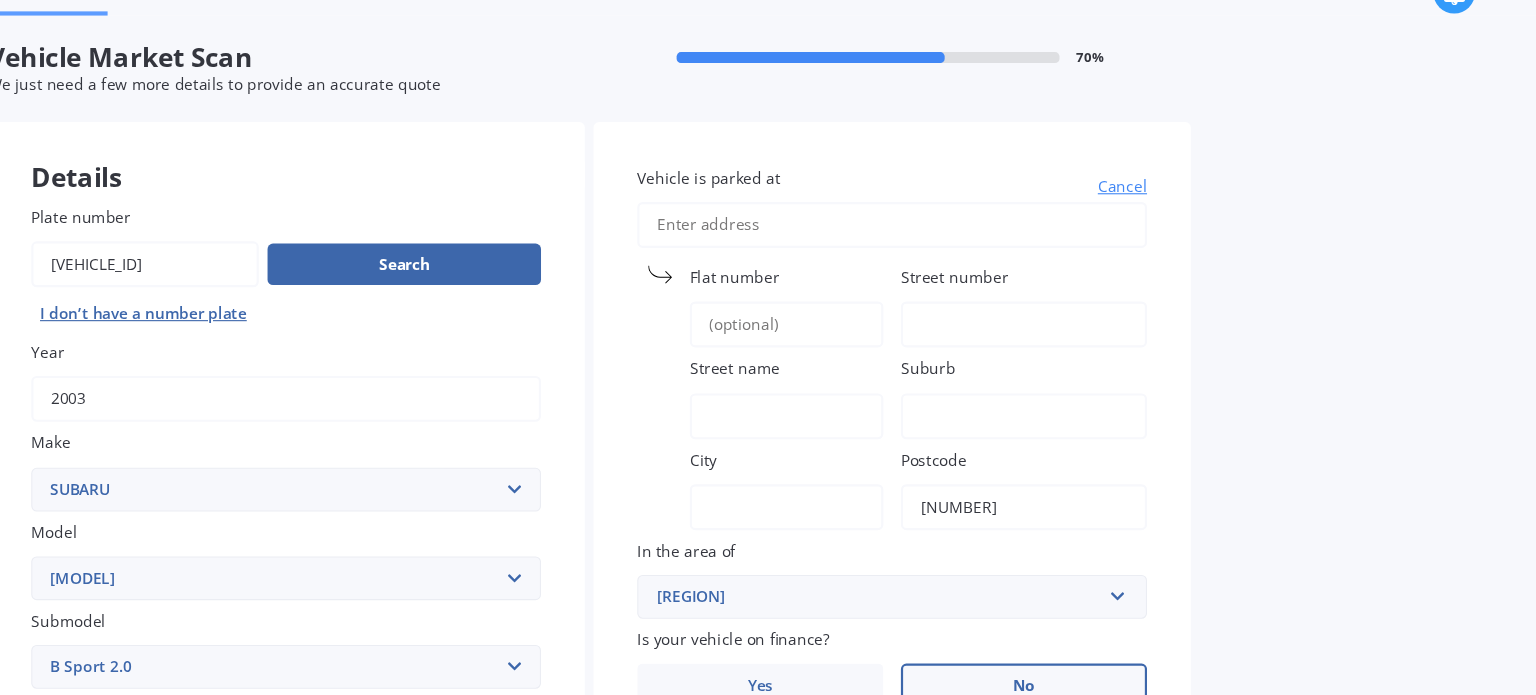 click on "Vehicle is parked at" at bounding box center [947, 255] 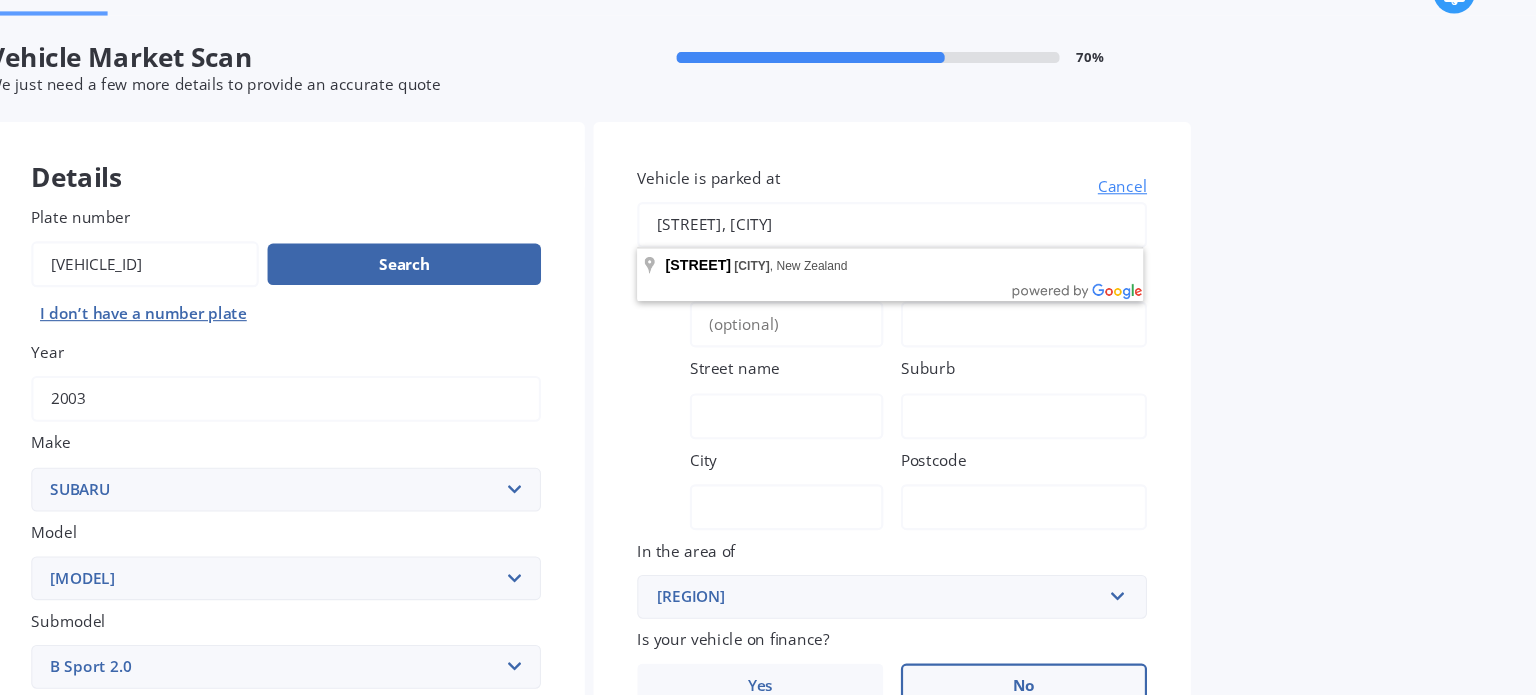 type on "[STREET], [CITY]" 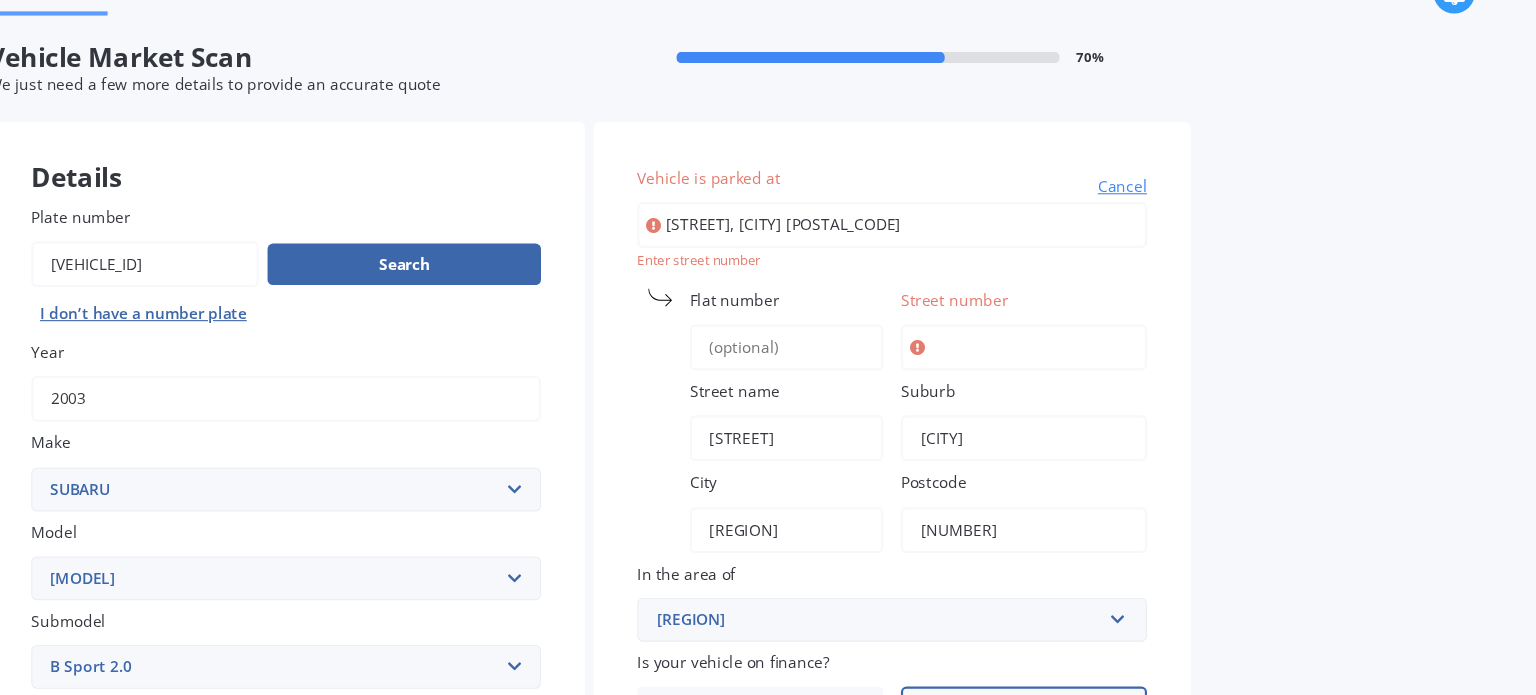 click on "Street number" at bounding box center (1067, 367) 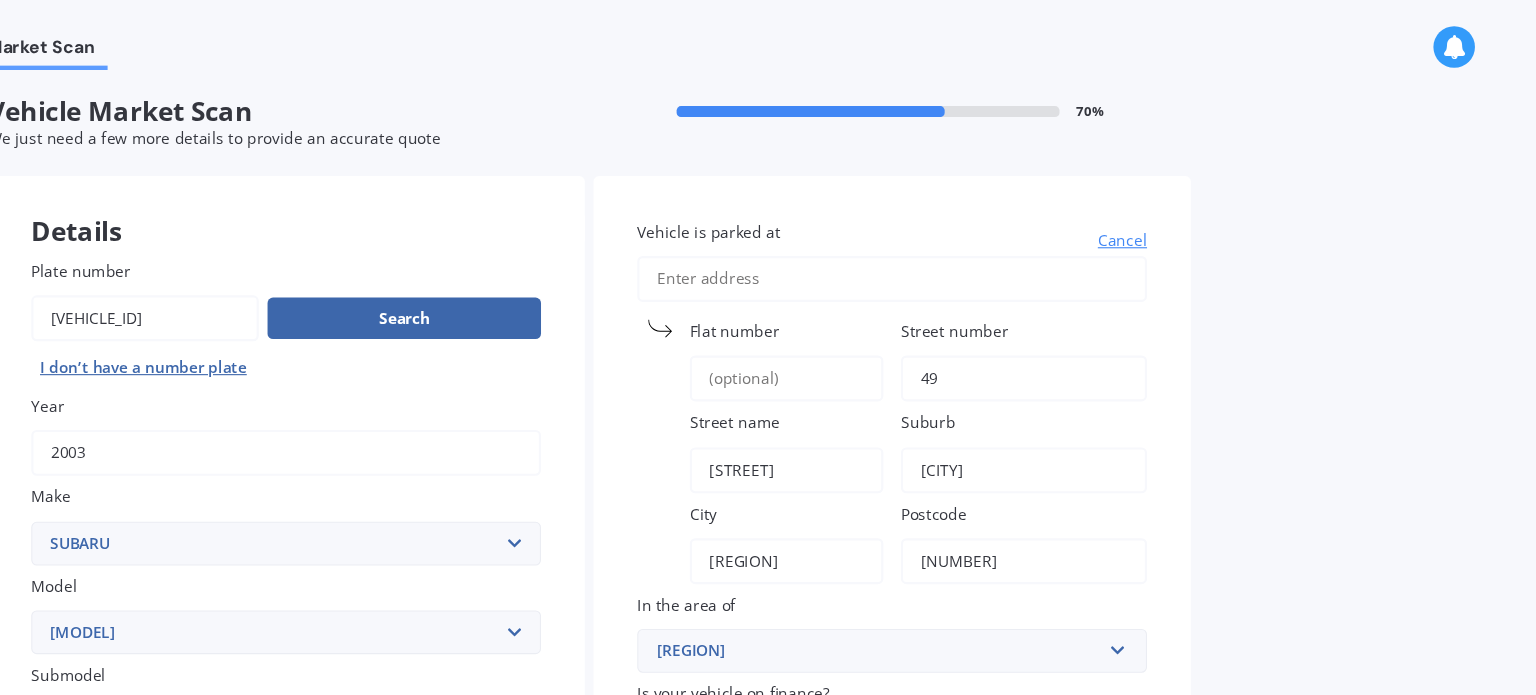 type on "49" 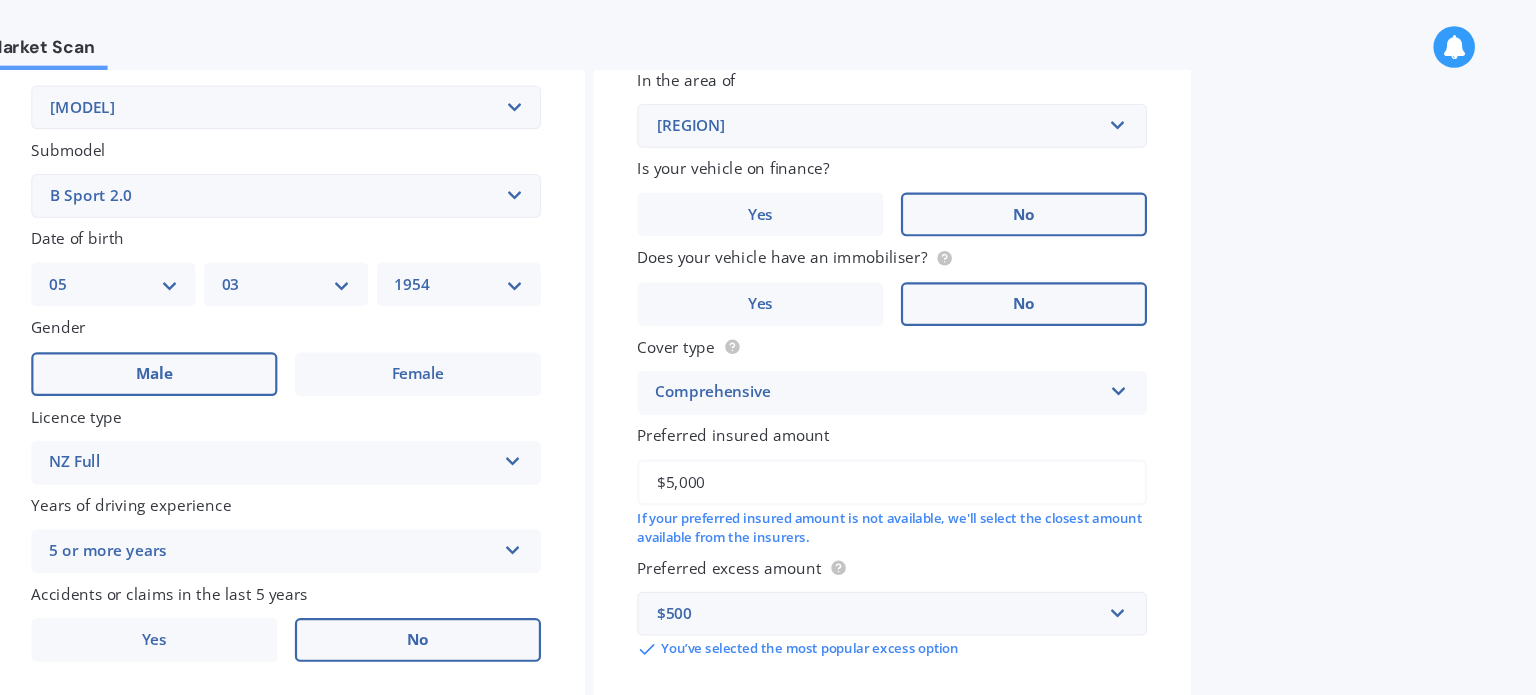 scroll, scrollTop: 540, scrollLeft: 0, axis: vertical 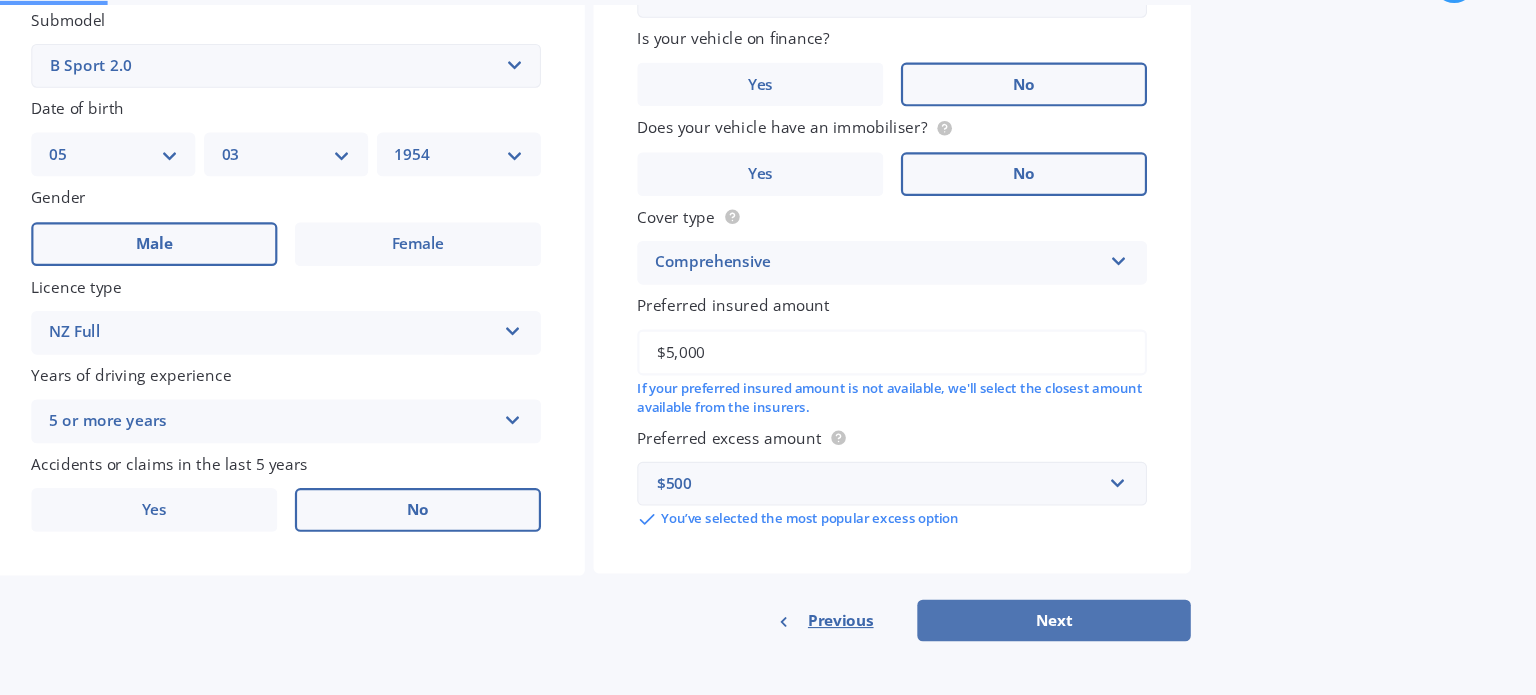click on "Next" at bounding box center (1095, 626) 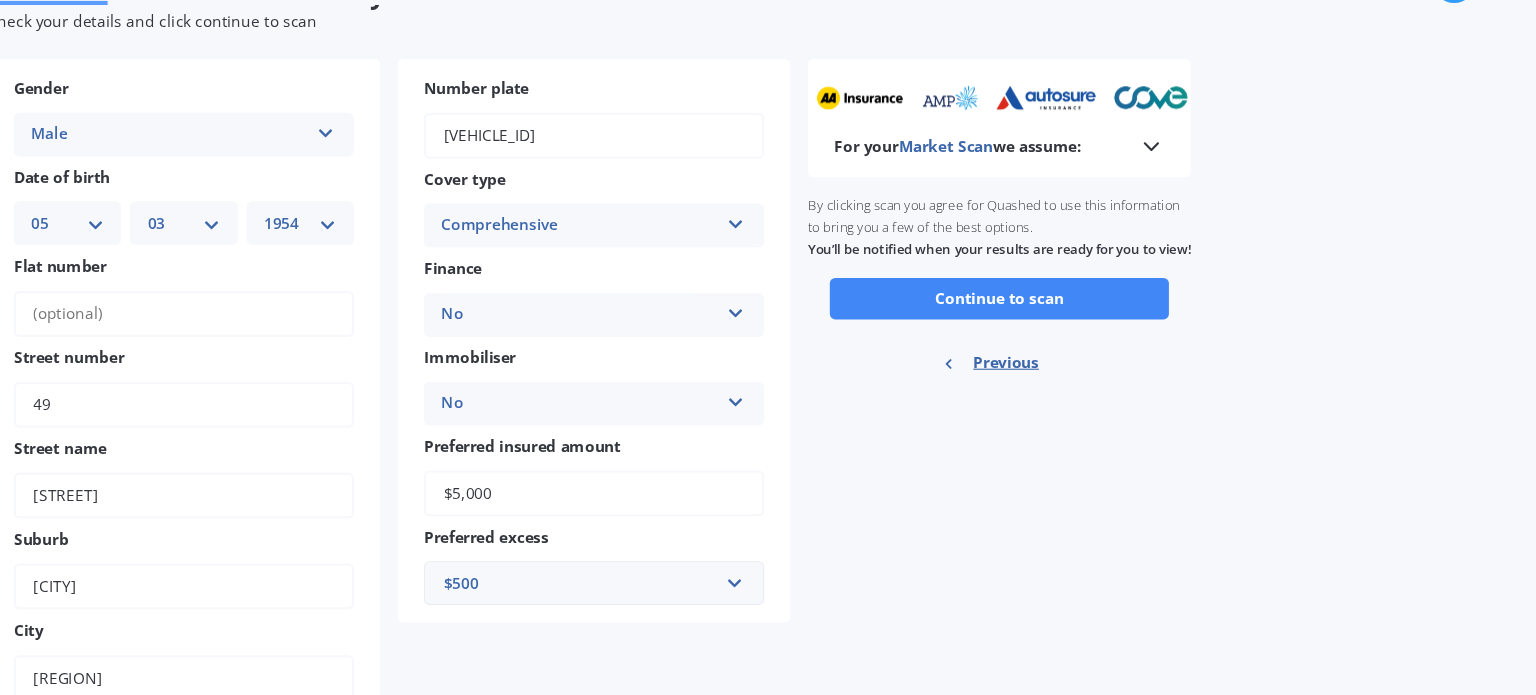 scroll, scrollTop: 0, scrollLeft: 0, axis: both 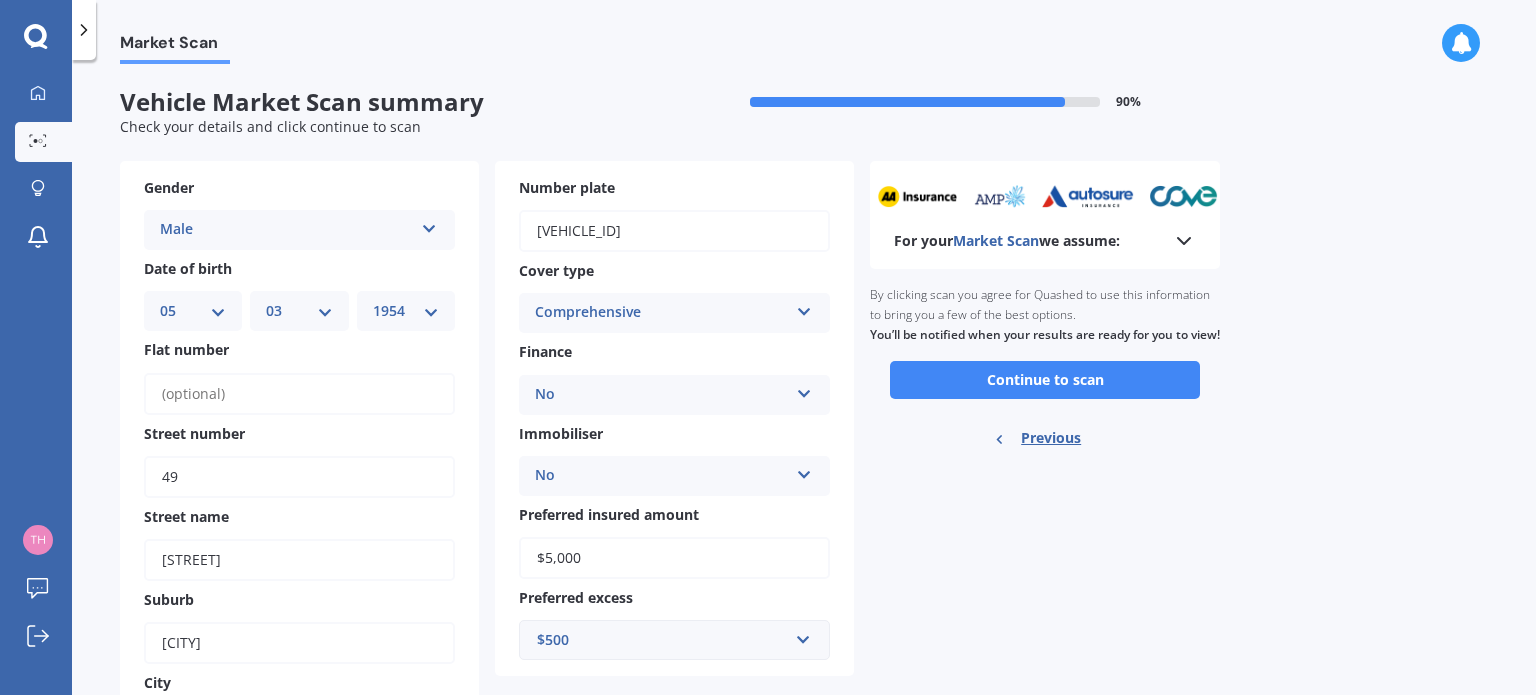 click at bounding box center (1184, 241) 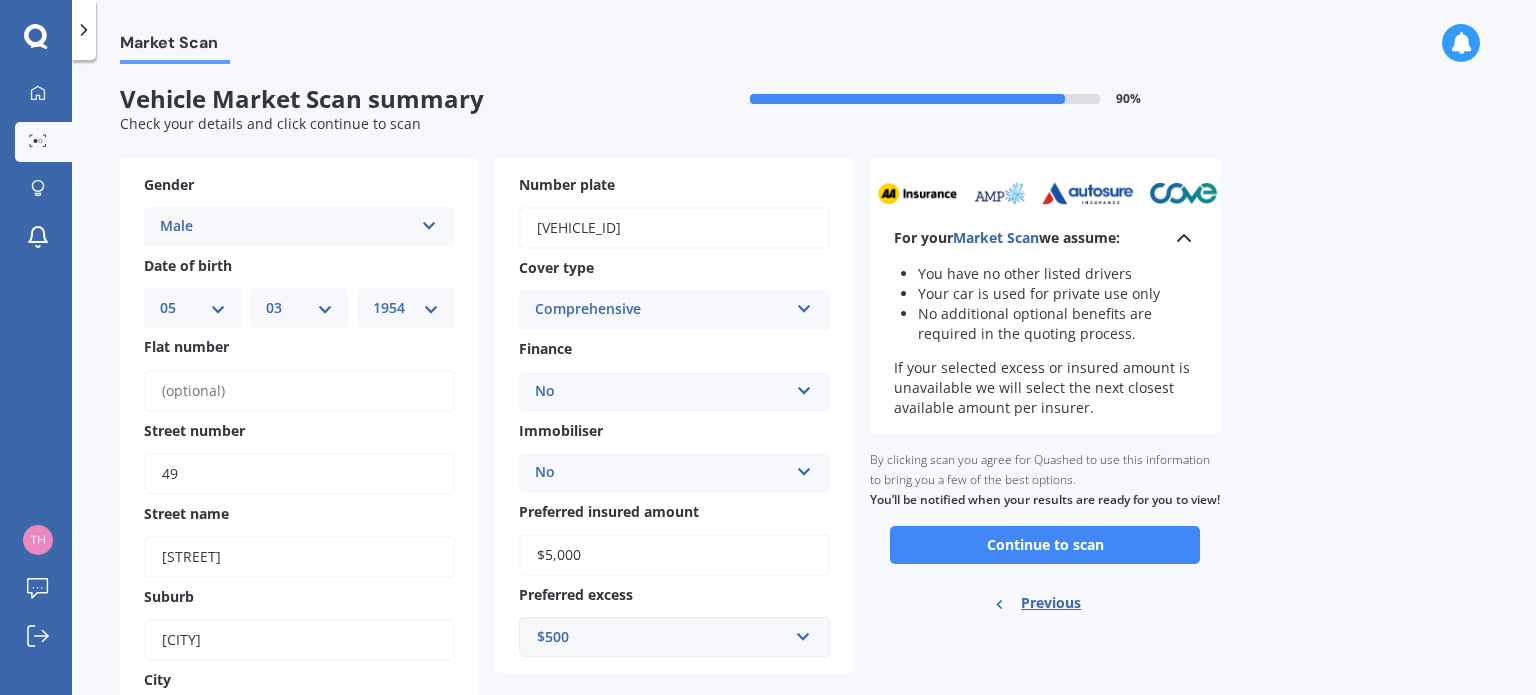 scroll, scrollTop: 0, scrollLeft: 0, axis: both 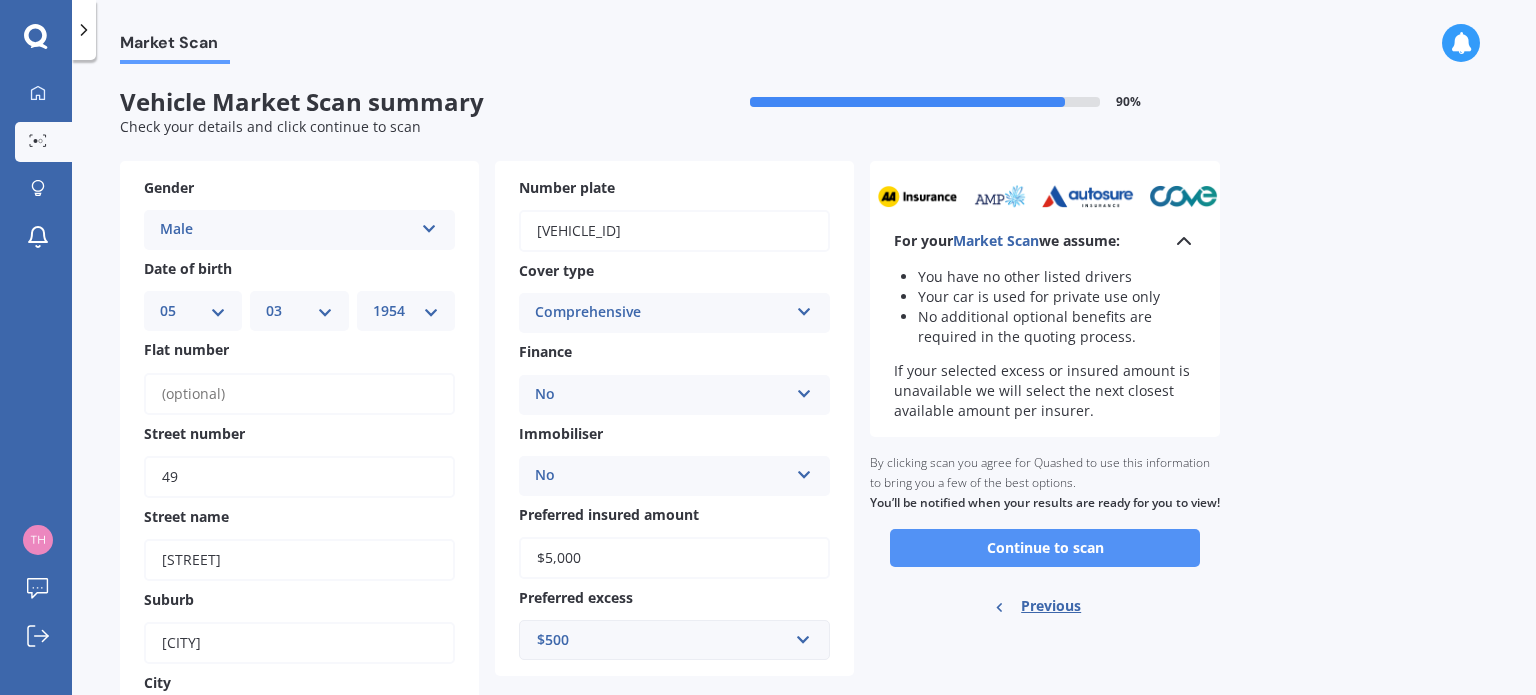 click on "Continue to scan" at bounding box center [1045, 548] 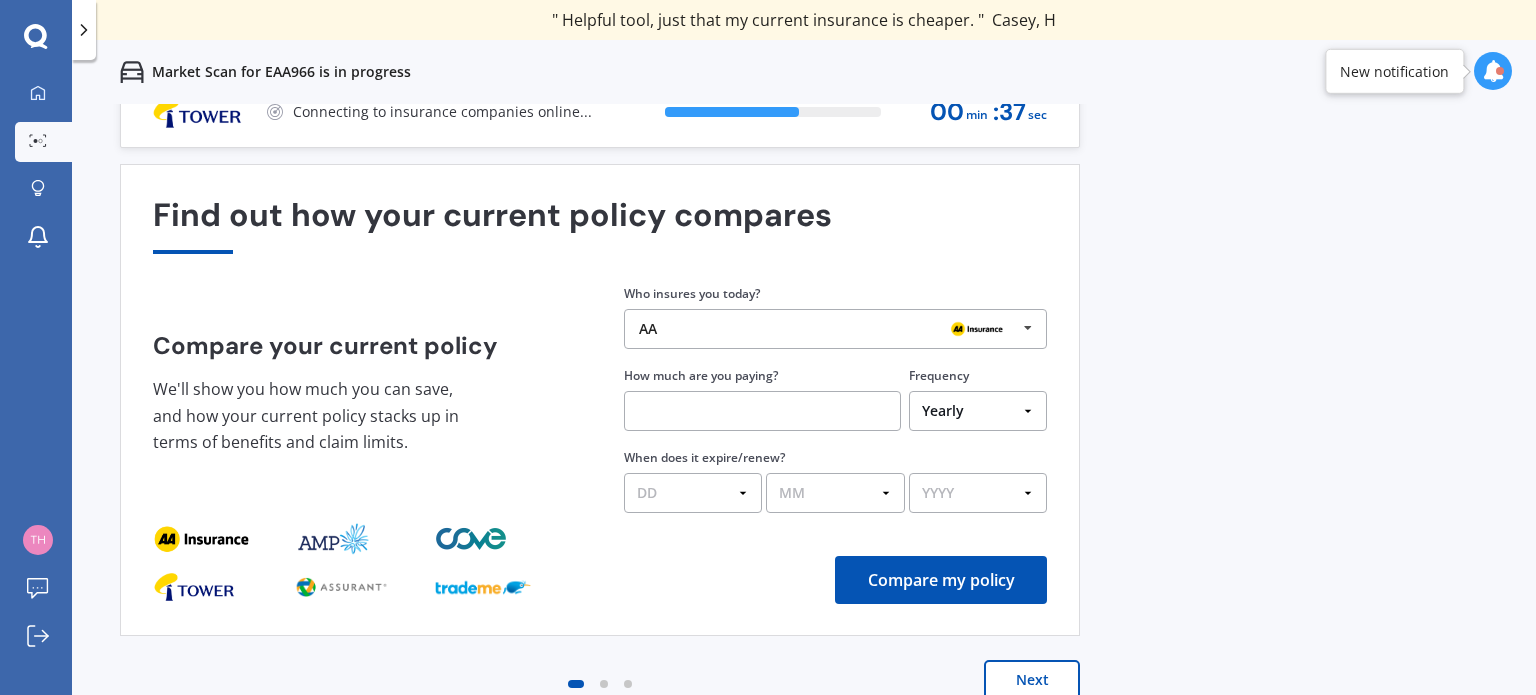 scroll, scrollTop: 0, scrollLeft: 0, axis: both 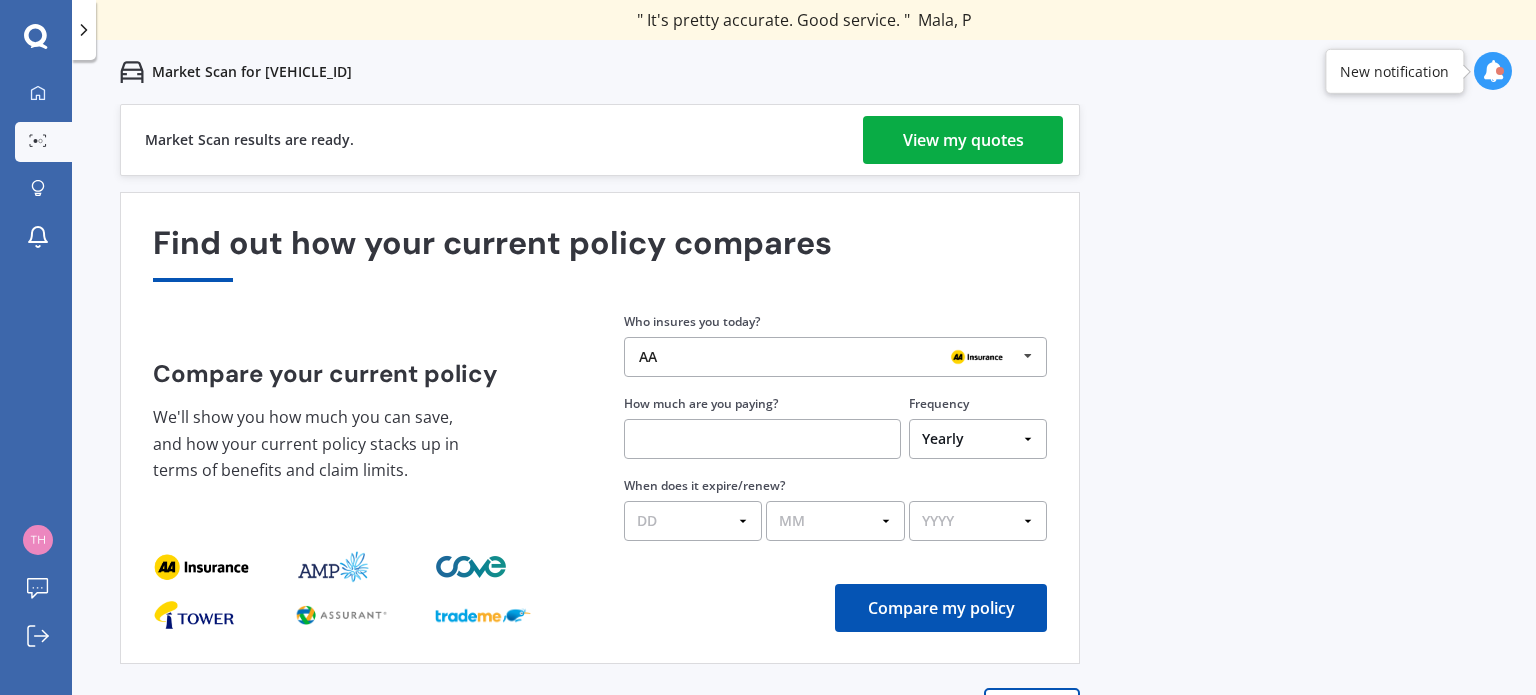 click on "View my quotes" at bounding box center [963, 140] 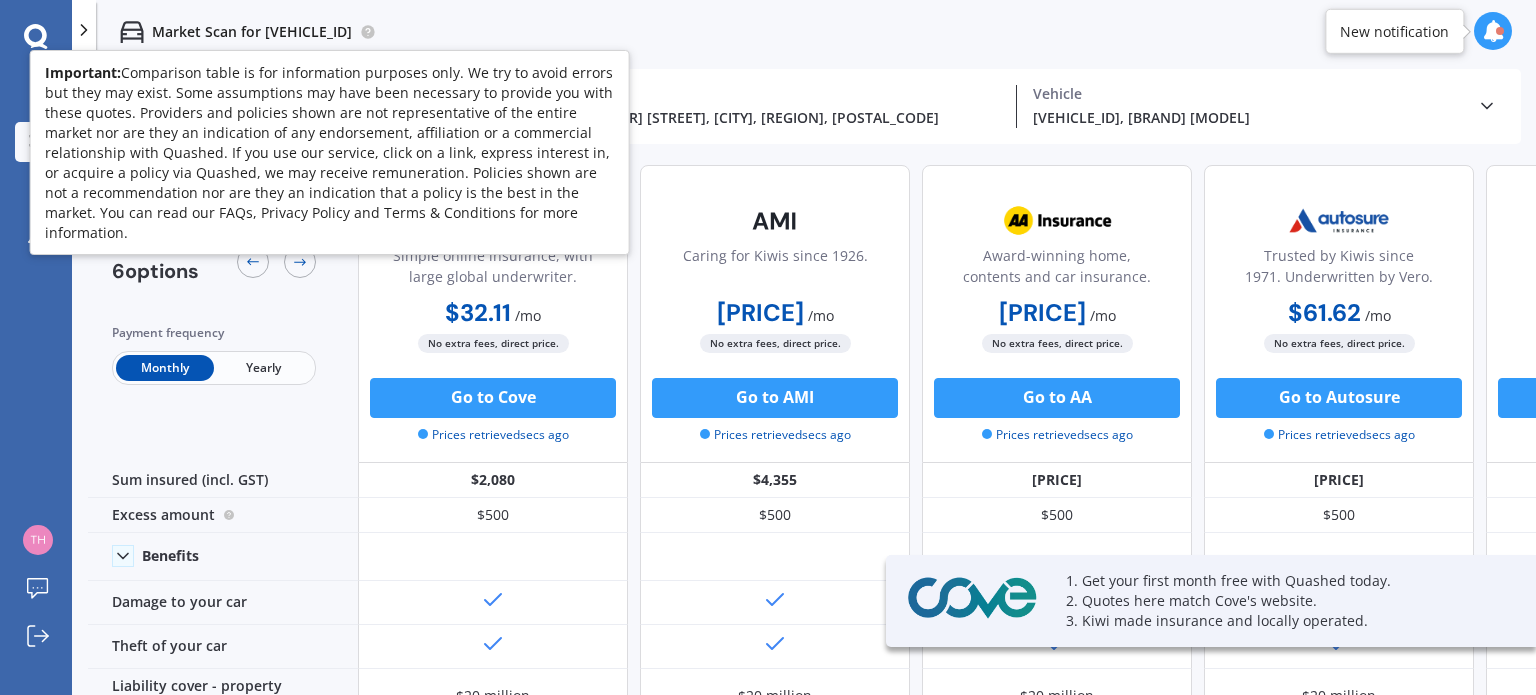 click on "Market Scan for [VEHICLE_ID]" at bounding box center (804, 32) 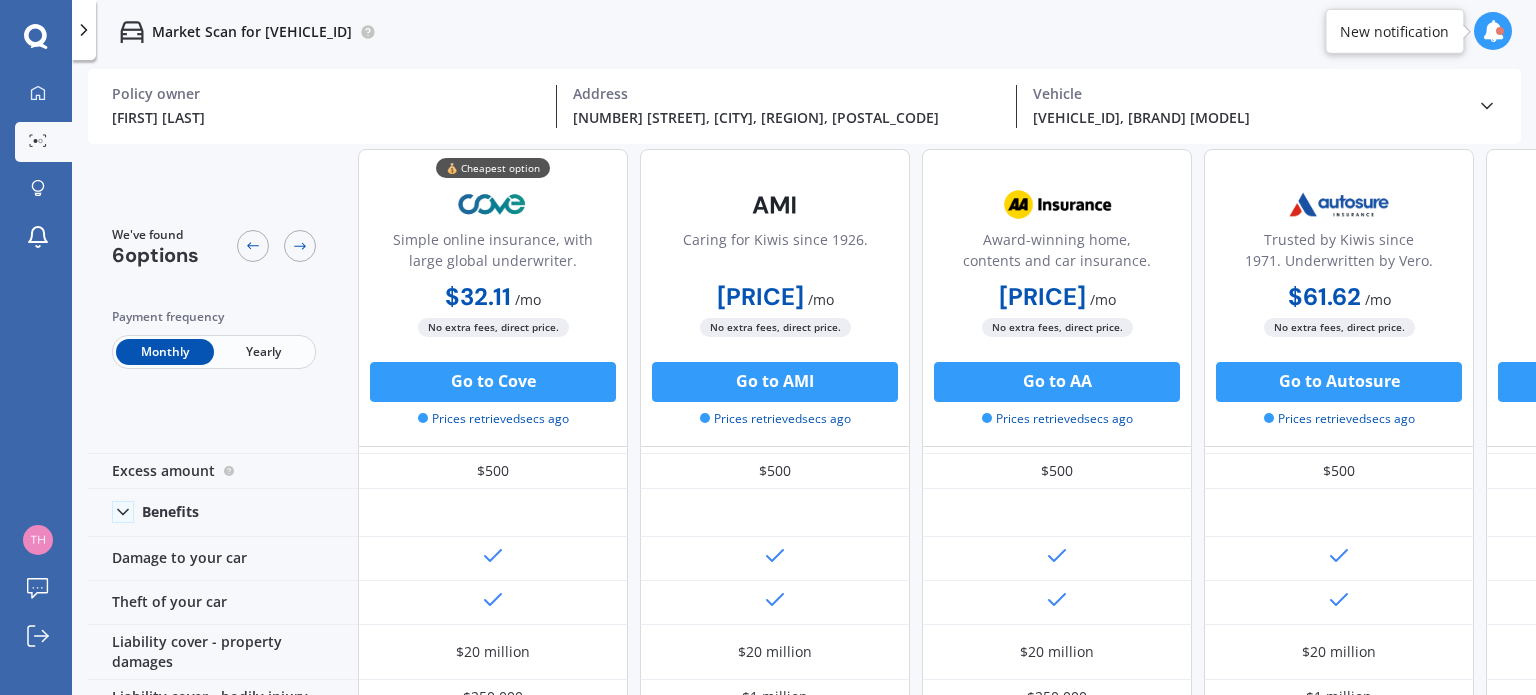 scroll, scrollTop: 0, scrollLeft: 0, axis: both 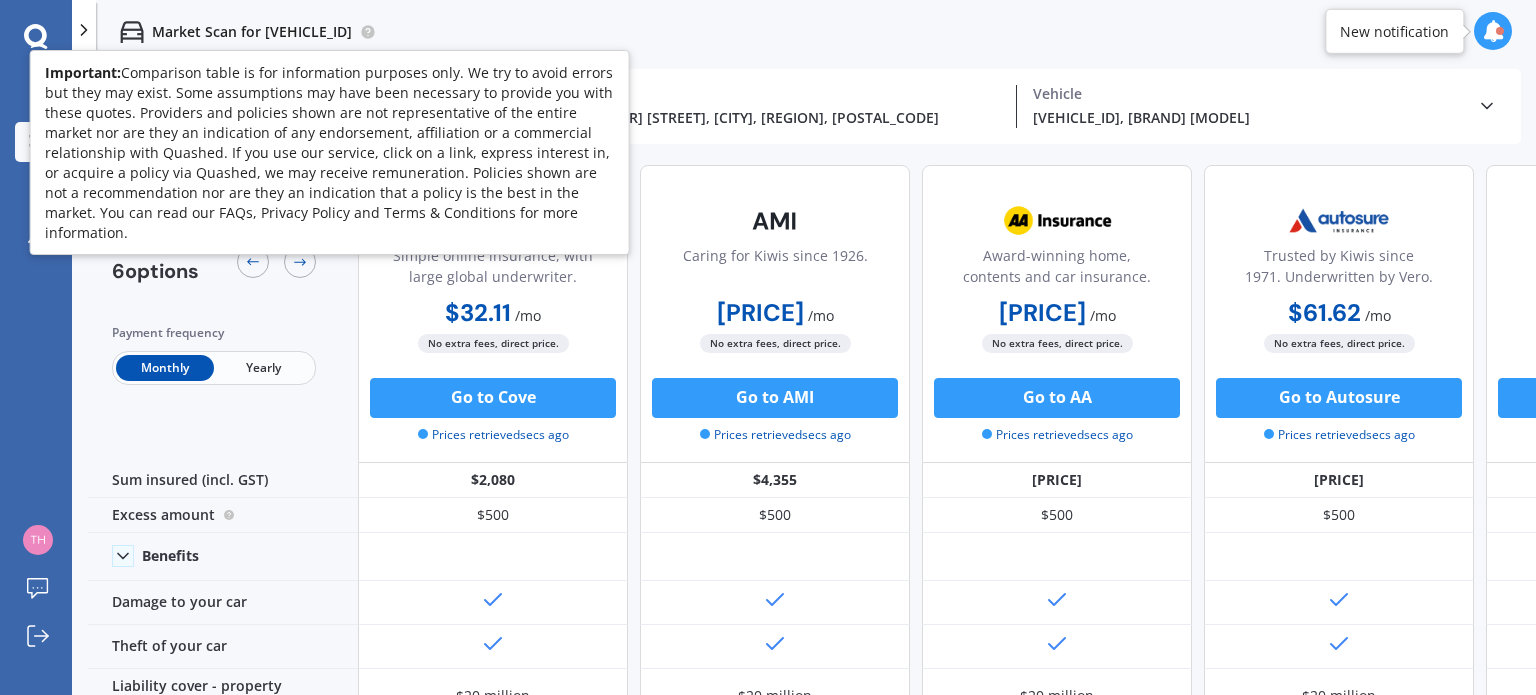 click on "Yearly" at bounding box center [263, 368] 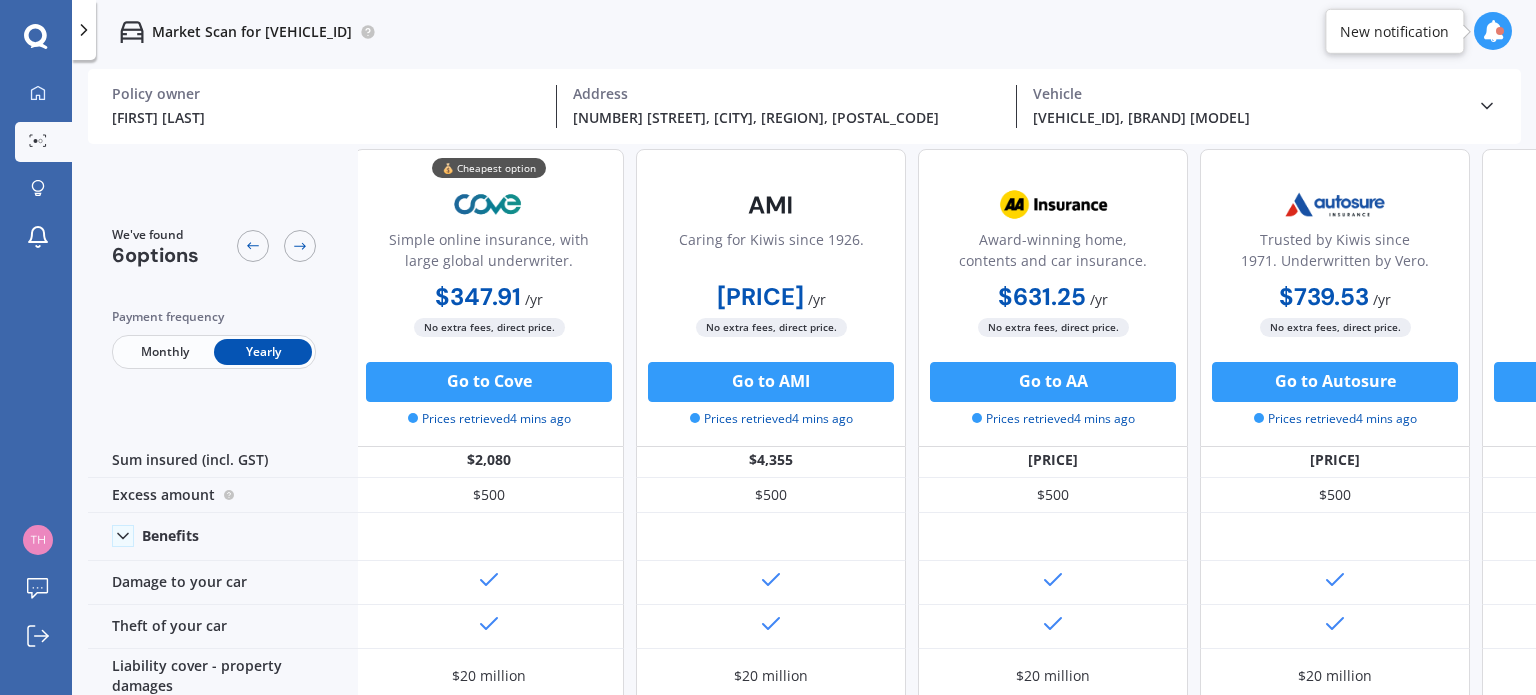 scroll, scrollTop: 0, scrollLeft: 4, axis: horizontal 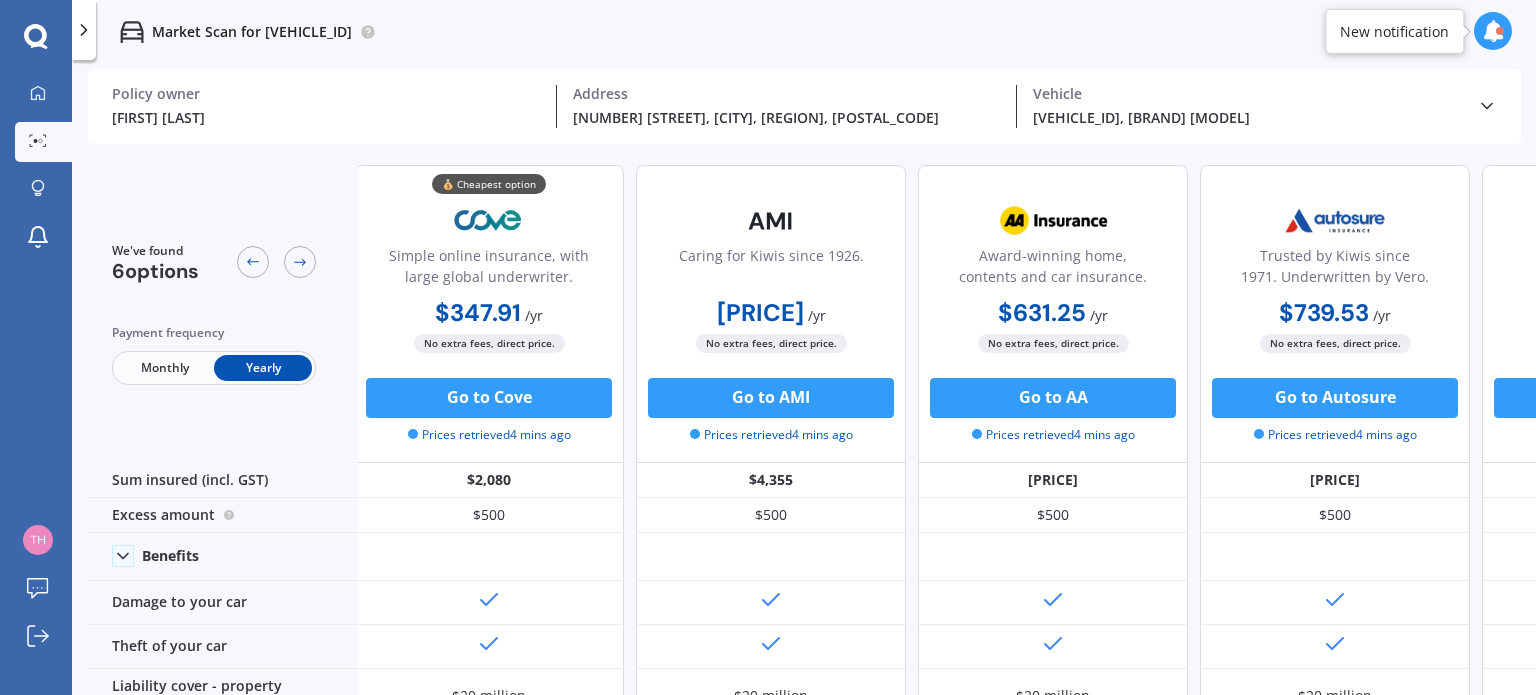 click at bounding box center (1487, 106) 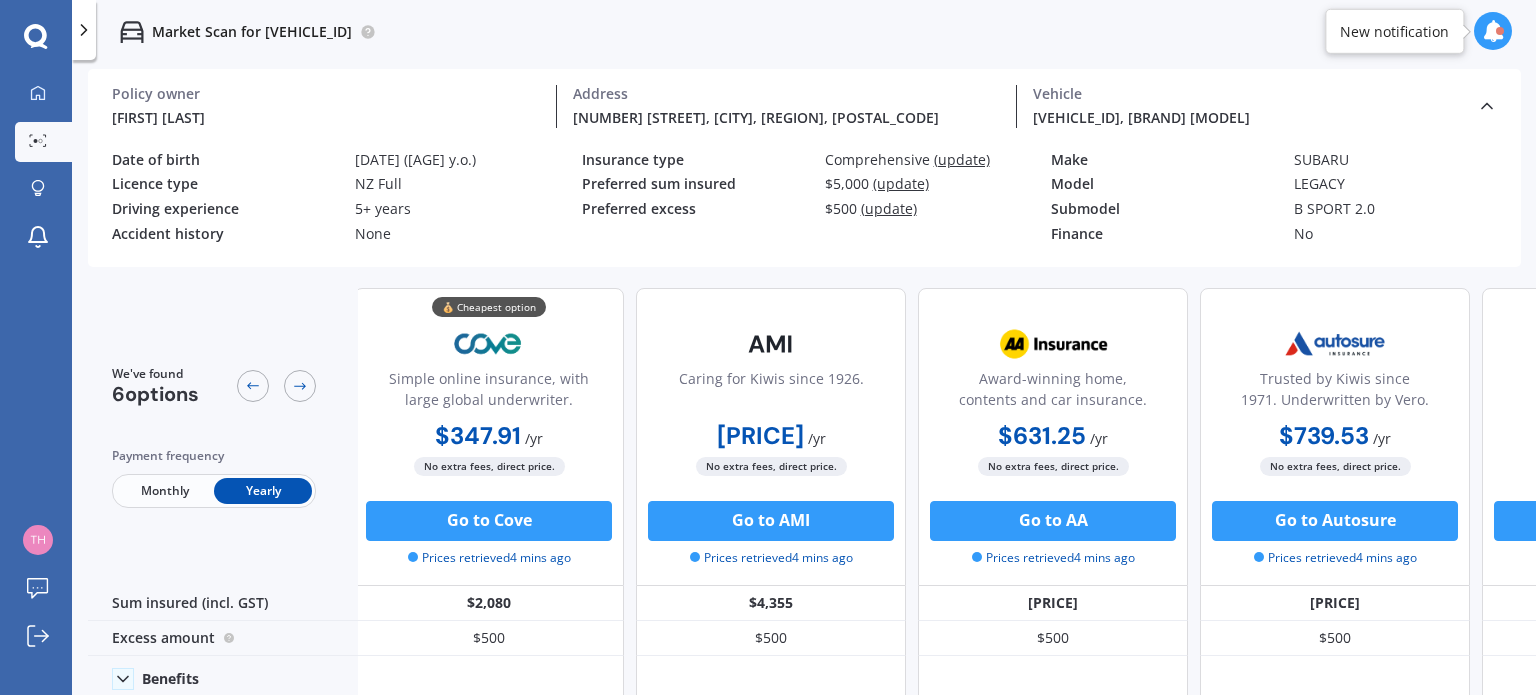 click at bounding box center [1487, 106] 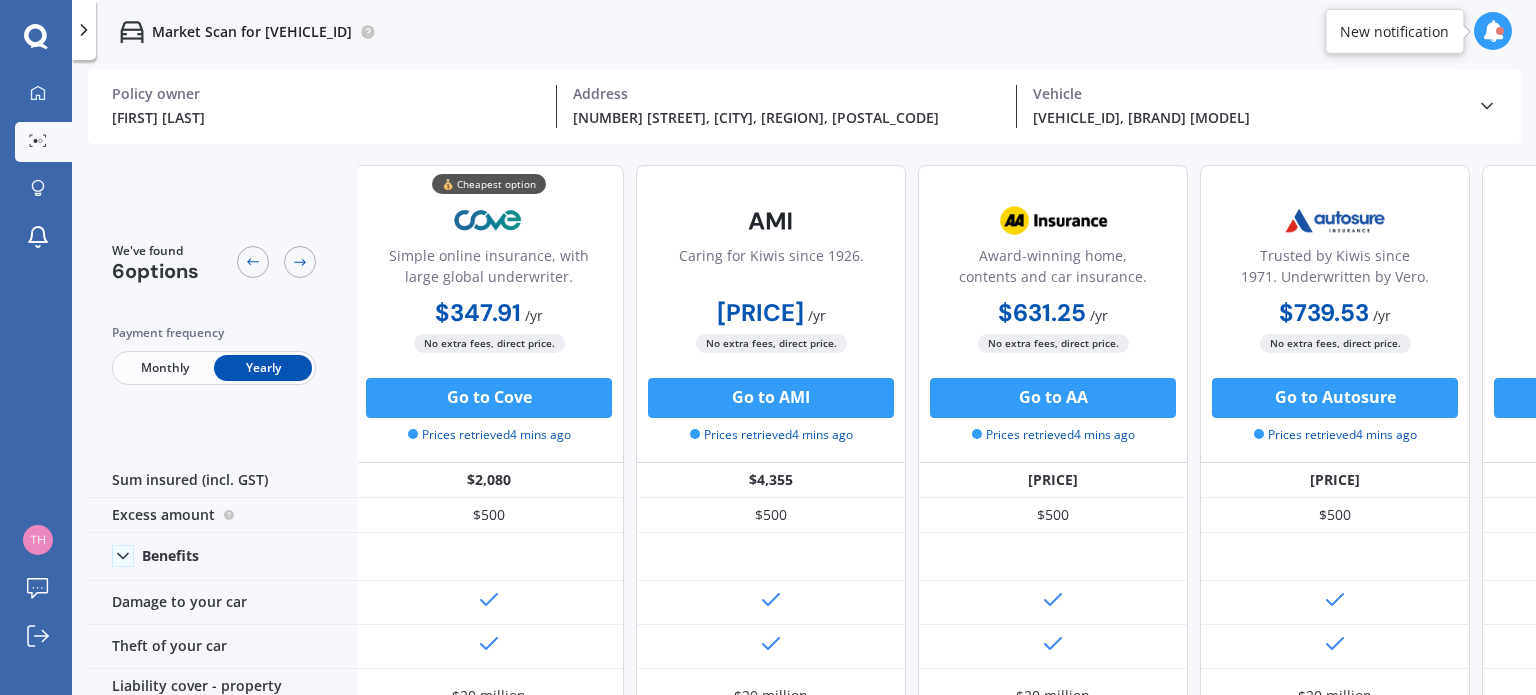 click at bounding box center (84, 30) 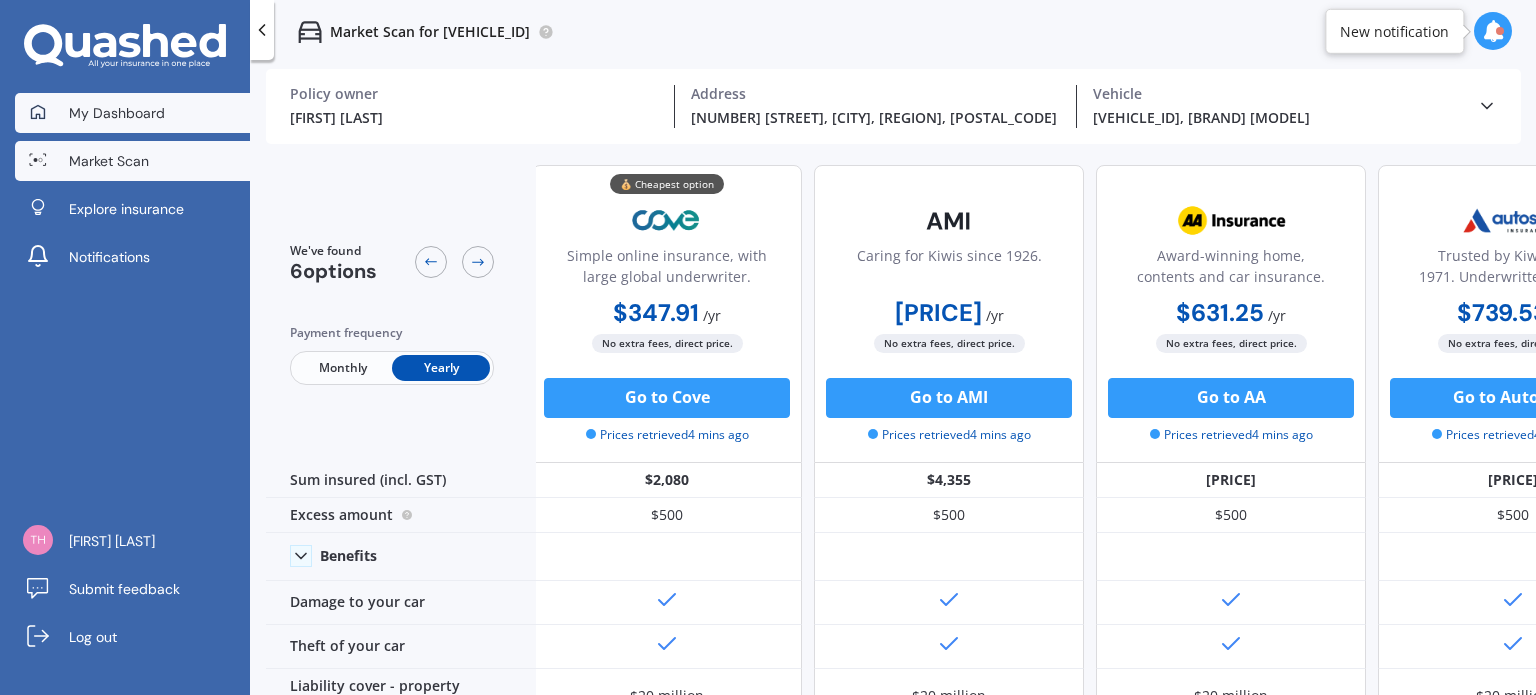 click on "My Dashboard" at bounding box center [117, 113] 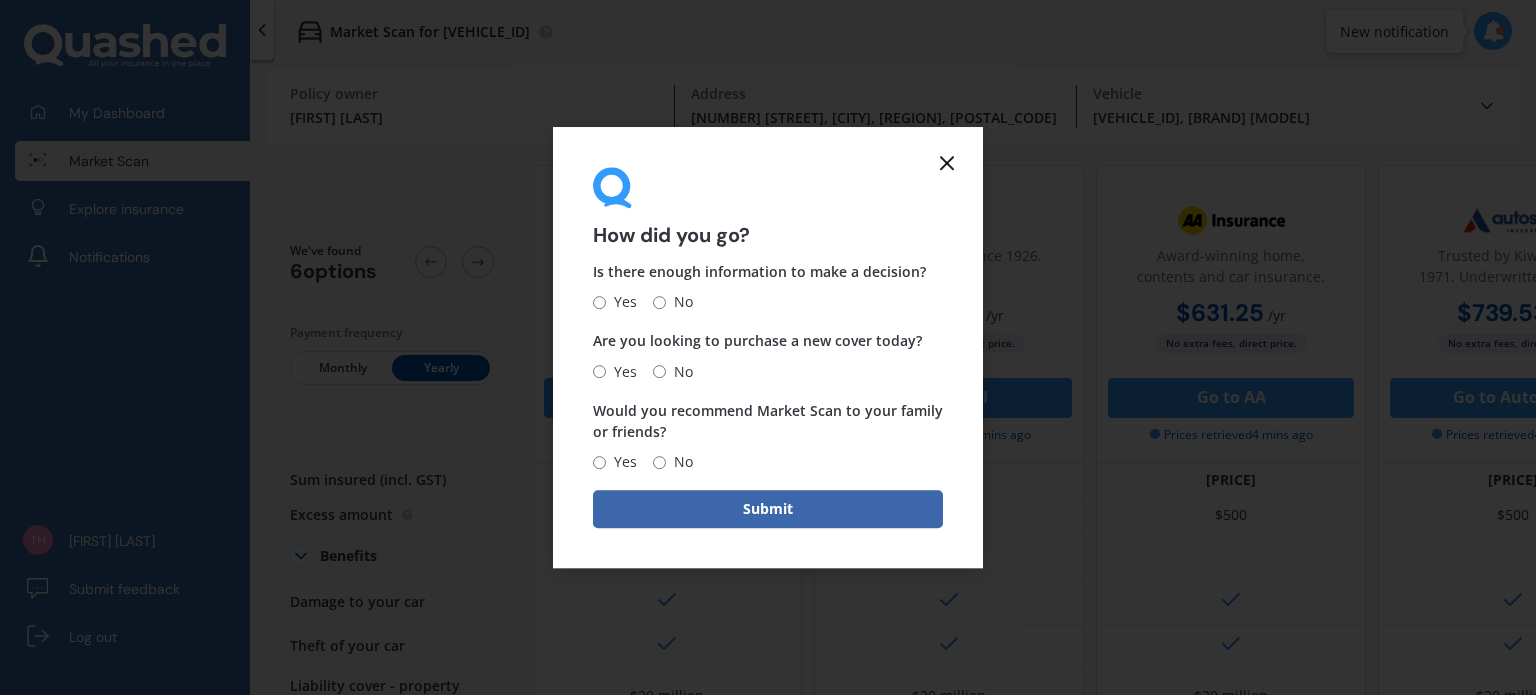 click at bounding box center (947, 163) 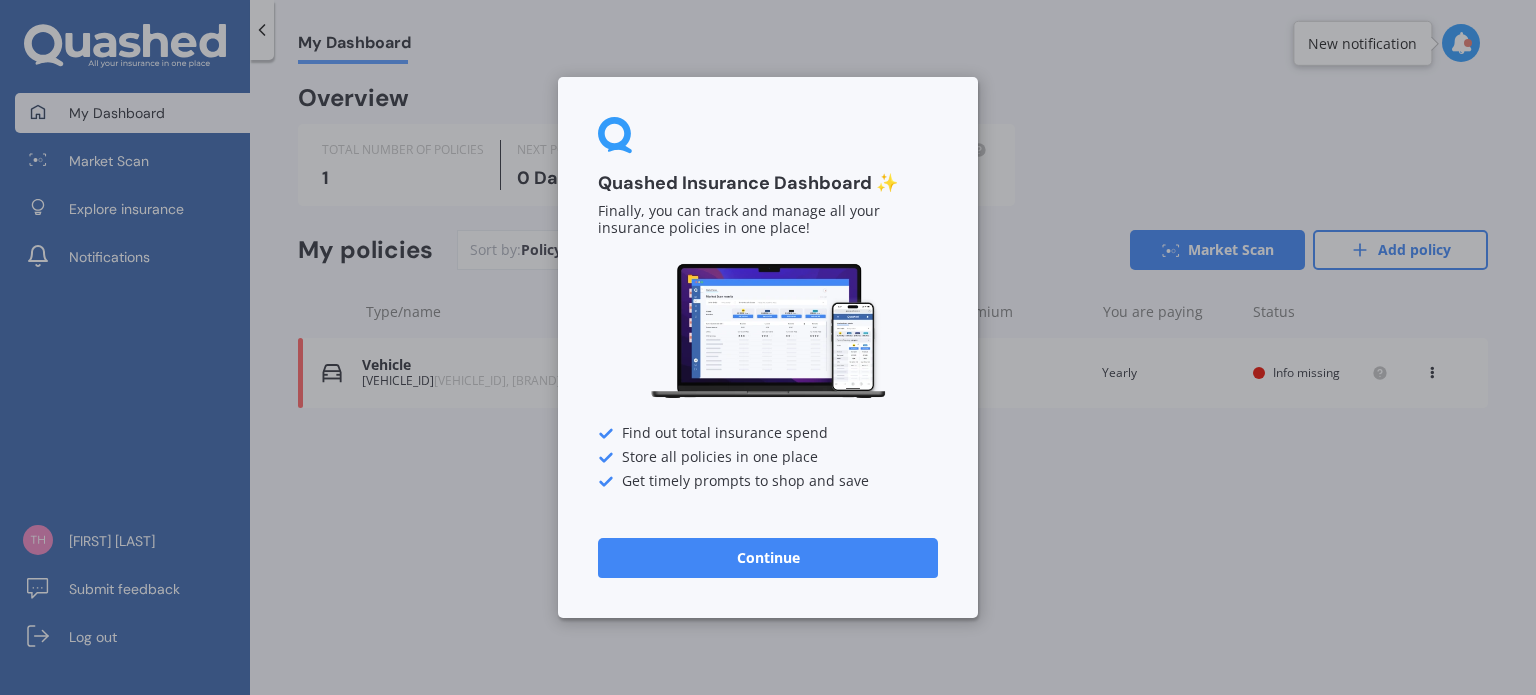 click on "Continue" at bounding box center [768, 558] 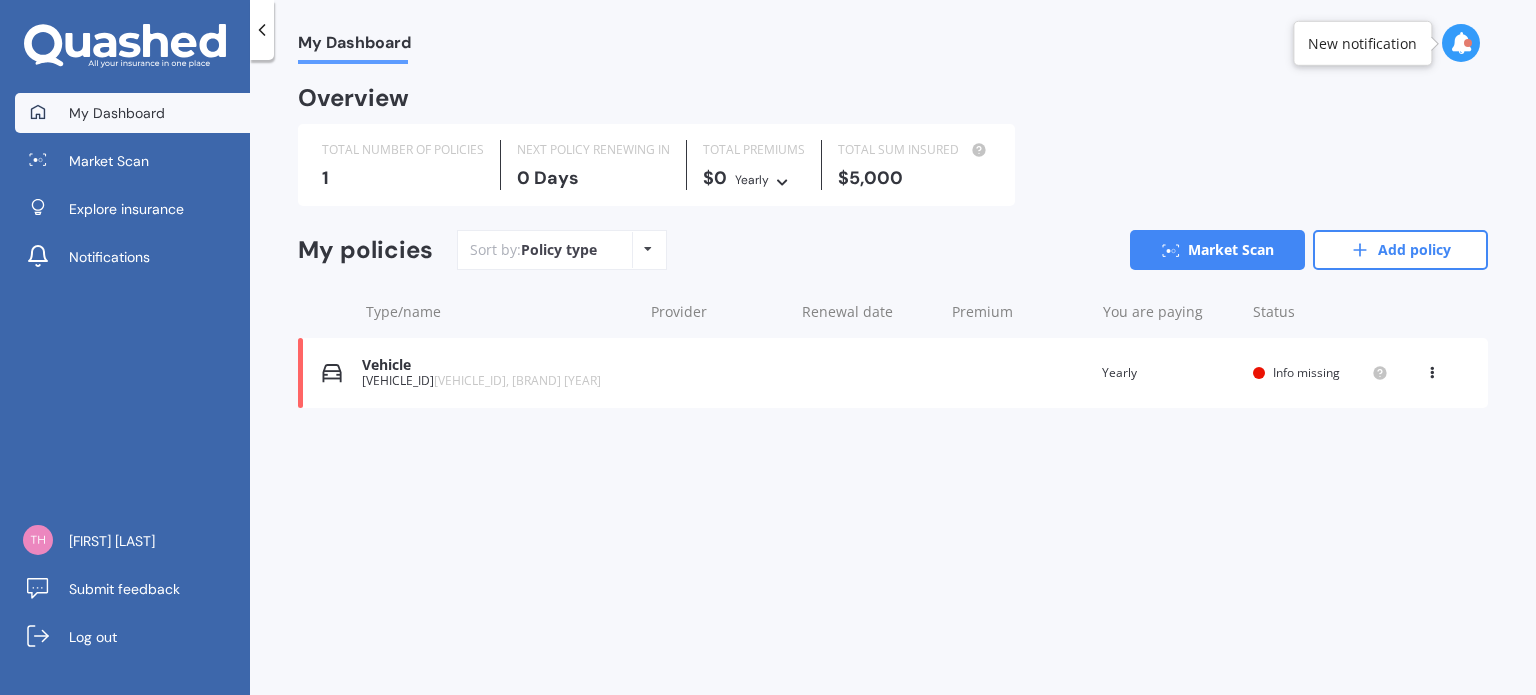click on "View option View policy Delete" at bounding box center (1434, 373) 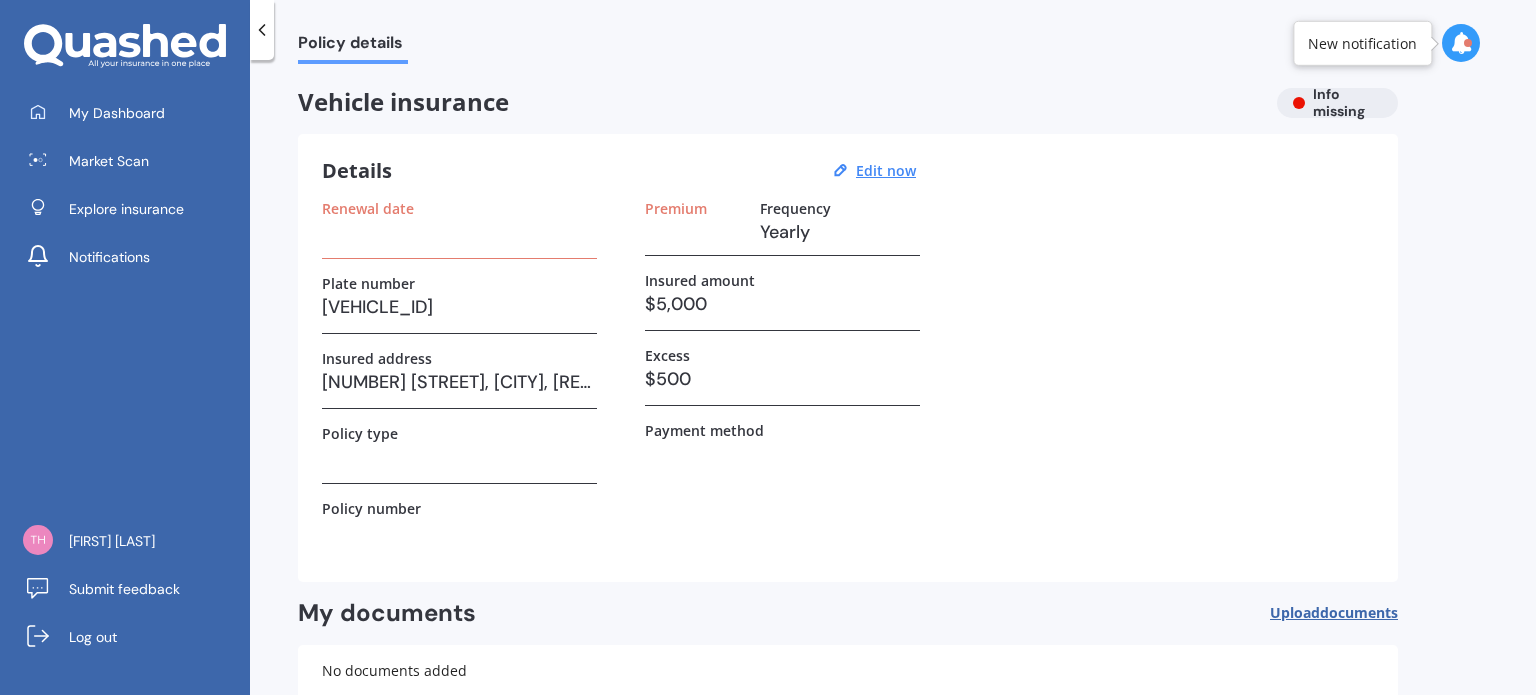 click on "Vehicle insurance Info missing" at bounding box center [848, 103] 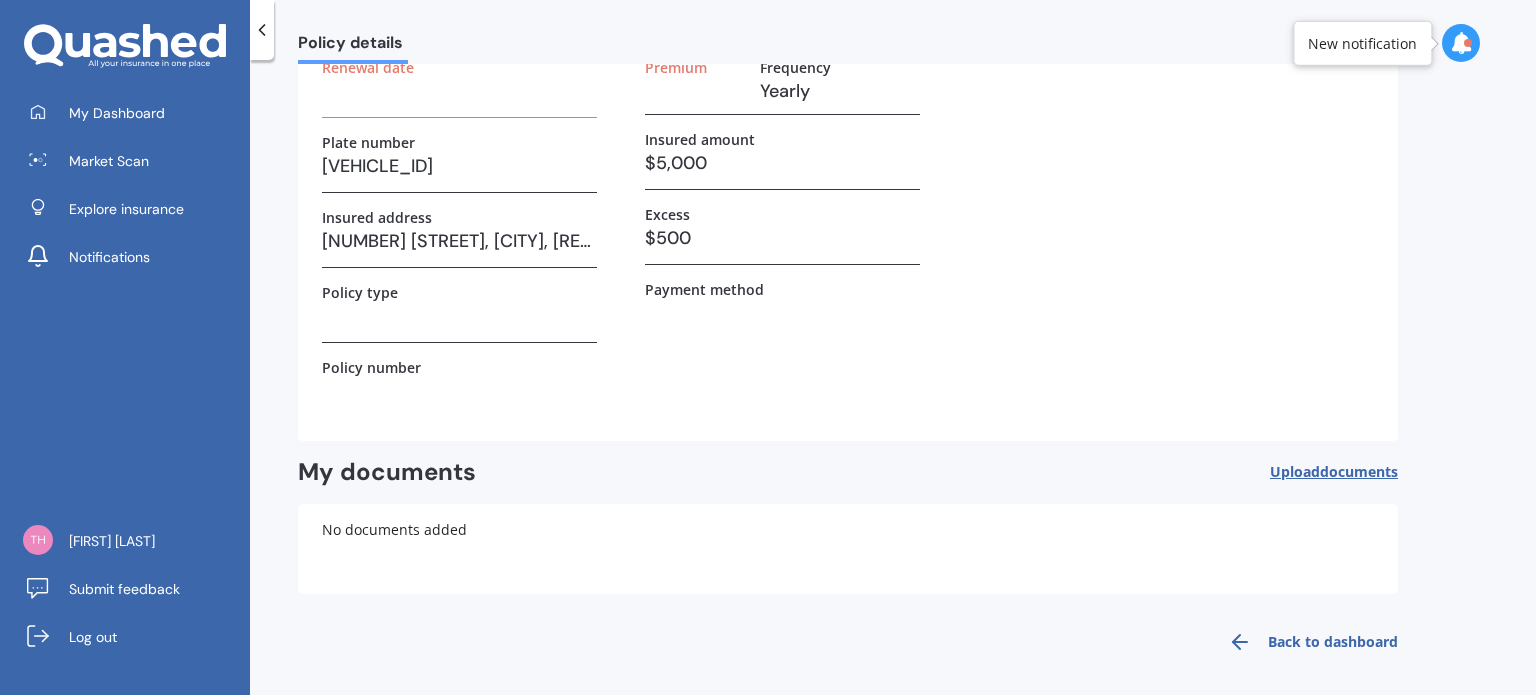 scroll, scrollTop: 146, scrollLeft: 0, axis: vertical 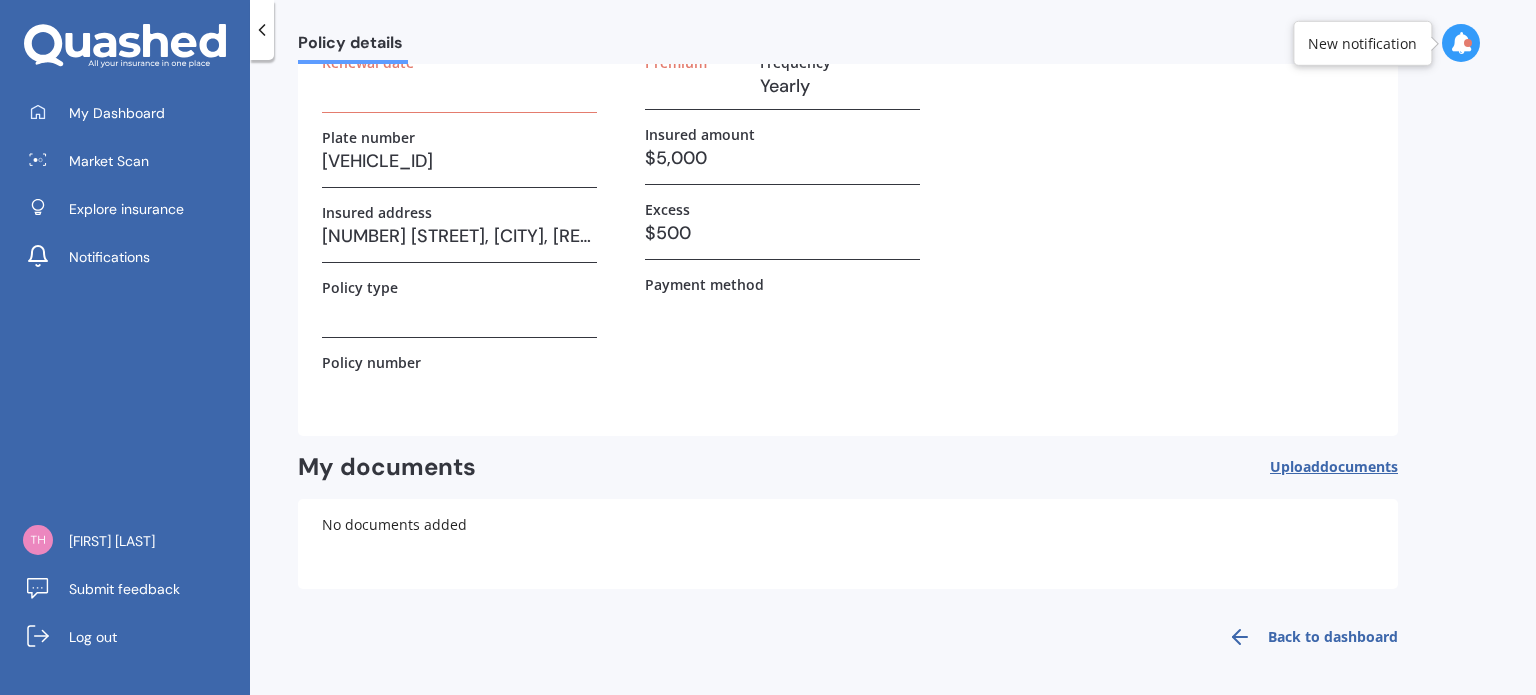 click on "Back to dashboard" at bounding box center [1307, 637] 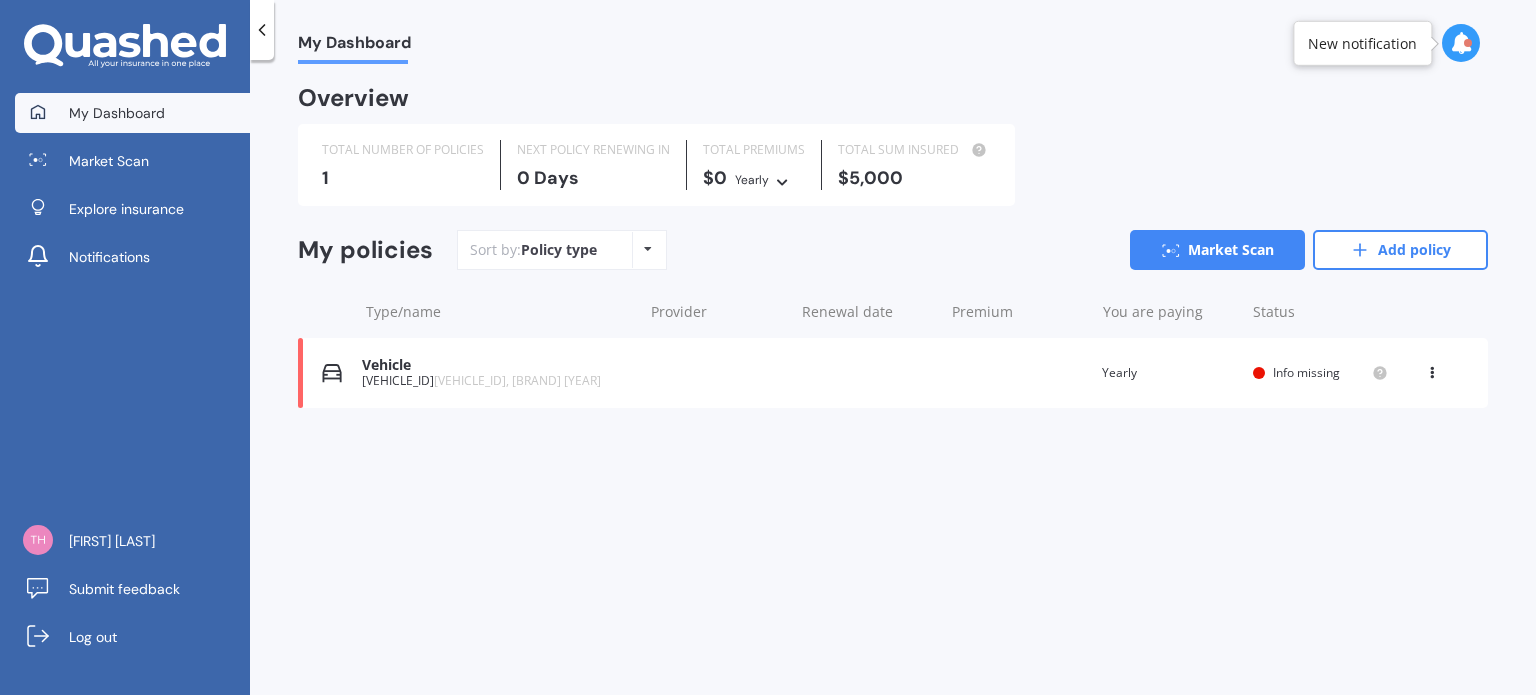click on "Market Scan" at bounding box center (109, 161) 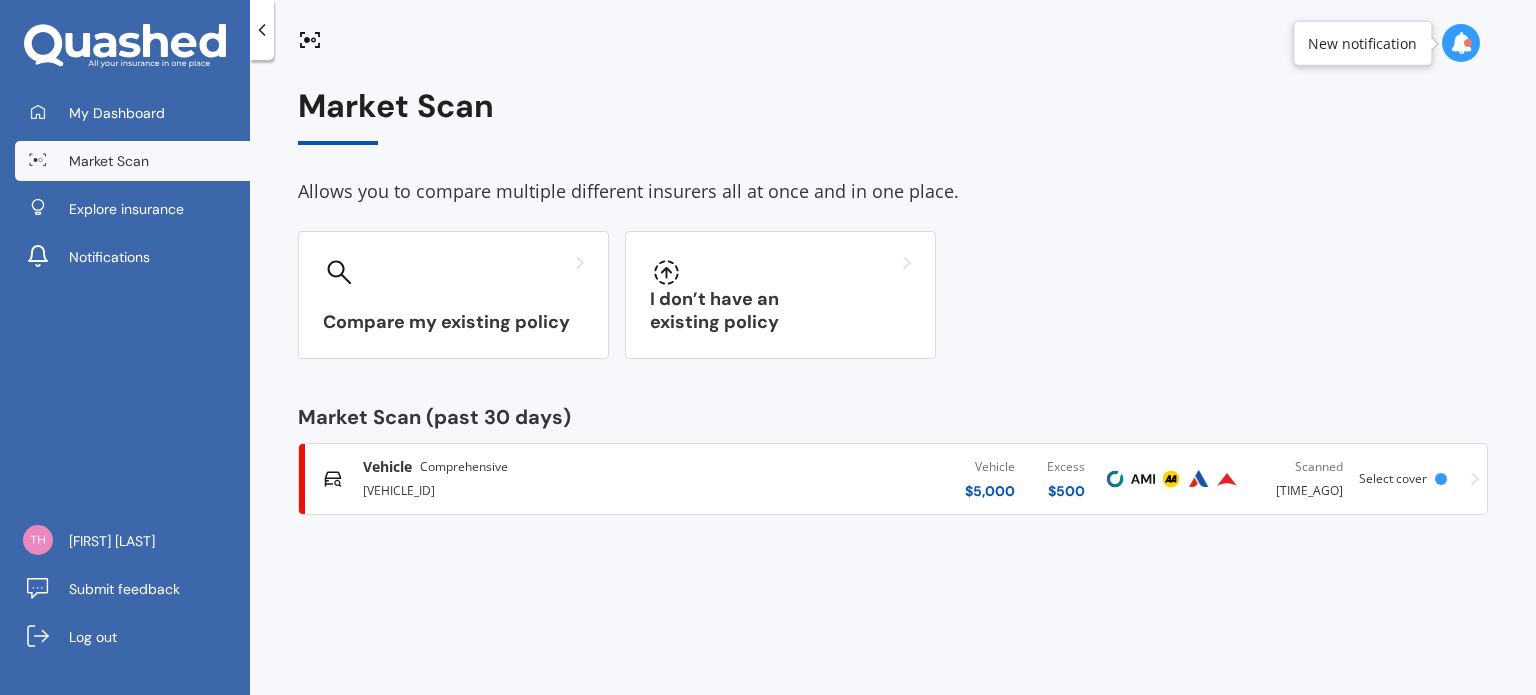 click at bounding box center (893, 32) 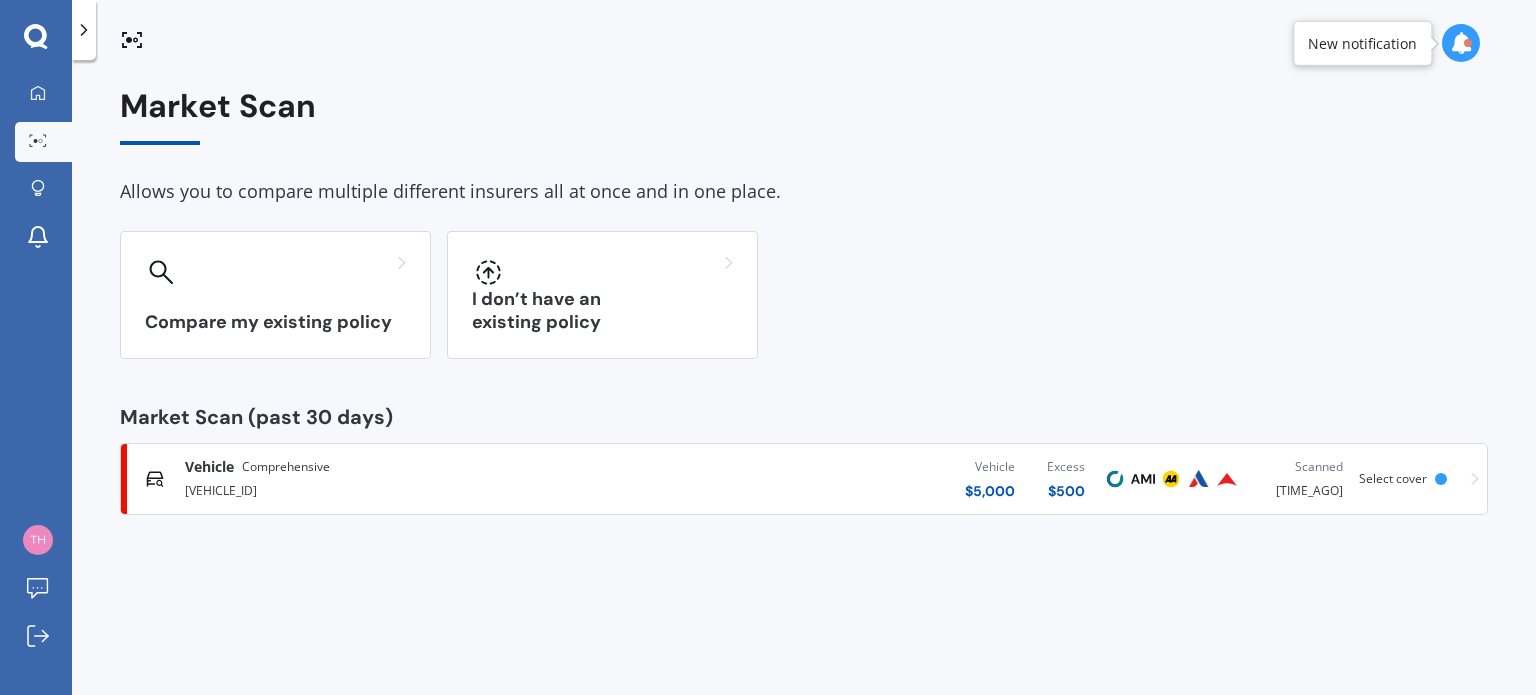click on "My Dashboard Market Scan Explore insurance Notifications [FIRST] [LAST] Submit feedback Log out" at bounding box center (36, 384) 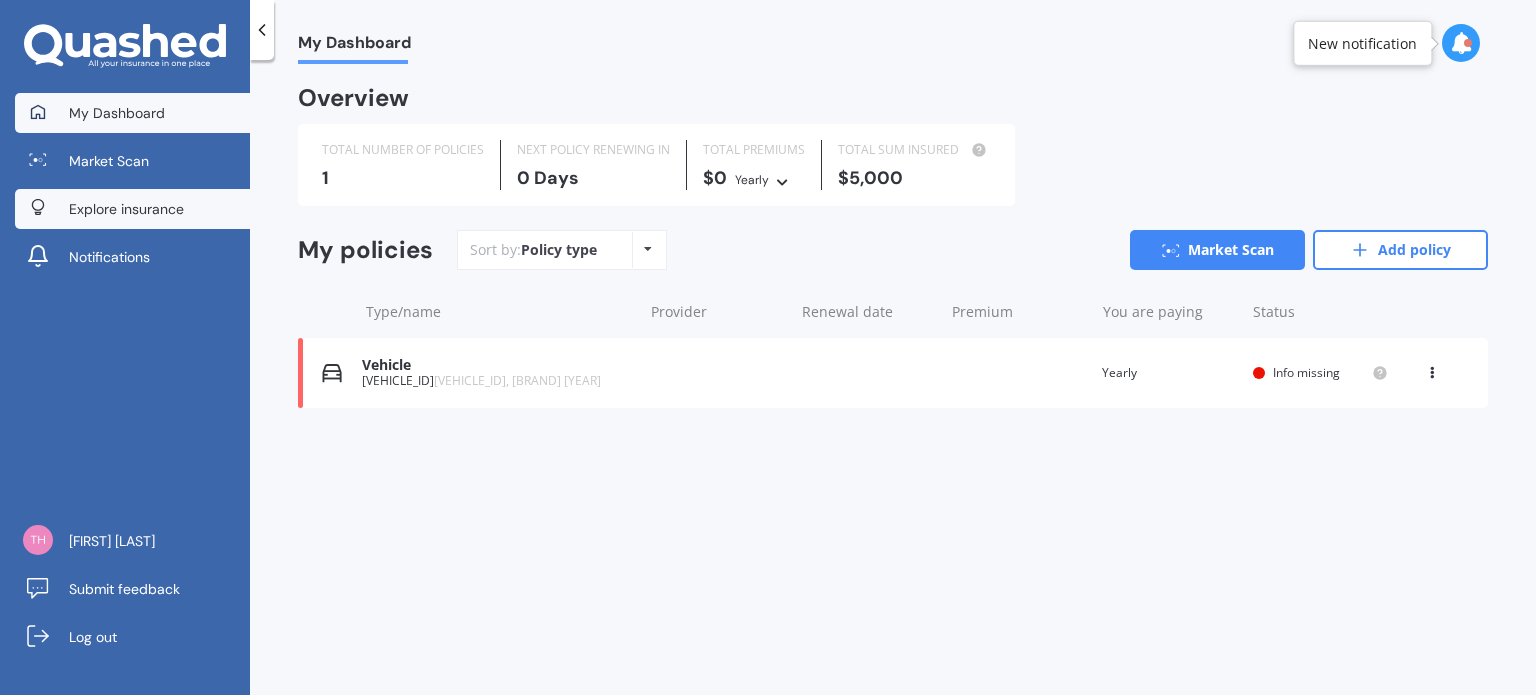 click on "Explore insurance" at bounding box center [126, 209] 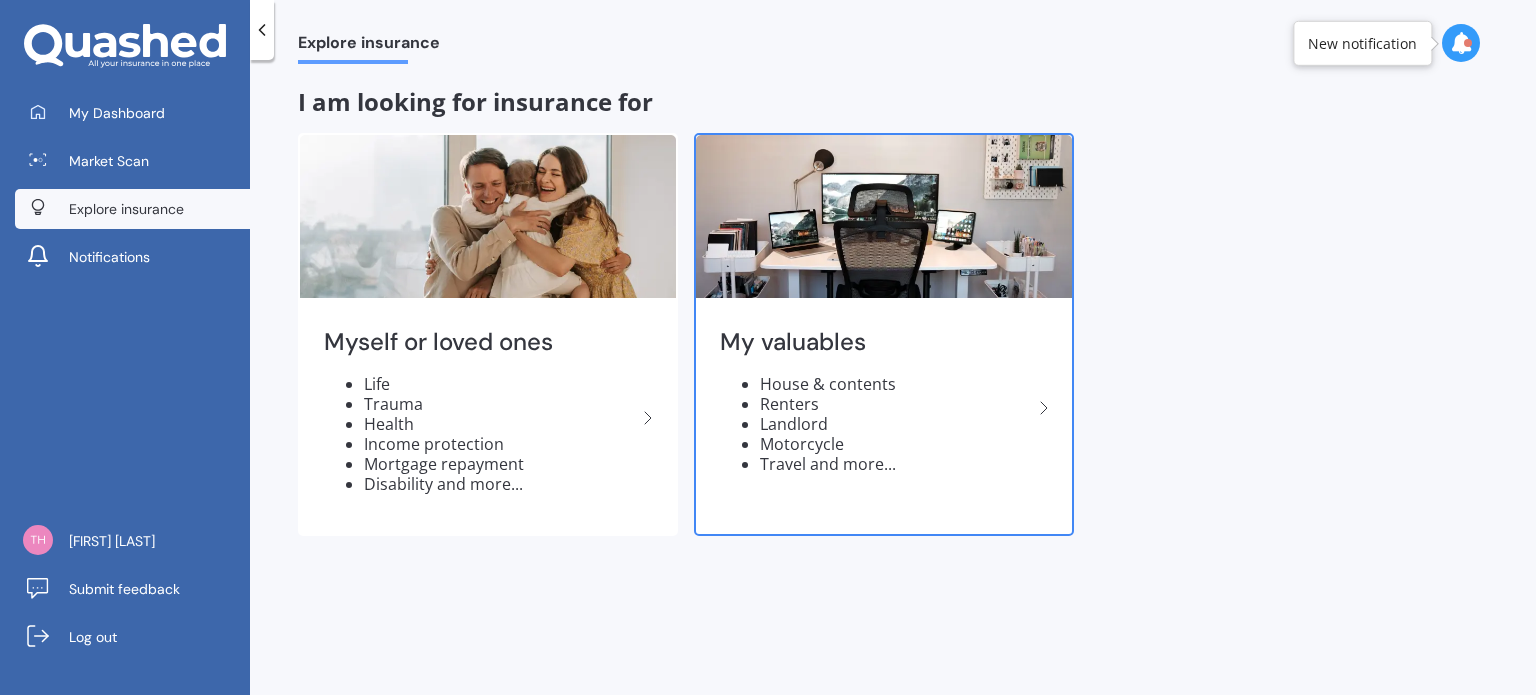 click at bounding box center (648, 418) 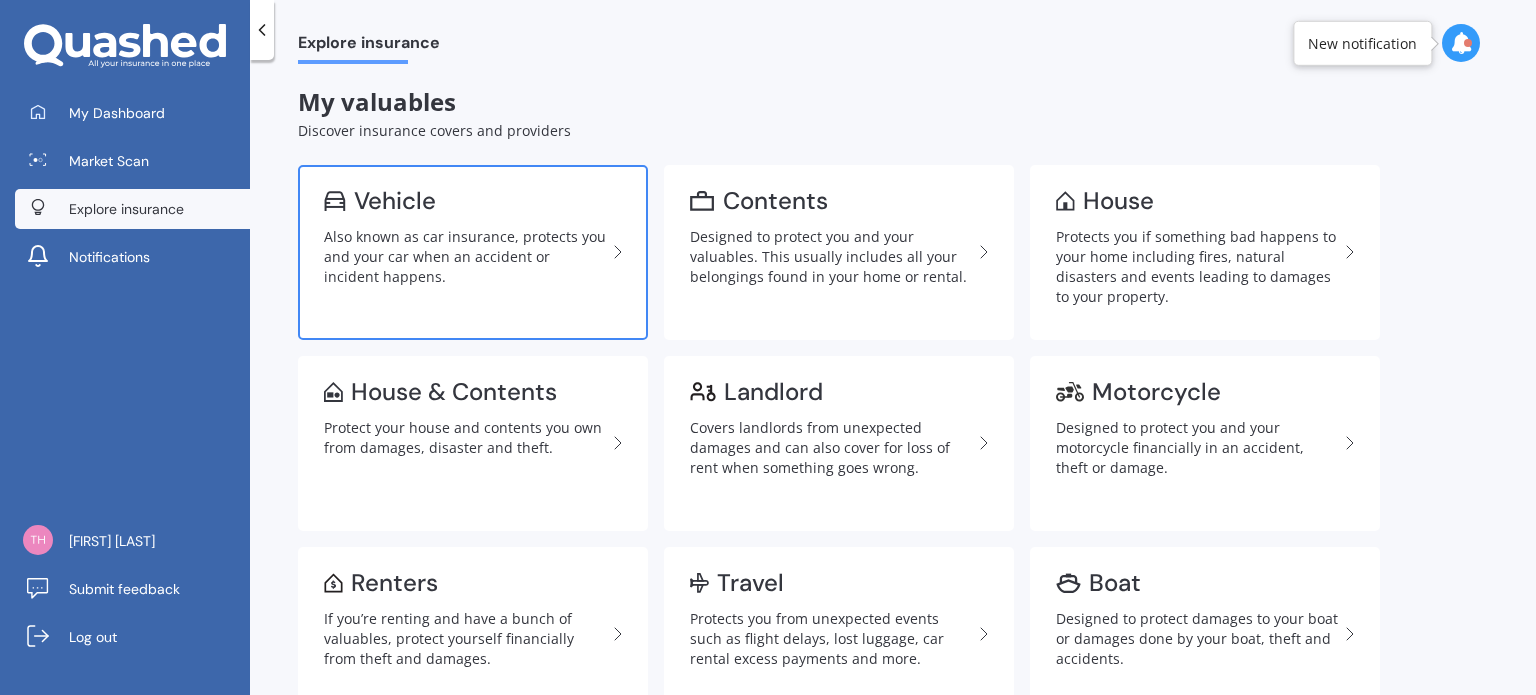 click on "Also known as car insurance, protects you and your car when an accident or incident happens." at bounding box center (465, 257) 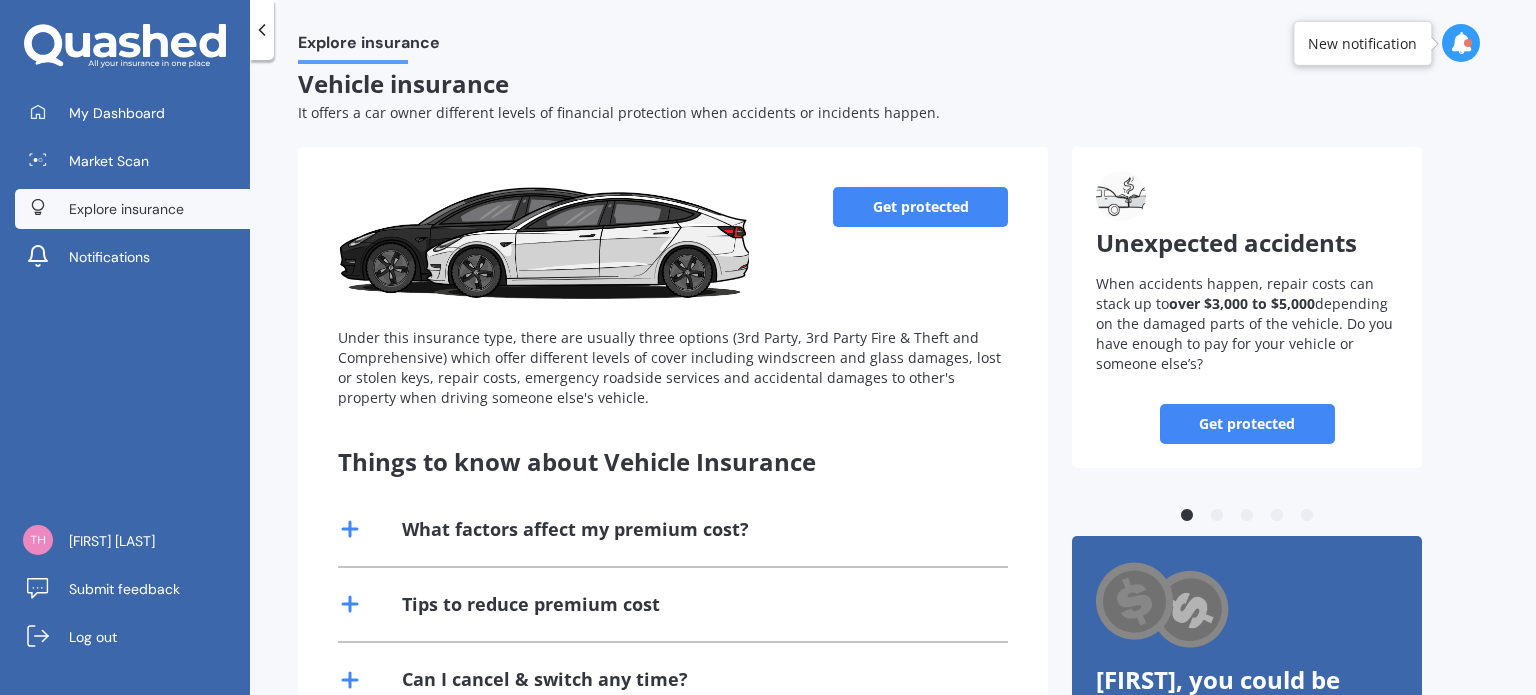 scroll, scrollTop: 0, scrollLeft: 0, axis: both 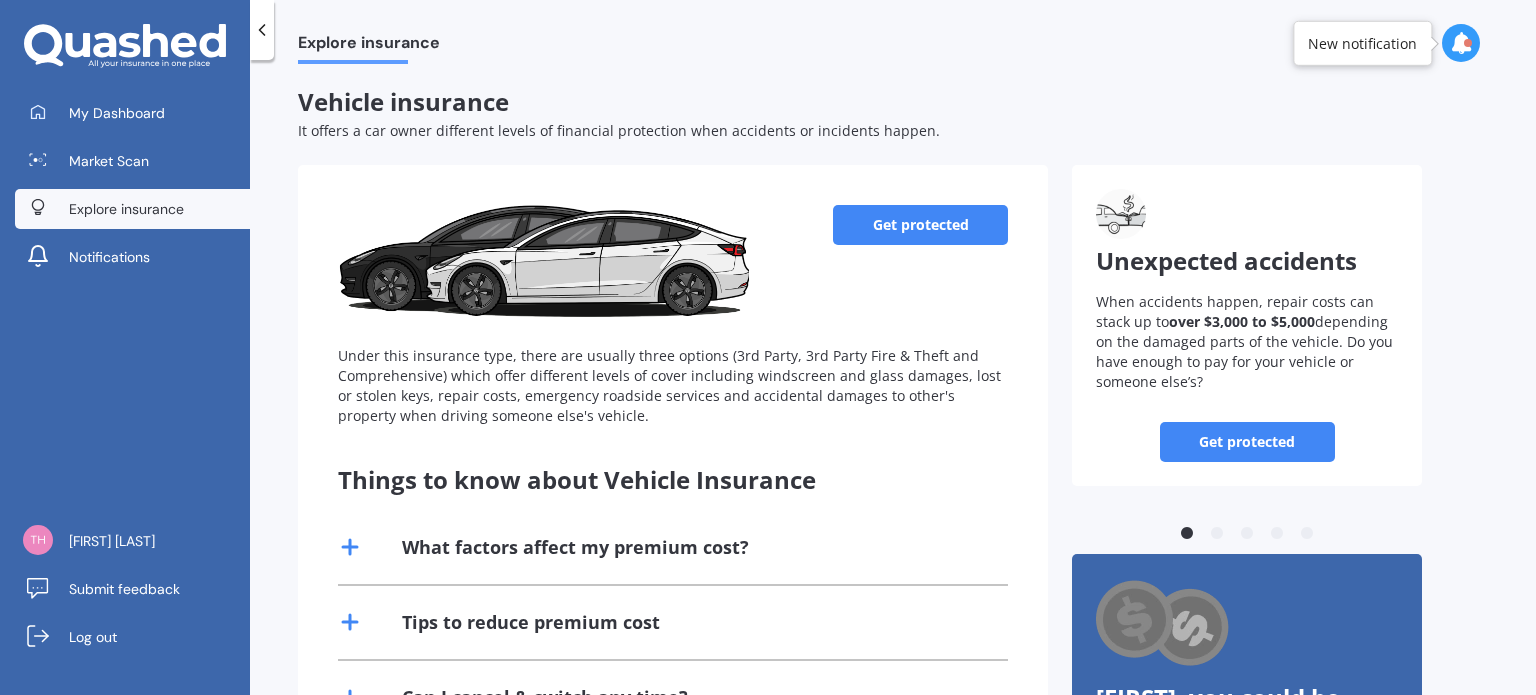 click on "Get protected" at bounding box center [920, 225] 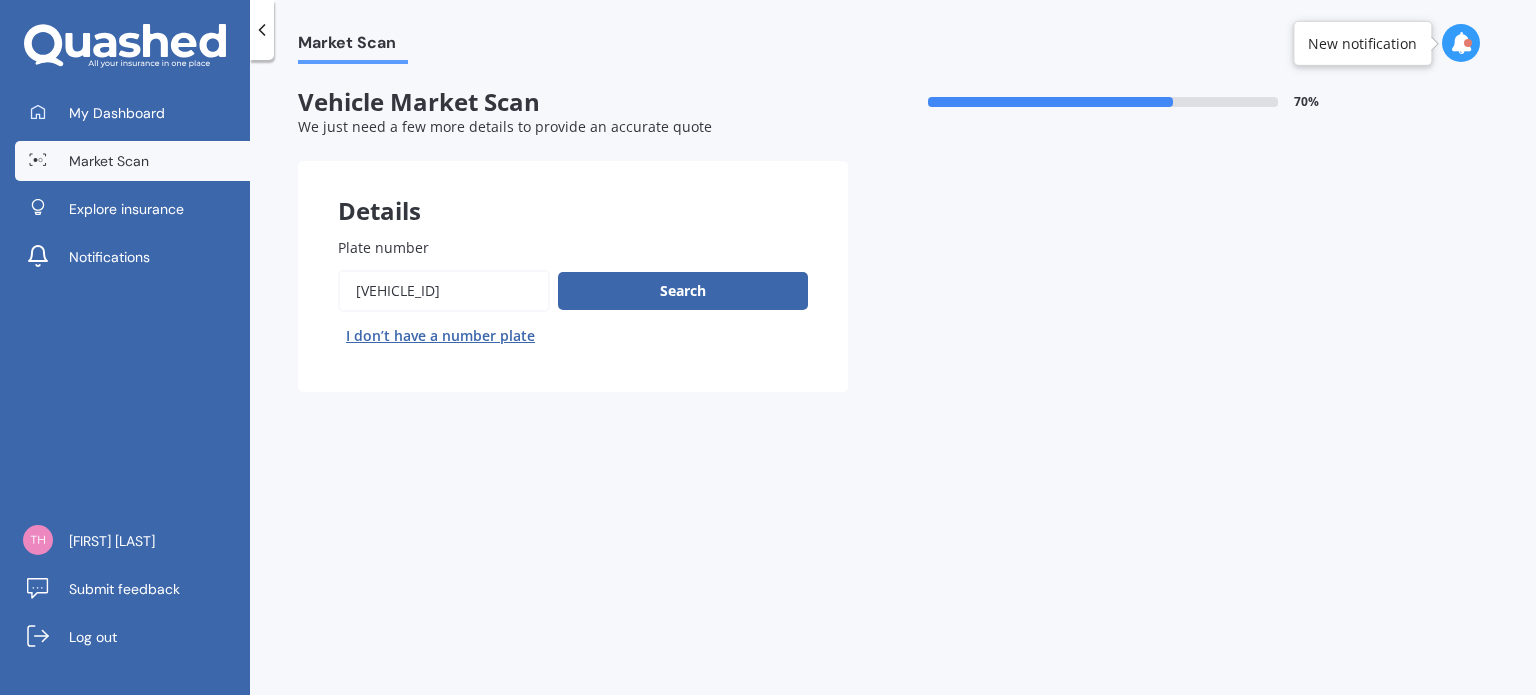 click on "Plate number" at bounding box center [444, 291] 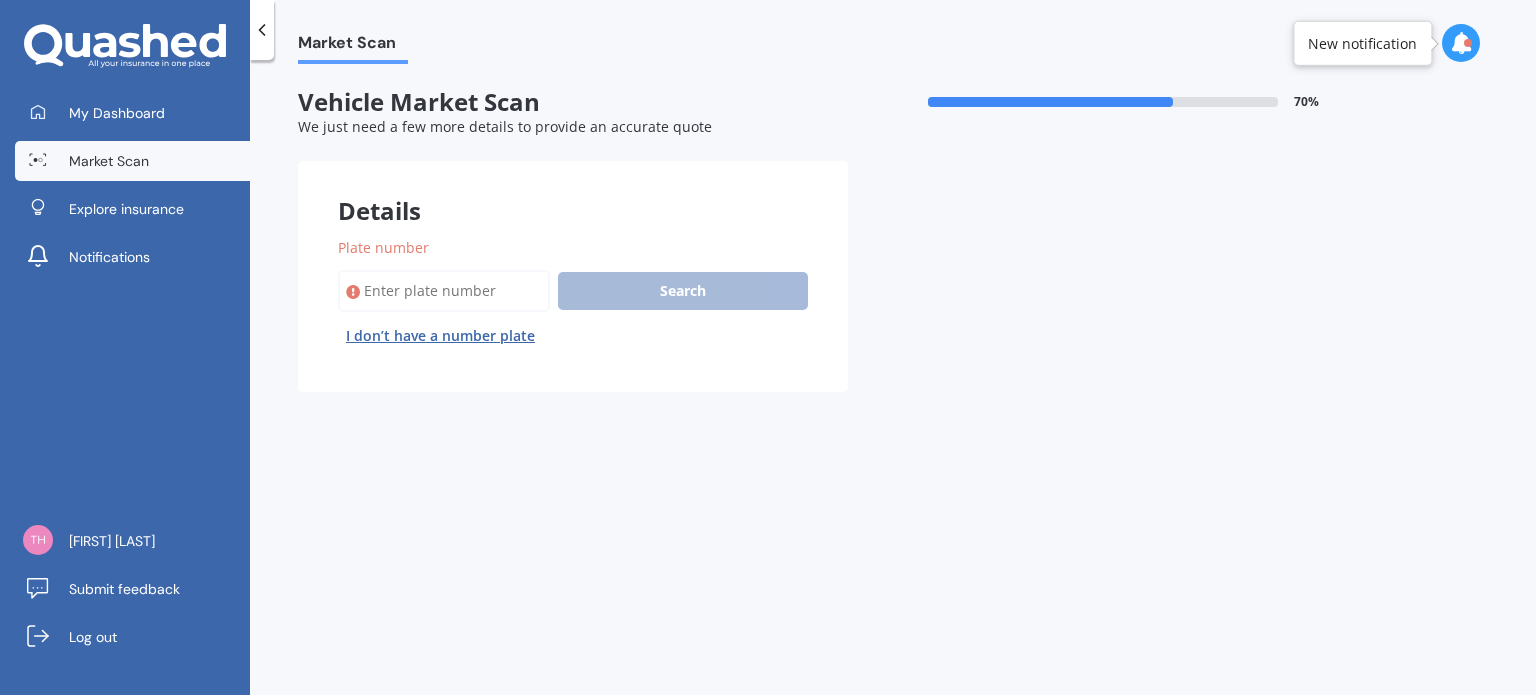 type 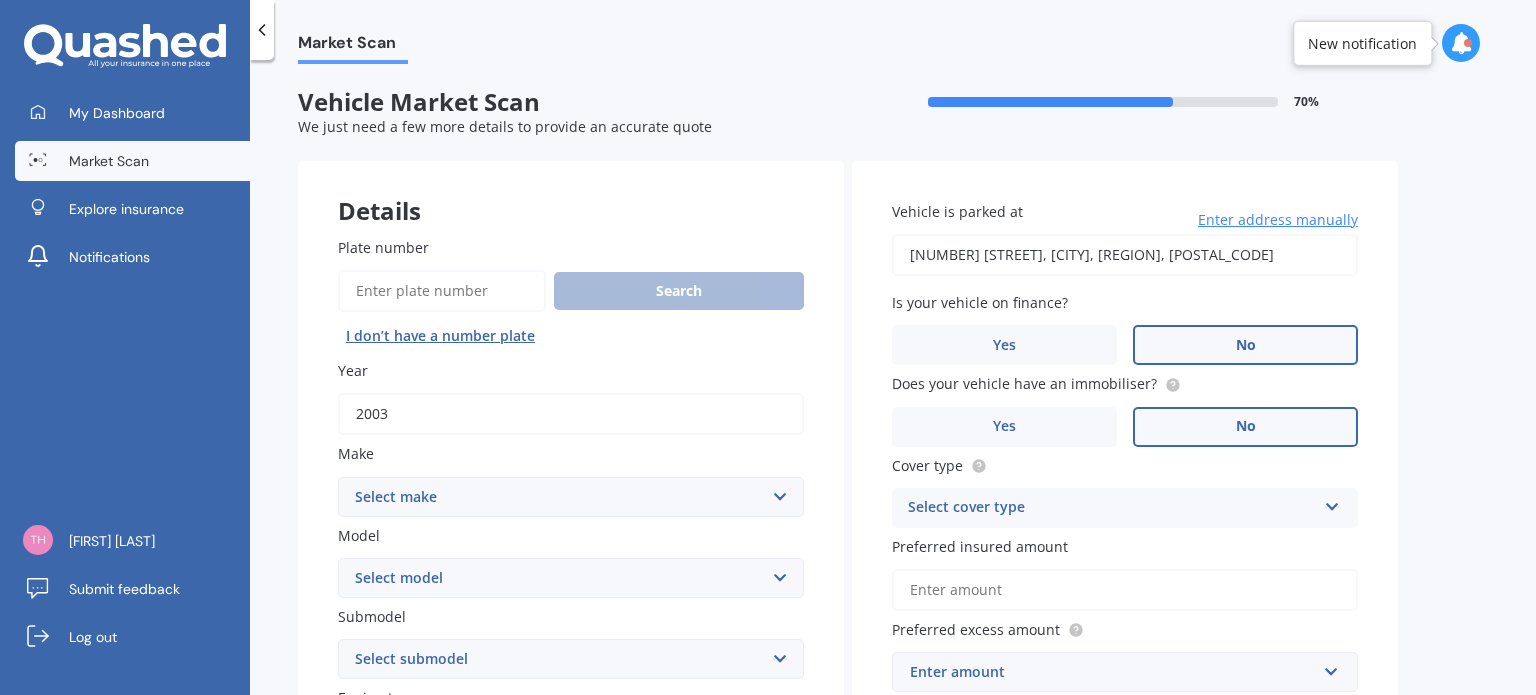 click on "2003" at bounding box center [571, 414] 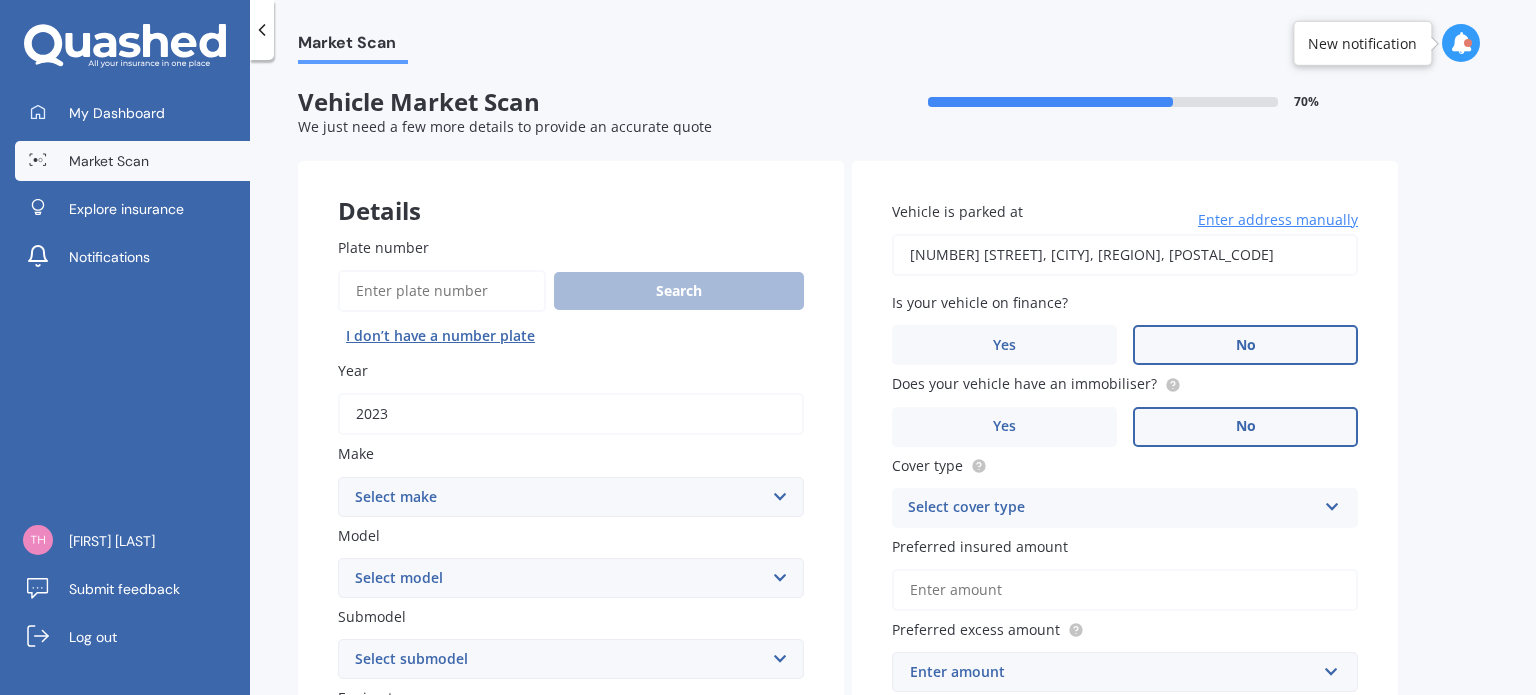 type on "2023" 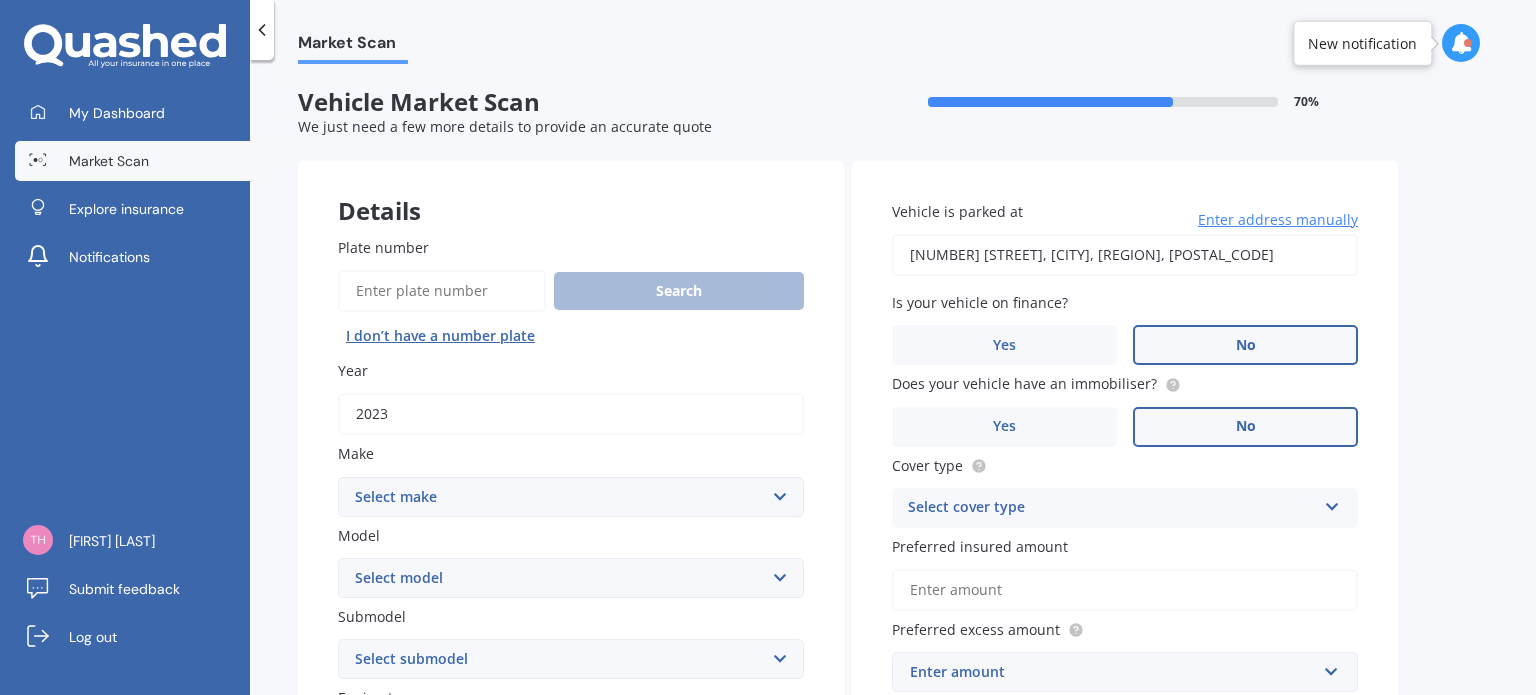 click on "Select make AC ALFA ROMEO ASTON MARTIN AUDI AUSTIN BEDFORD Bentley BMW BYD CADILLAC CAN-AM CHERY CHEVROLET CHRYSLER Citroen CRUISEAIR CUPRA DAEWOO DAIHATSU DAIMLER DAMON DIAHATSU DODGE EXOCET FACTORY FIVE FERRARI FIAT Fiord FLEETWOOD FORD FOTON FRASER GEELY GENESIS GEORGIE BOY GMC GREAT WALL GWM HAVAL HILLMAN HINO HOLDEN HOLIDAY RAMBLER HONDA HUMMER HYUNDAI INFINITI ISUZU IVECO JAC JAECOO JAGUAR JEEP KGM KIA LADA LAMBORGHINI LANCIA LANDROVER LDV LEXUS LINCOLN LOTUS LUNAR M.G M.G. MAHINDRA MASERATI MAZDA MCLAREN MERCEDES AMG Mercedes Benz MERCEDES-AMG MERCURY MINI MITSUBISHI MORGAN MORRIS NEWMAR NISSAN OMODA OPEL OXFORD PEUGEOT Plymouth Polestar PONTIAC PORSCHE PROTON RAM Range Rover Rayne RENAULT ROLLS ROYCE ROVER SAAB SATURN SEAT SHELBY SKODA SMART SSANGYONG SUBARU SUZUKI TATA TESLA TIFFIN Toyota TRIUMPH TVR Vauxhall VOLKSWAGEN VOLVO WESTFIELD WINNEBAGO ZX" at bounding box center [571, 497] 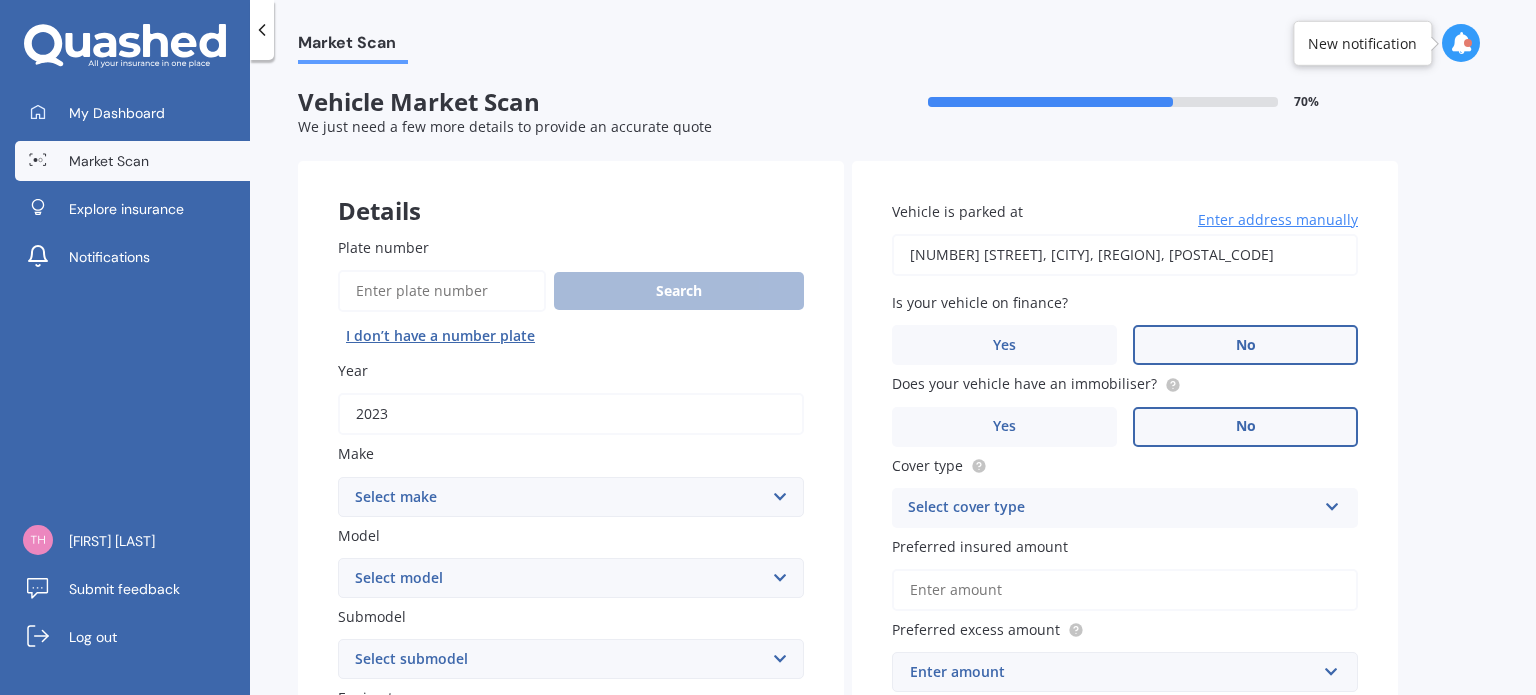 select on "TESLA" 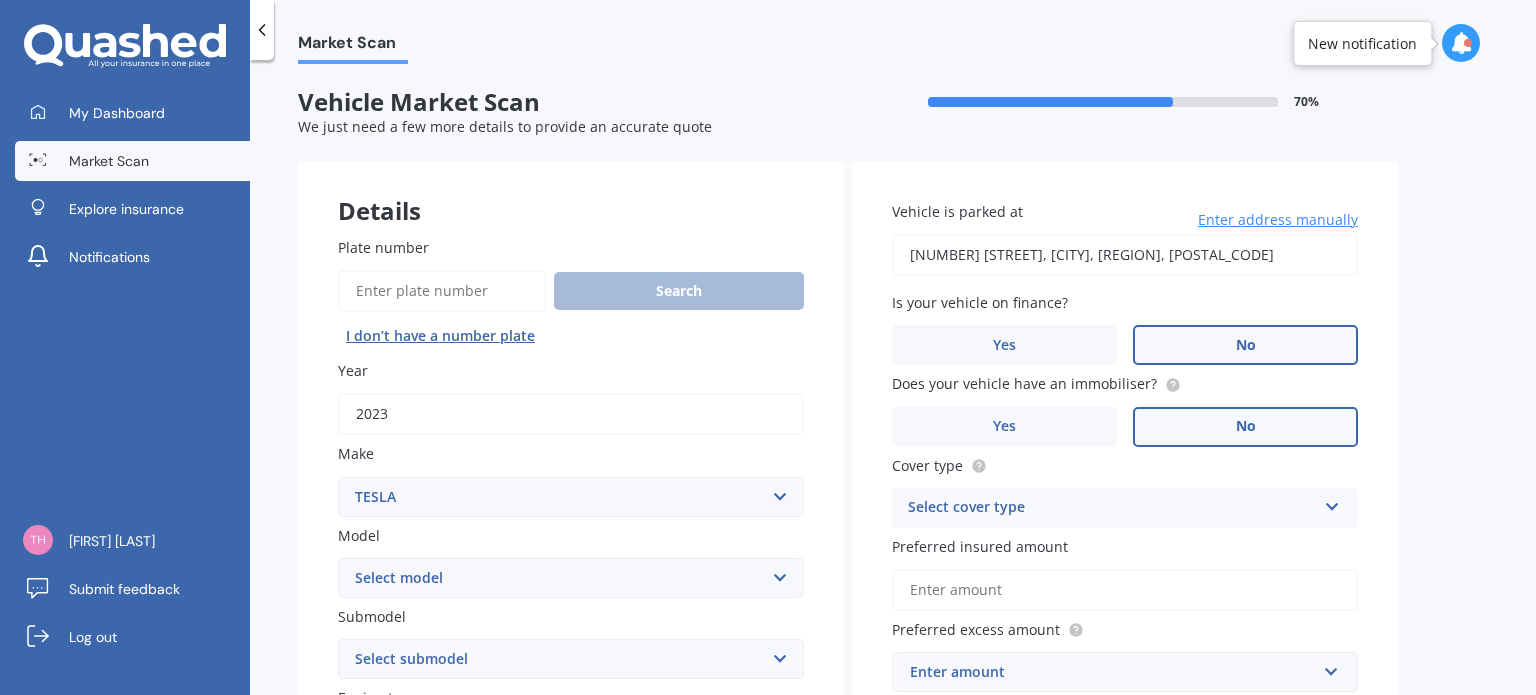 click on "Select make AC ALFA ROMEO ASTON MARTIN AUDI AUSTIN BEDFORD Bentley BMW BYD CADILLAC CAN-AM CHERY CHEVROLET CHRYSLER Citroen CRUISEAIR CUPRA DAEWOO DAIHATSU DAIMLER DAMON DIAHATSU DODGE EXOCET FACTORY FIVE FERRARI FIAT Fiord FLEETWOOD FORD FOTON FRASER GEELY GENESIS GEORGIE BOY GMC GREAT WALL GWM HAVAL HILLMAN HINO HOLDEN HOLIDAY RAMBLER HONDA HUMMER HYUNDAI INFINITI ISUZU IVECO JAC JAECOO JAGUAR JEEP KGM KIA LADA LAMBORGHINI LANCIA LANDROVER LDV LEXUS LINCOLN LOTUS LUNAR M.G M.G. MAHINDRA MASERATI MAZDA MCLAREN MERCEDES AMG Mercedes Benz MERCEDES-AMG MERCURY MINI MITSUBISHI MORGAN MORRIS NEWMAR NISSAN OMODA OPEL OXFORD PEUGEOT Plymouth Polestar PONTIAC PORSCHE PROTON RAM Range Rover Rayne RENAULT ROLLS ROYCE ROVER SAAB SATURN SEAT SHELBY SKODA SMART SSANGYONG SUBARU SUZUKI TATA TESLA TIFFIN Toyota TRIUMPH TVR Vauxhall VOLKSWAGEN VOLVO WESTFIELD WINNEBAGO ZX" at bounding box center (571, 497) 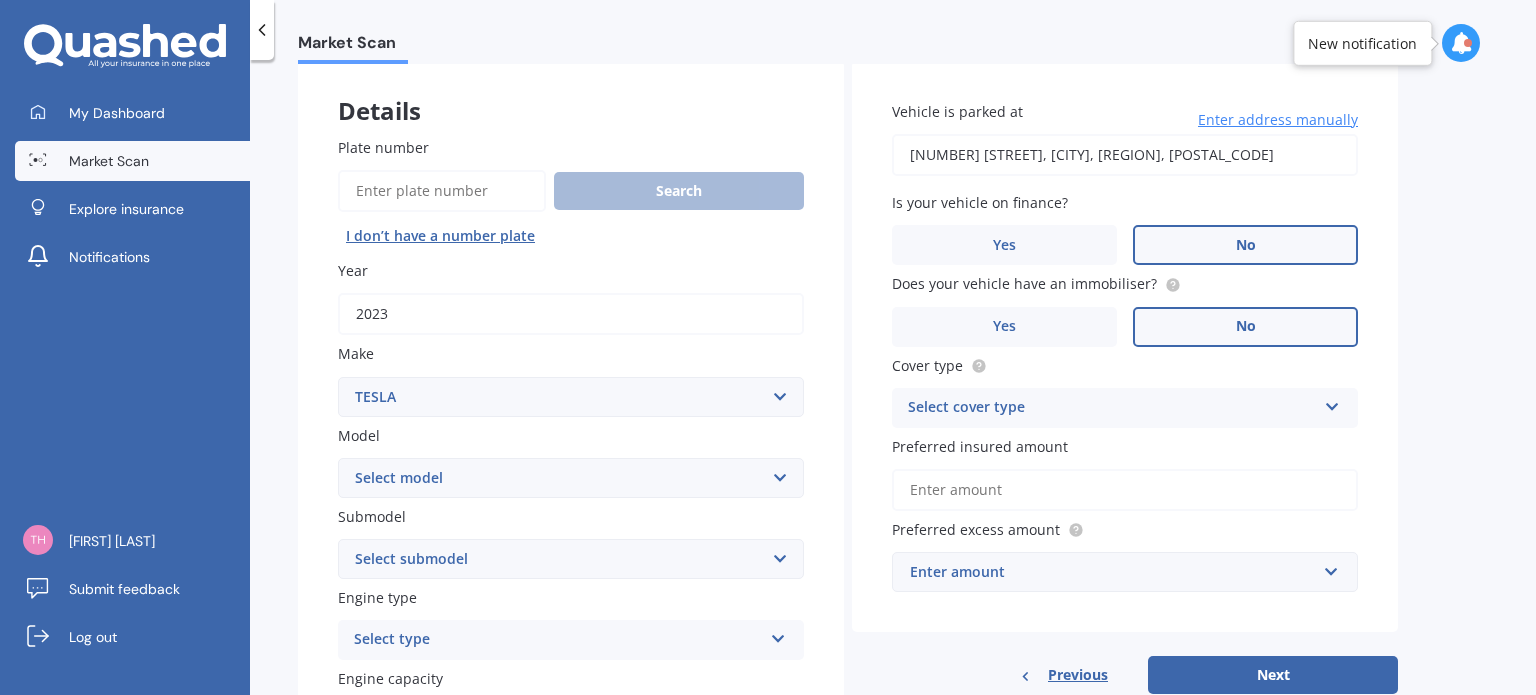 scroll, scrollTop: 133, scrollLeft: 0, axis: vertical 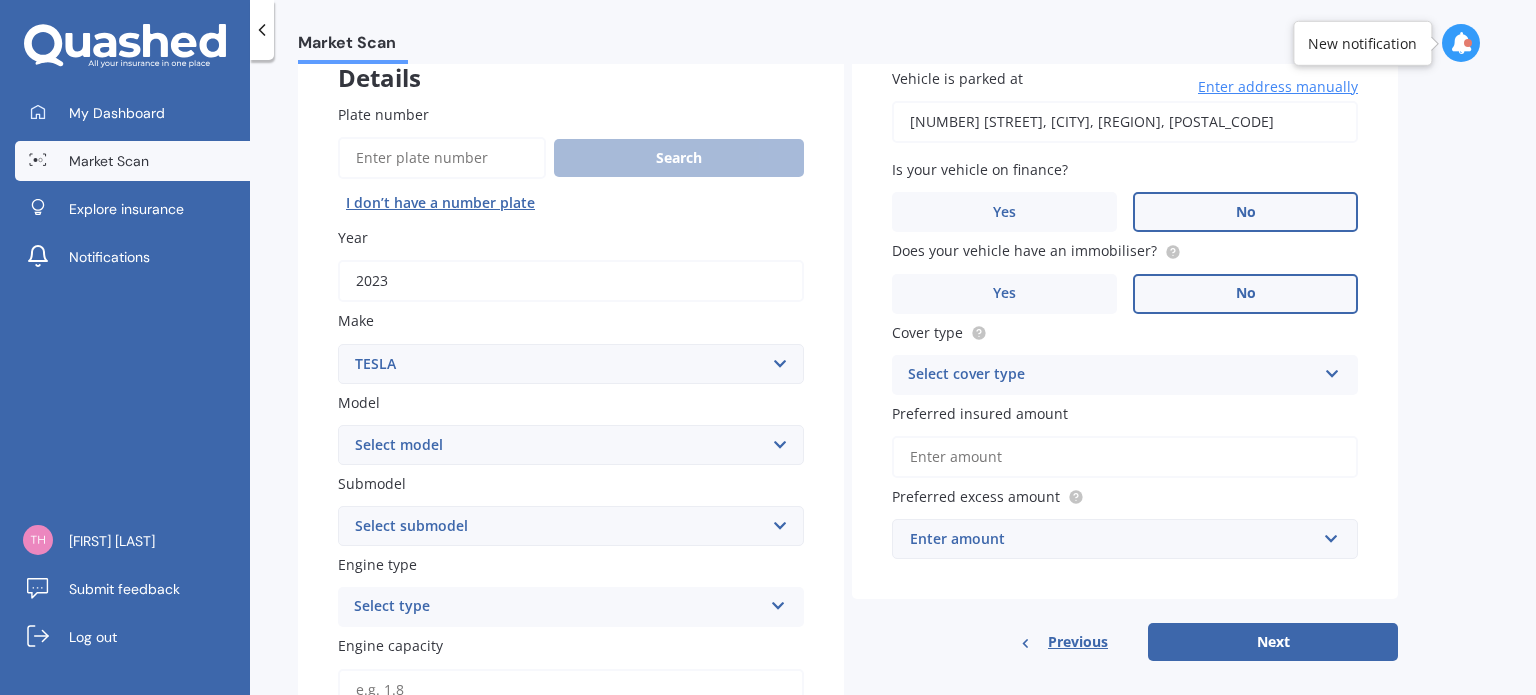click on "Select model 3 S X Y" at bounding box center [571, 445] 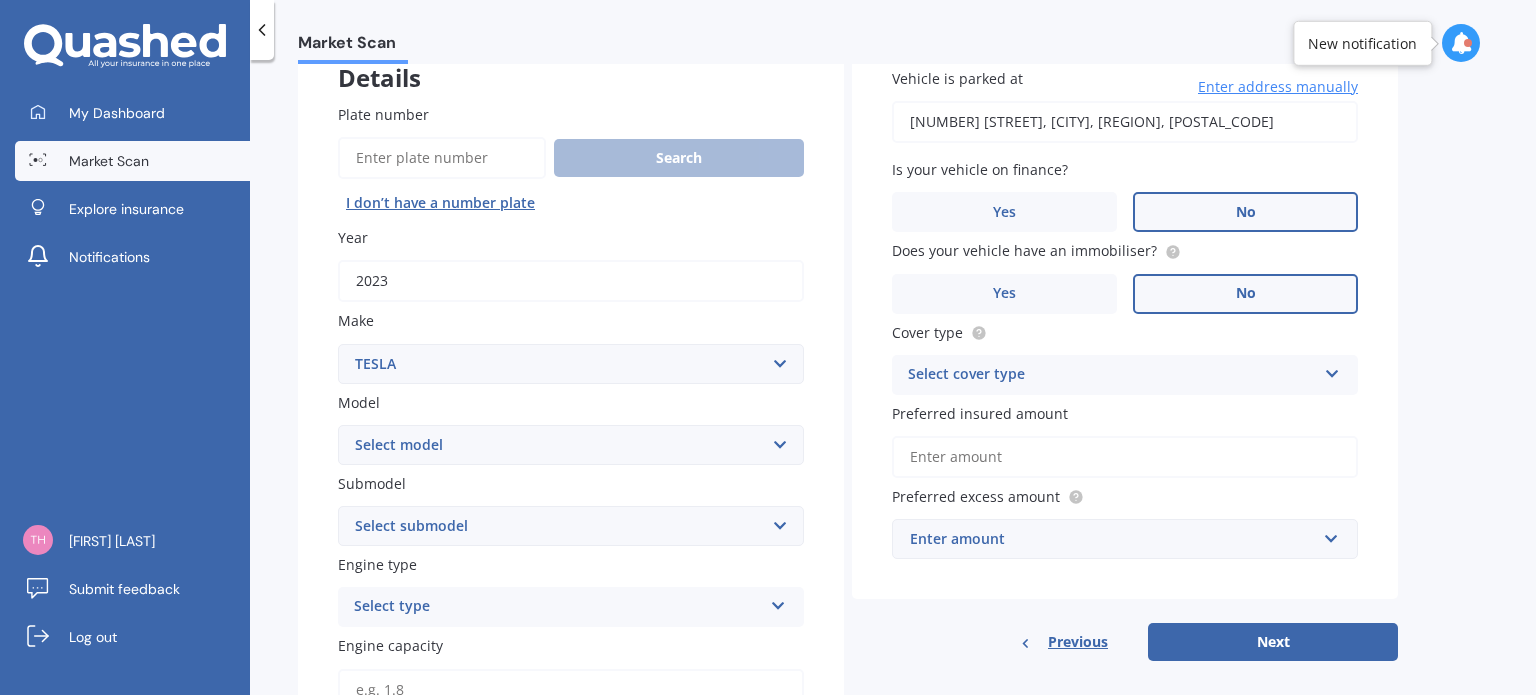 select on "Y" 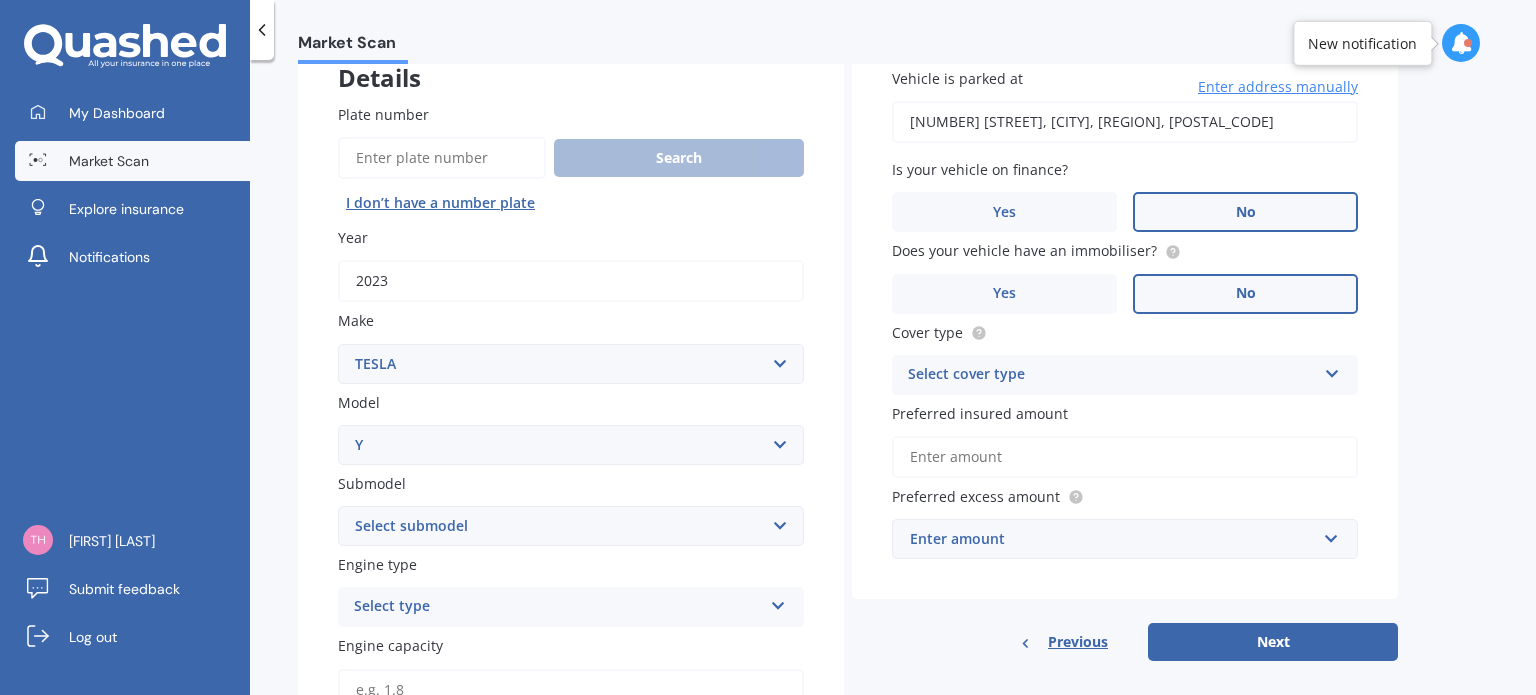 click on "Select model 3 S X Y" at bounding box center [571, 445] 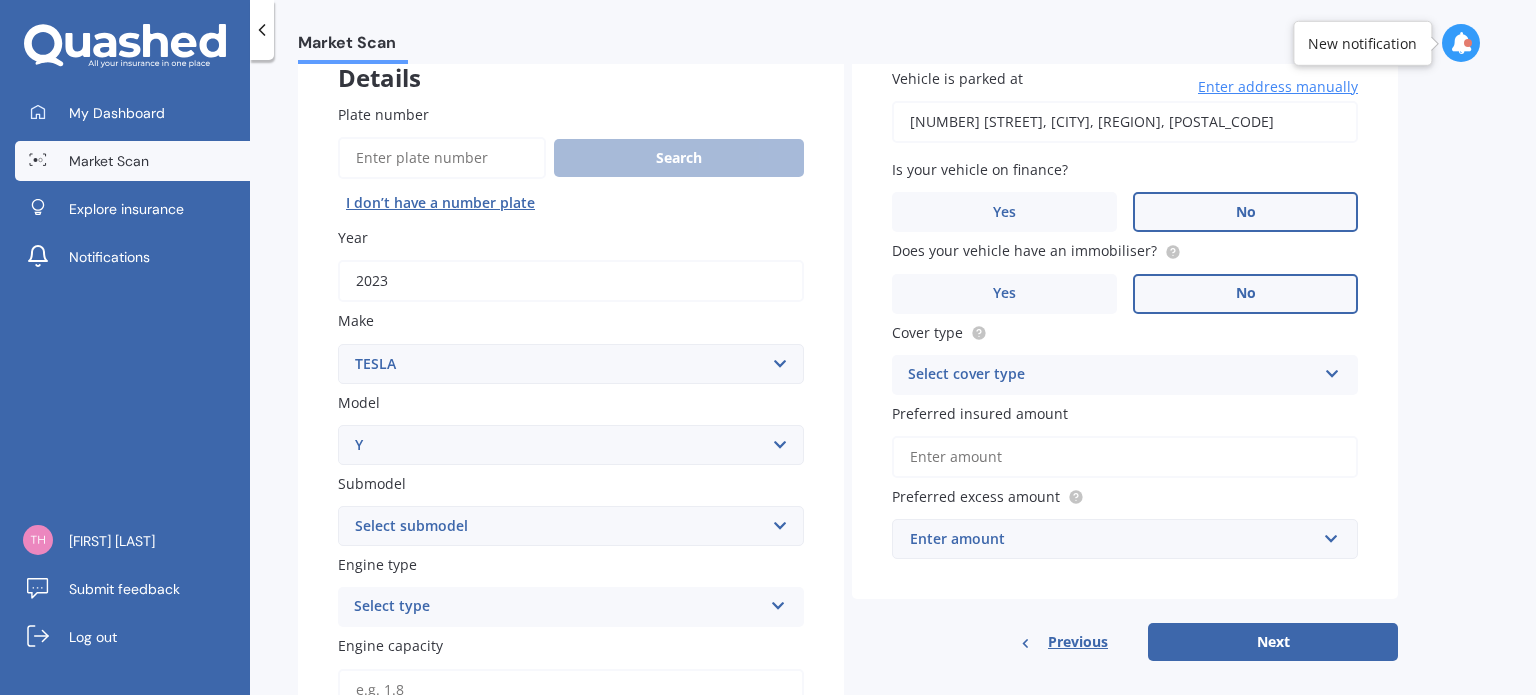 click on "Select submodel EV" at bounding box center [571, 526] 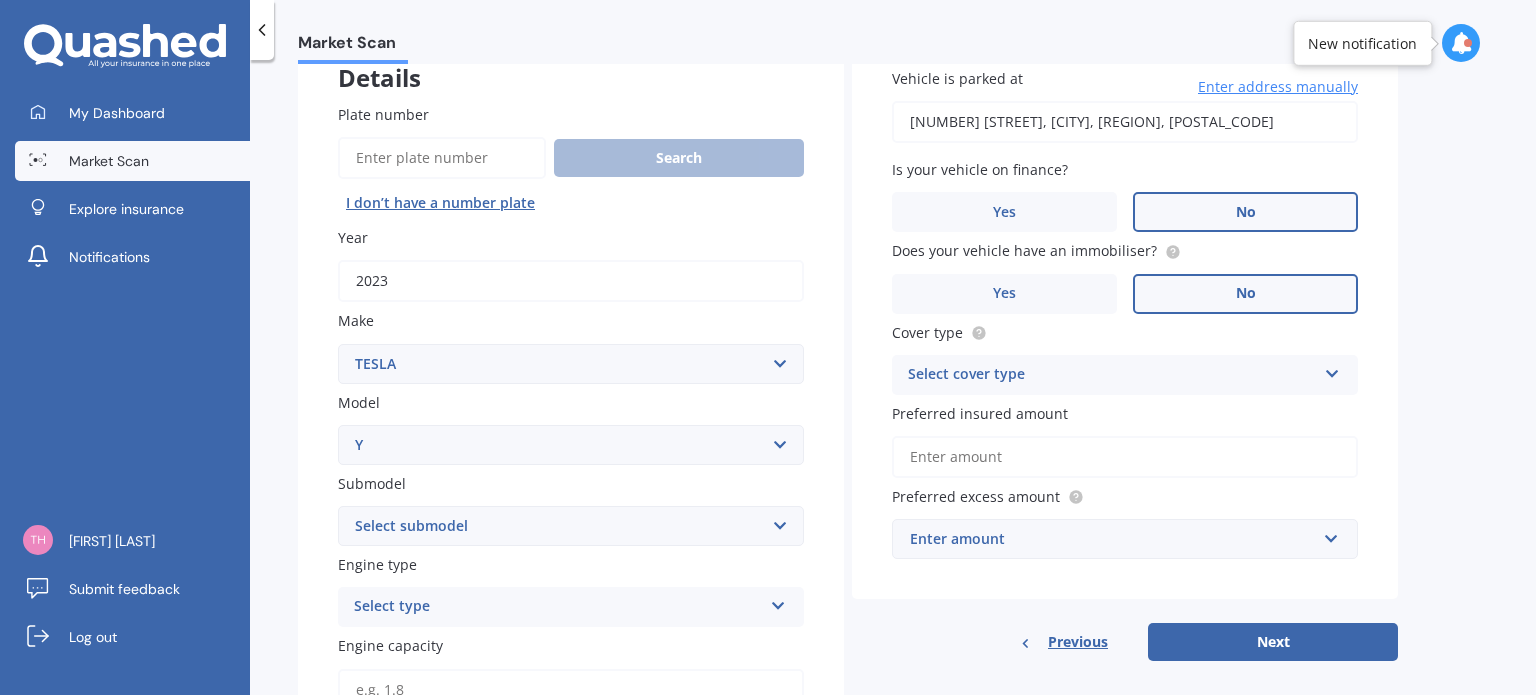 select on "EV" 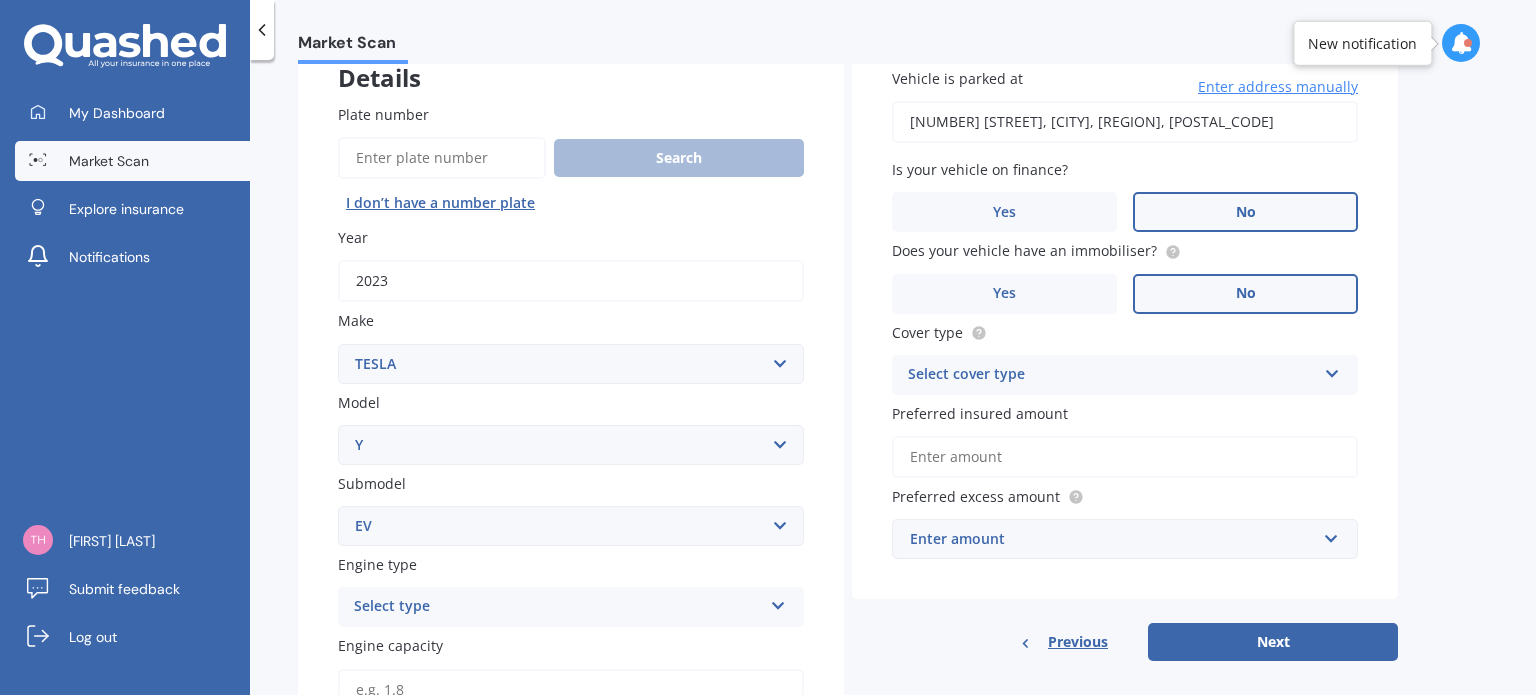click on "Select submodel EV" at bounding box center (571, 526) 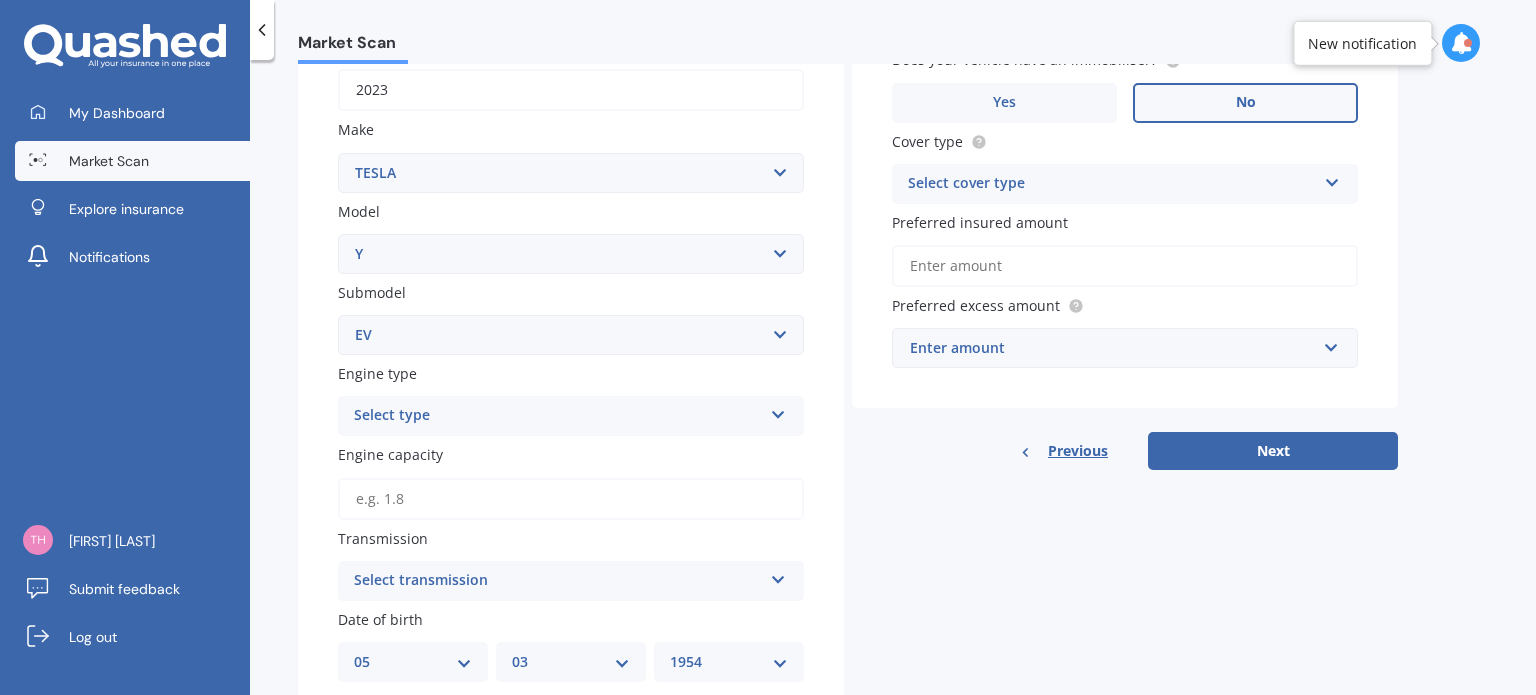 scroll, scrollTop: 335, scrollLeft: 0, axis: vertical 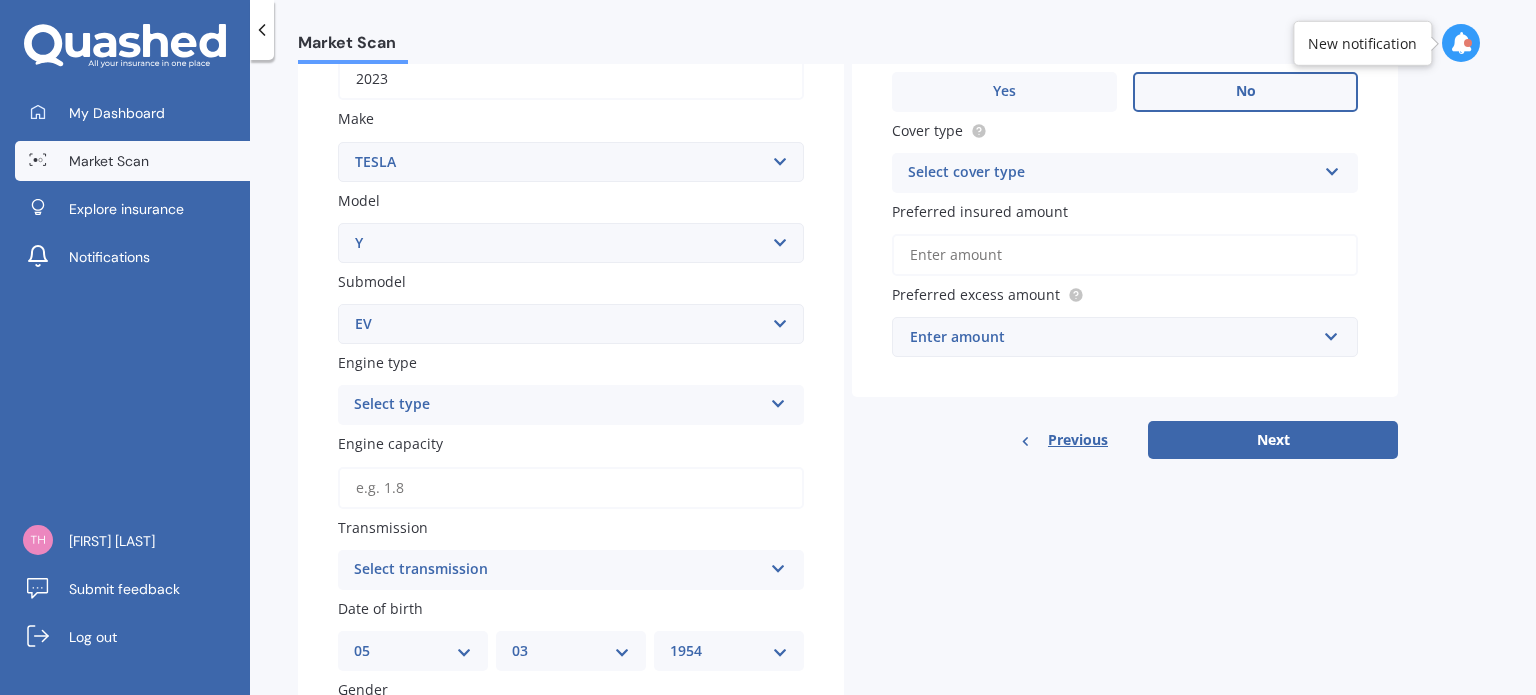 click at bounding box center [778, 400] 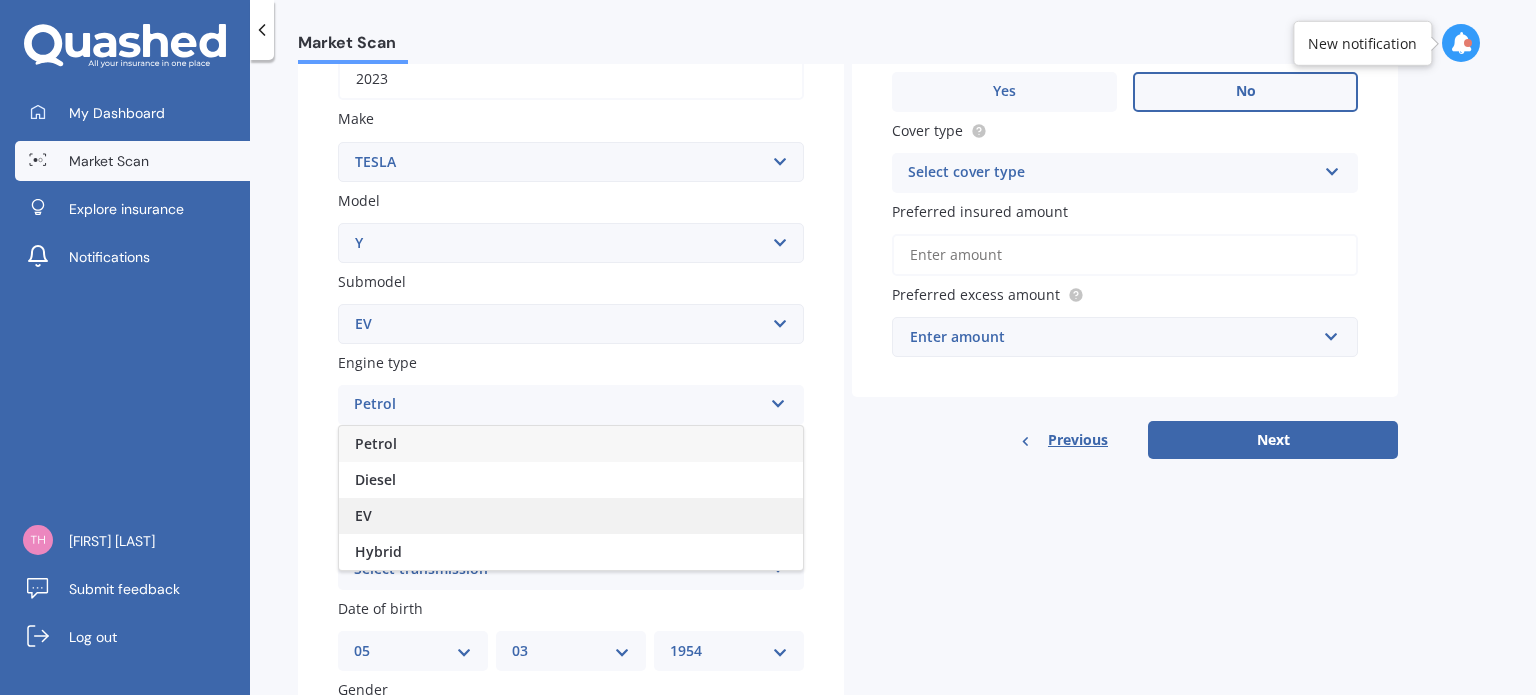 click on "EV" at bounding box center [571, 516] 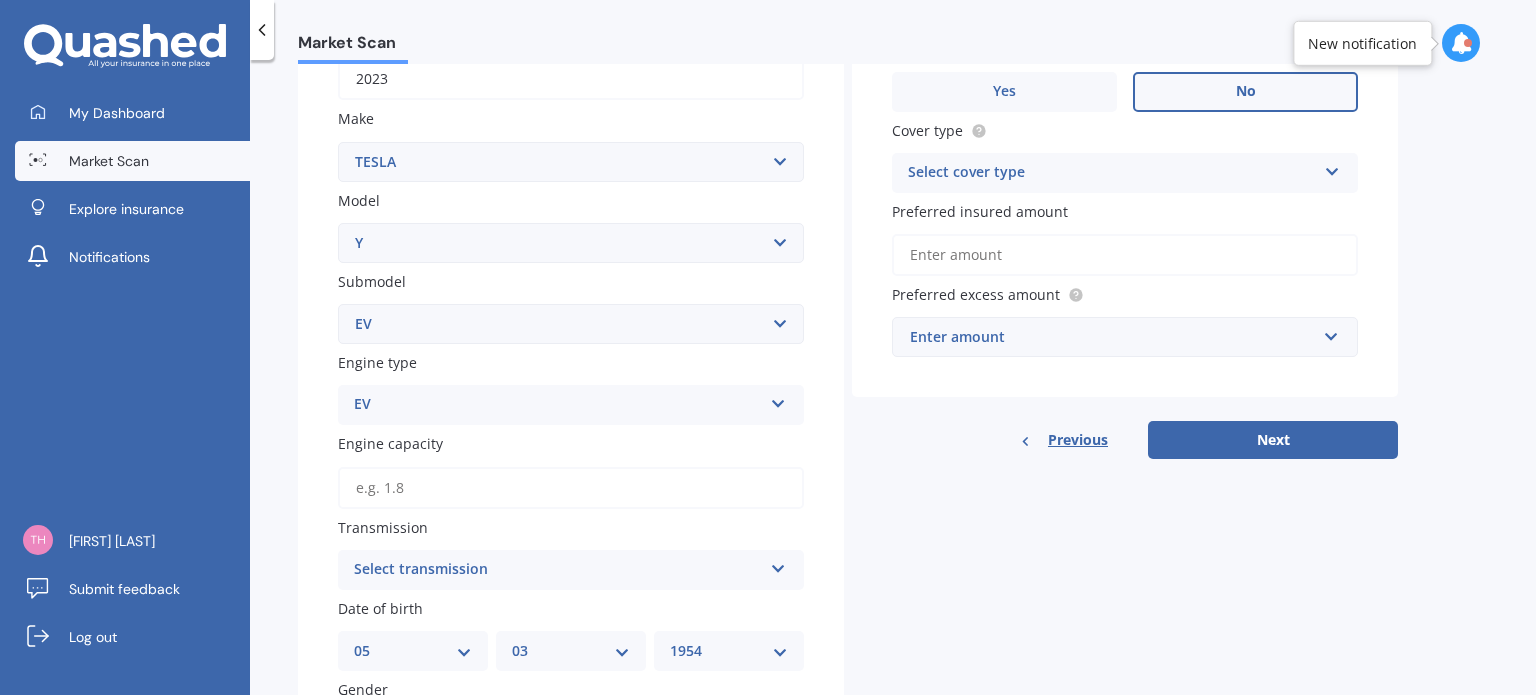 click at bounding box center [778, 400] 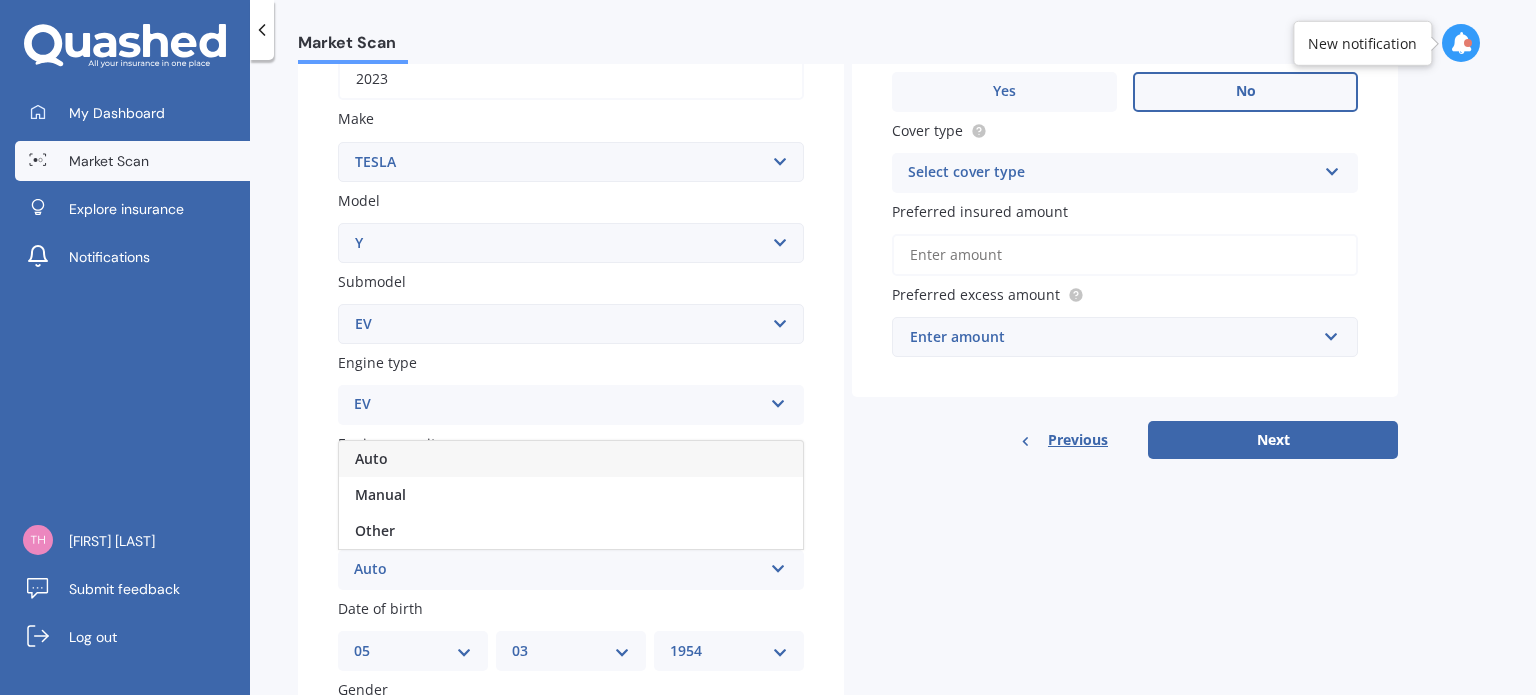 click on "Auto" at bounding box center [571, 459] 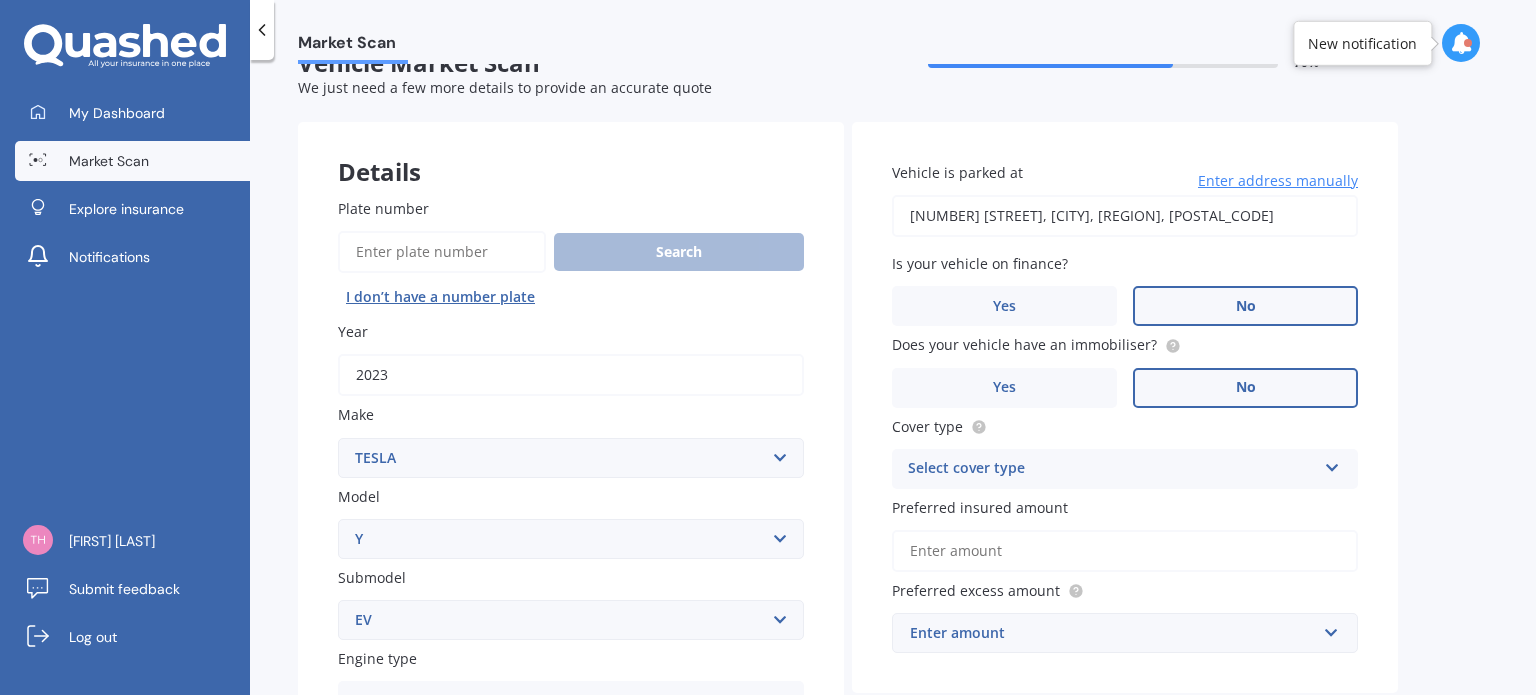 scroll, scrollTop: 0, scrollLeft: 0, axis: both 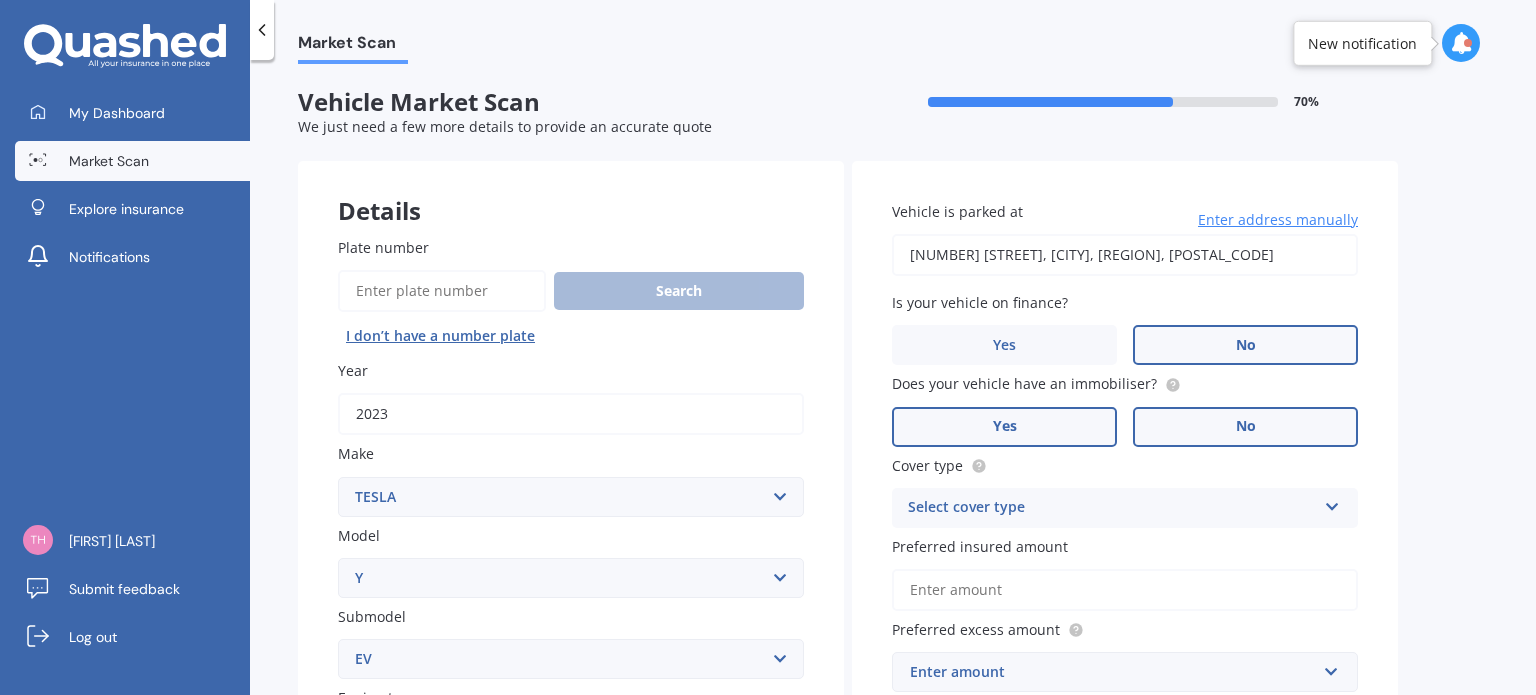 click on "Yes" at bounding box center (450, 1067) 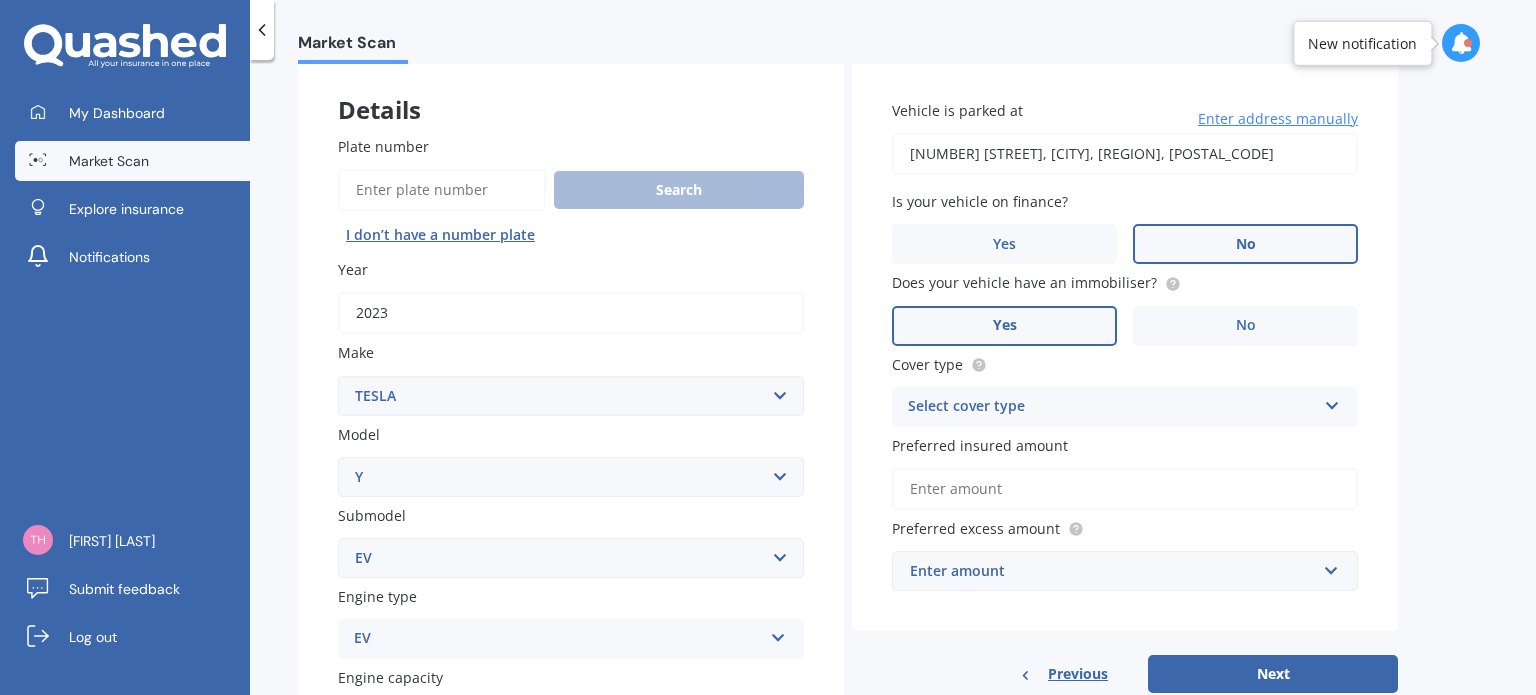 scroll, scrollTop: 103, scrollLeft: 0, axis: vertical 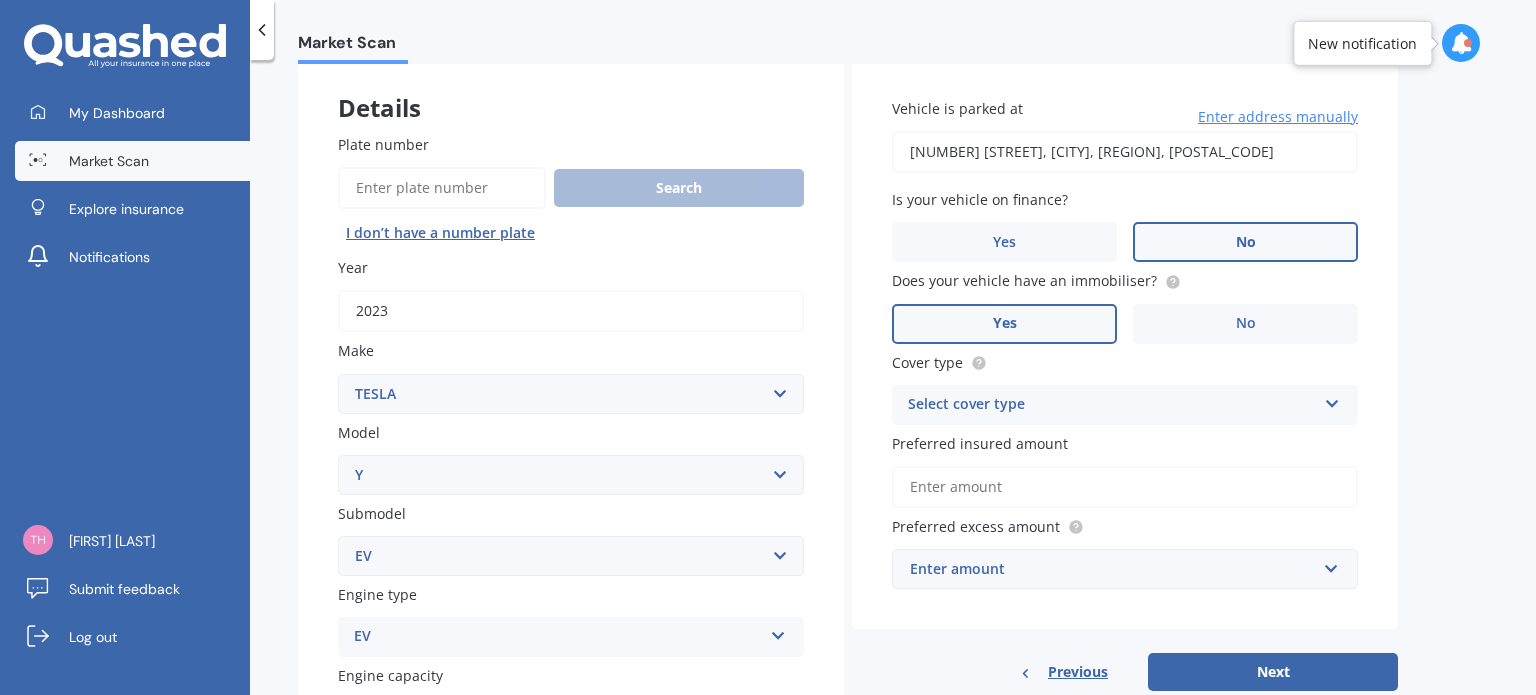 click at bounding box center (778, 632) 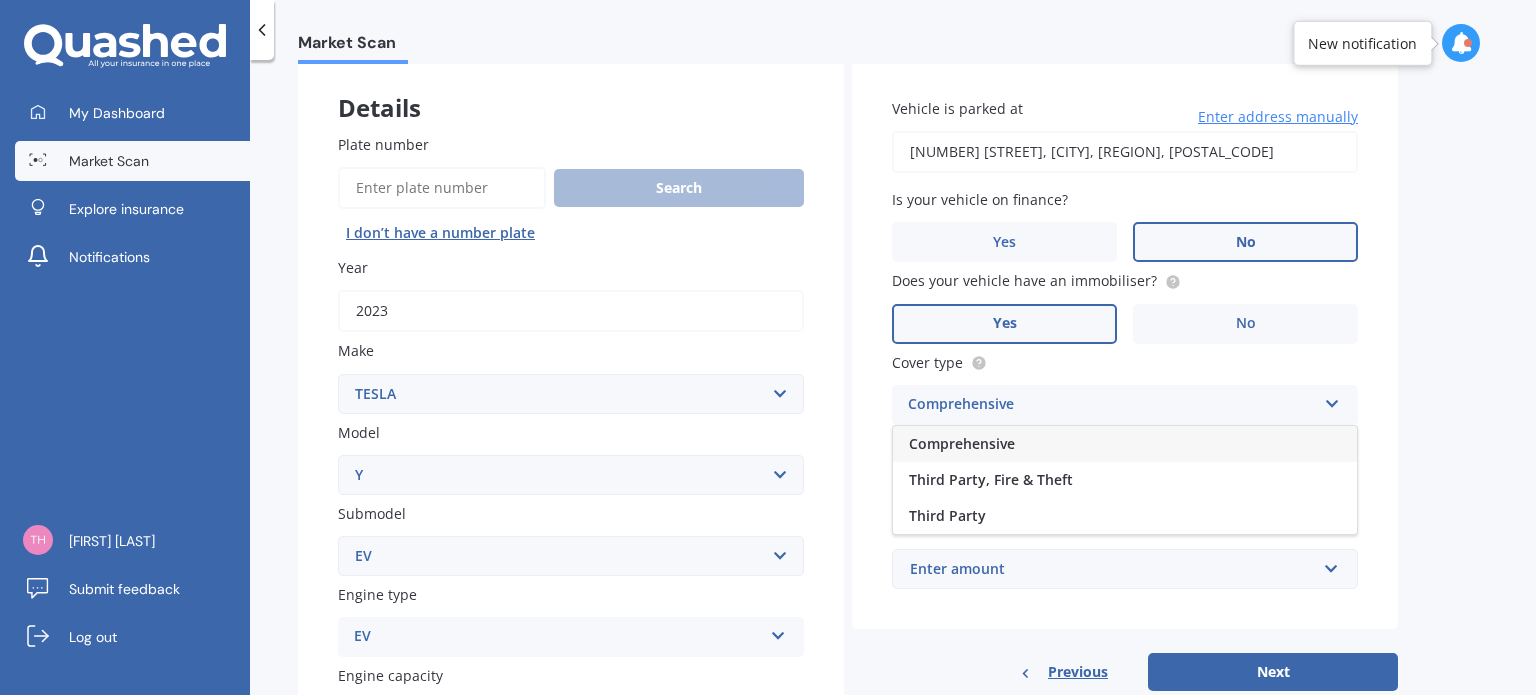 click on "Comprehensive" at bounding box center (962, 443) 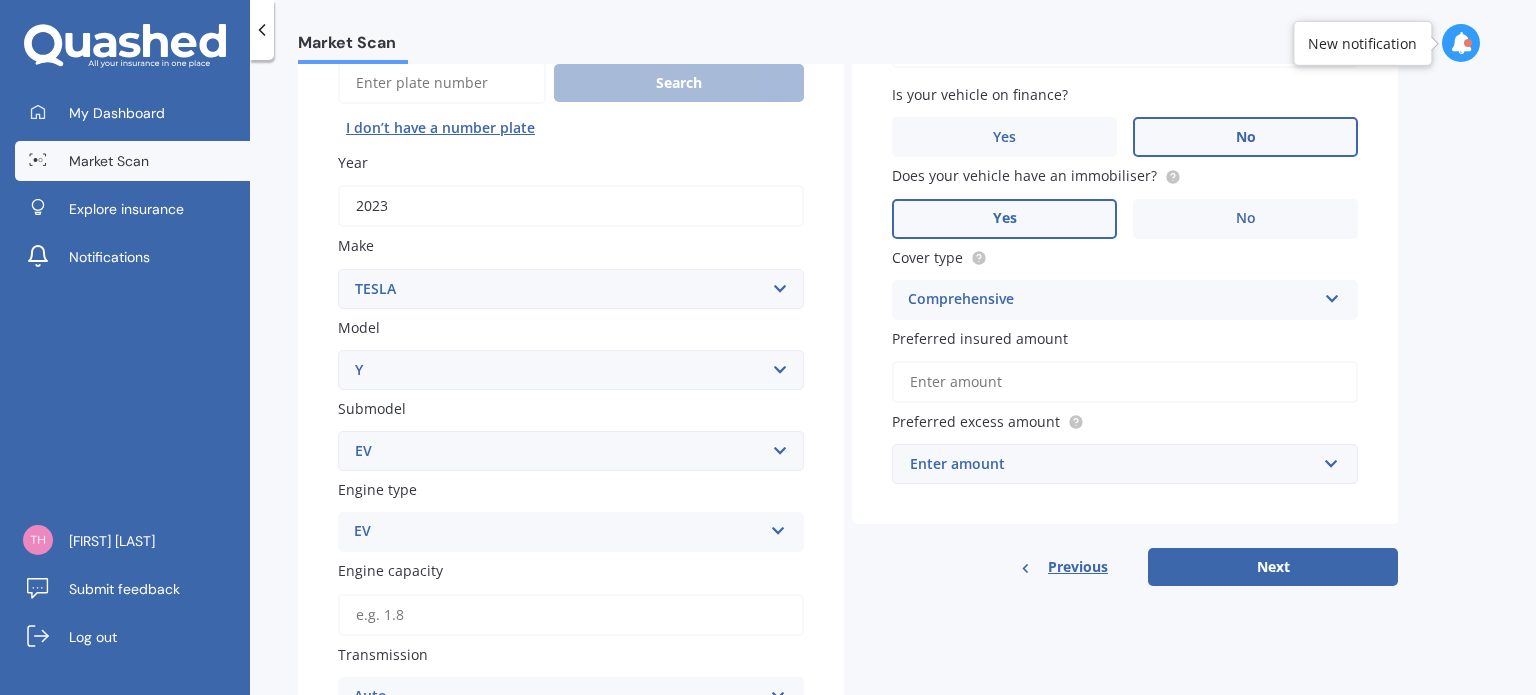 scroll, scrollTop: 212, scrollLeft: 0, axis: vertical 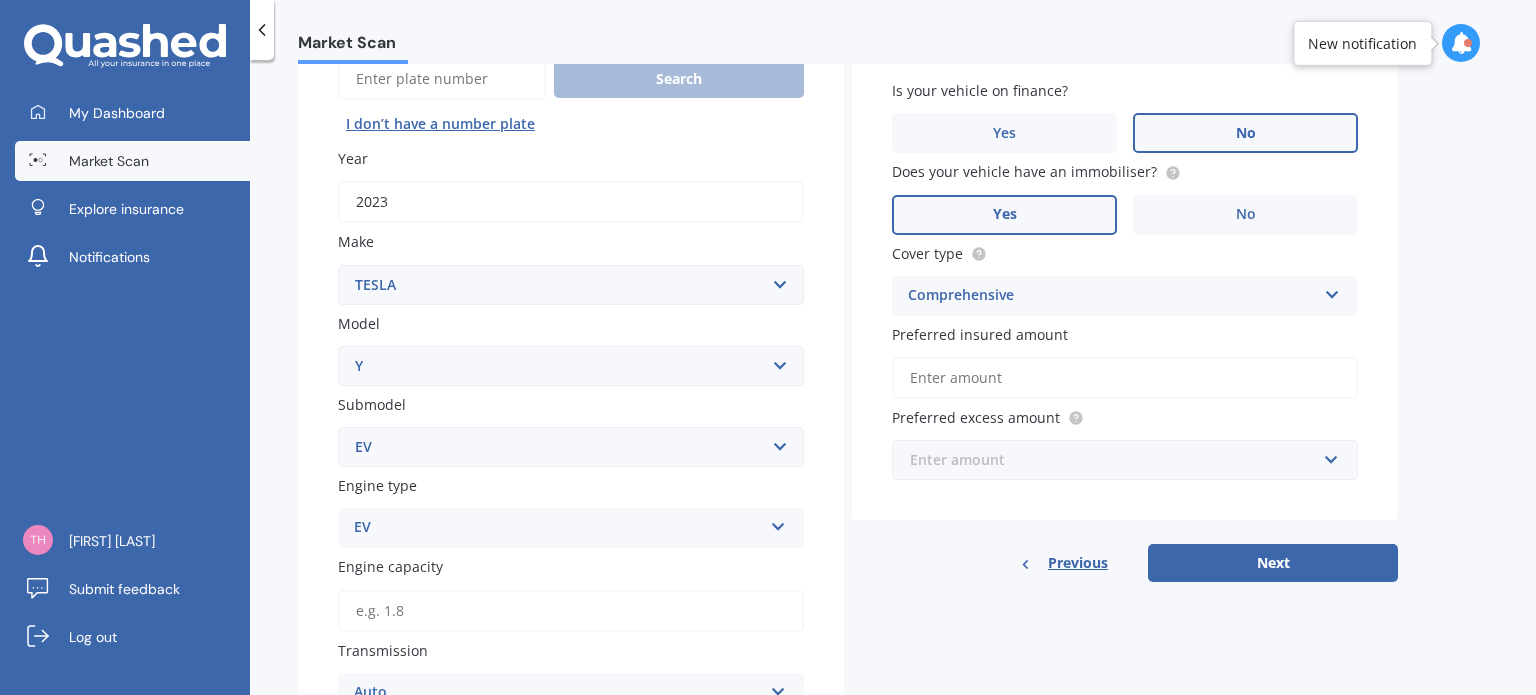 click at bounding box center [1118, 460] 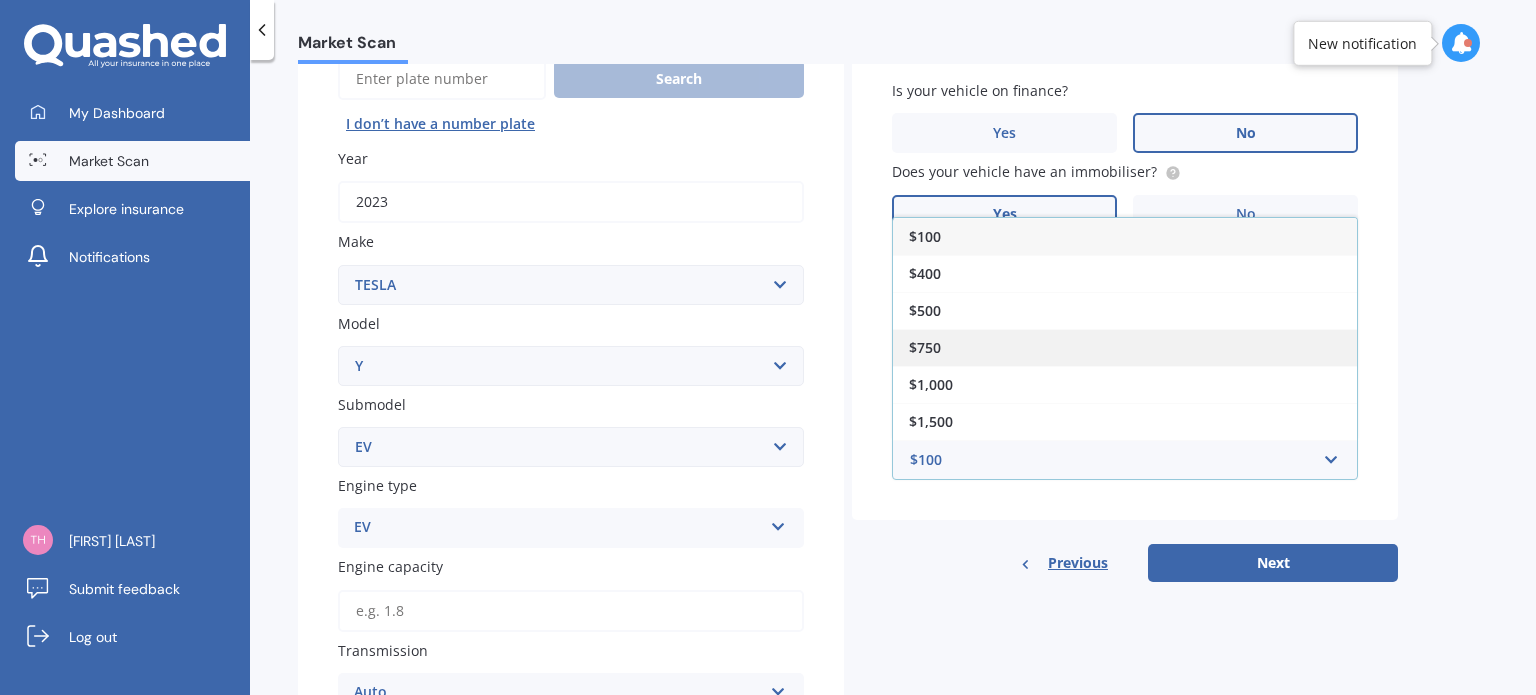 click on "$750" at bounding box center [925, 236] 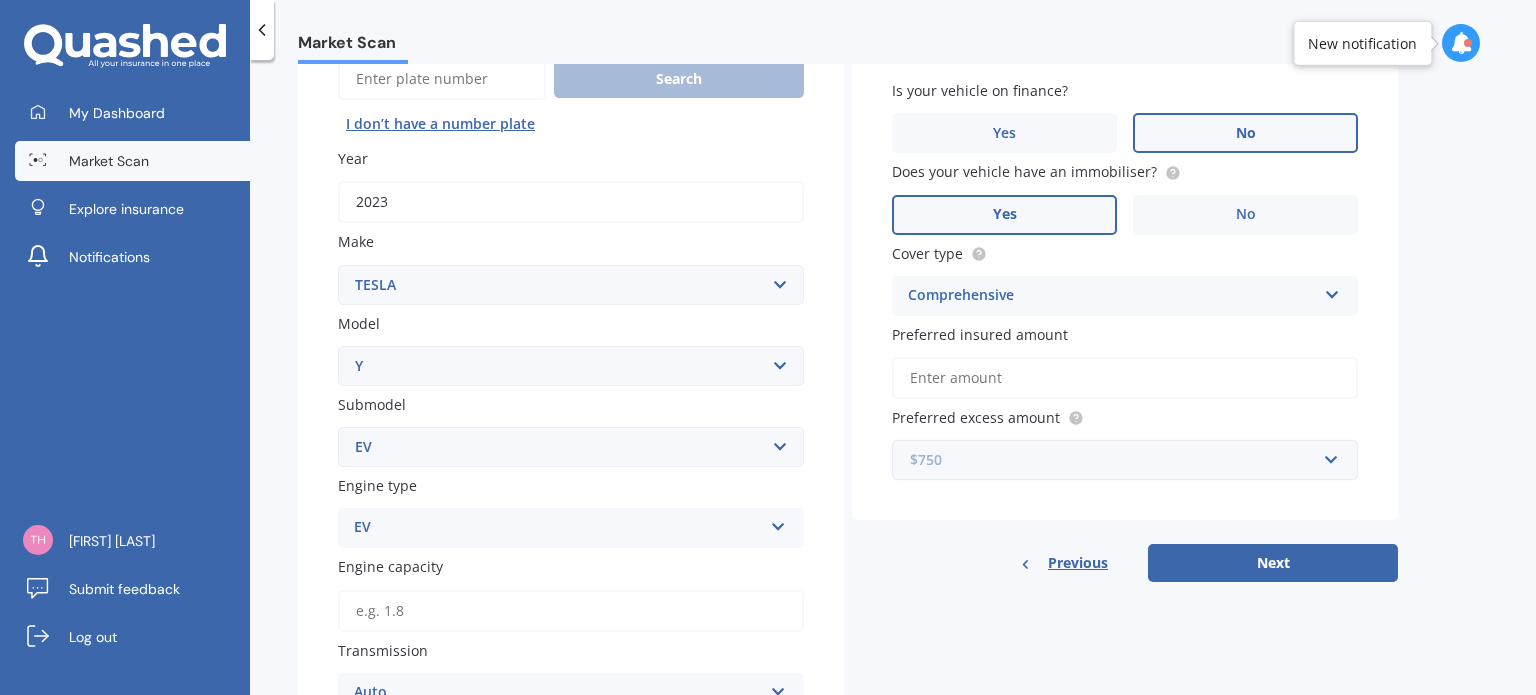 click at bounding box center [1118, 460] 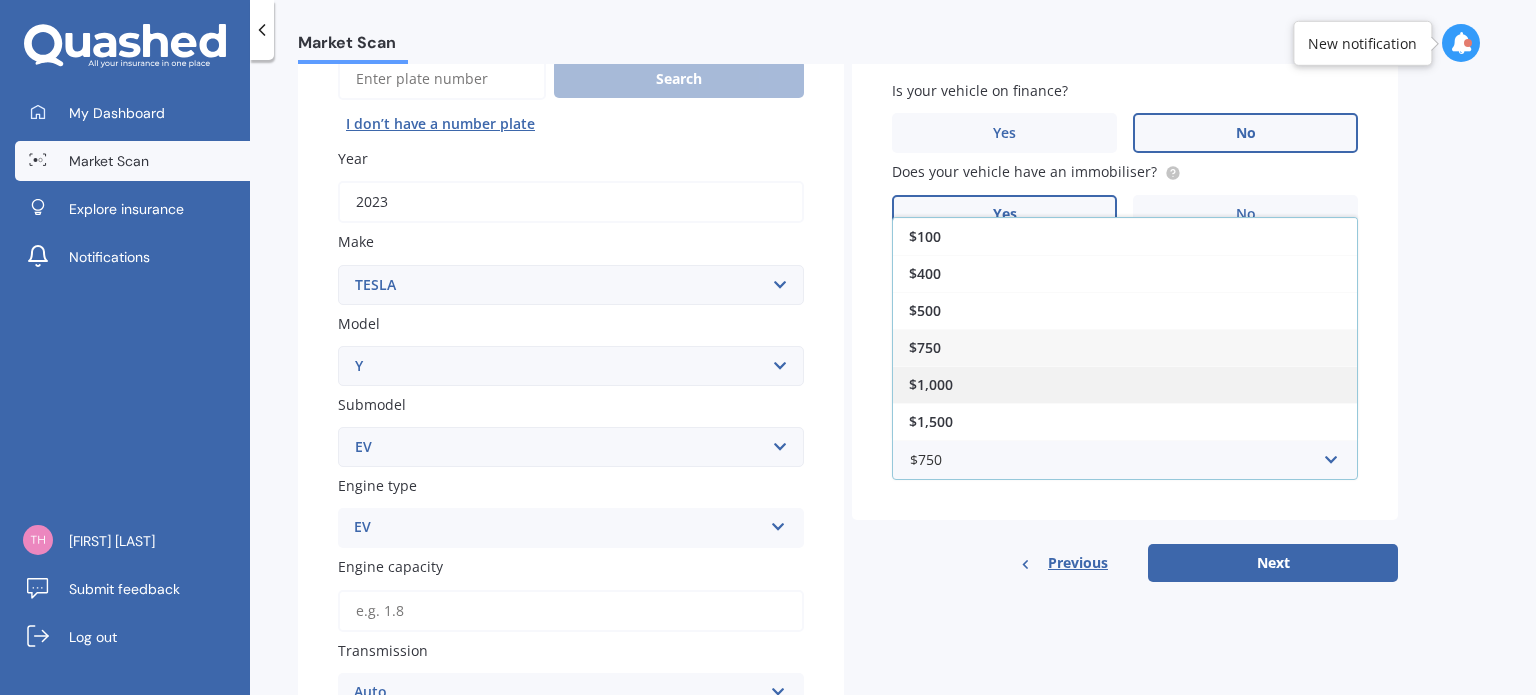 click on "$1,000" at bounding box center [925, 236] 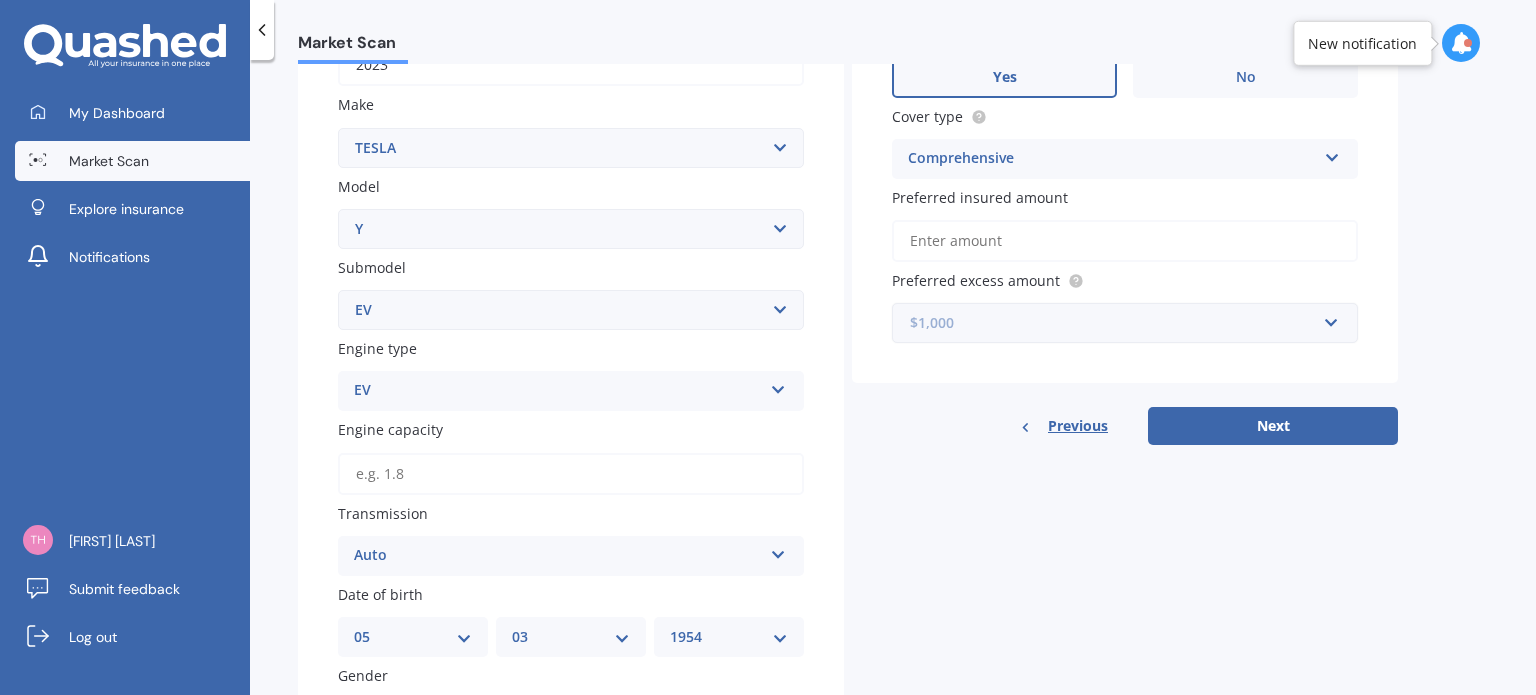 scroll, scrollTop: 328, scrollLeft: 0, axis: vertical 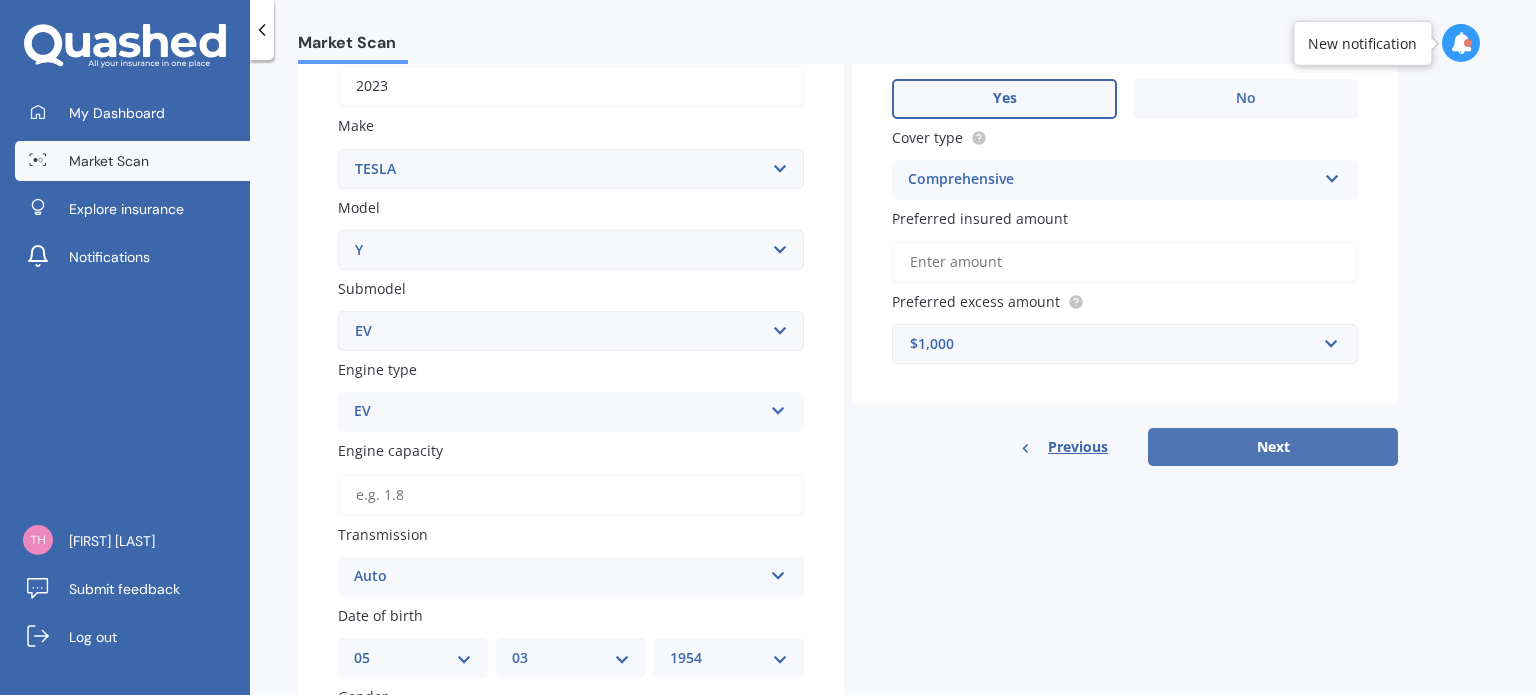 click on "Next" at bounding box center (1273, 447) 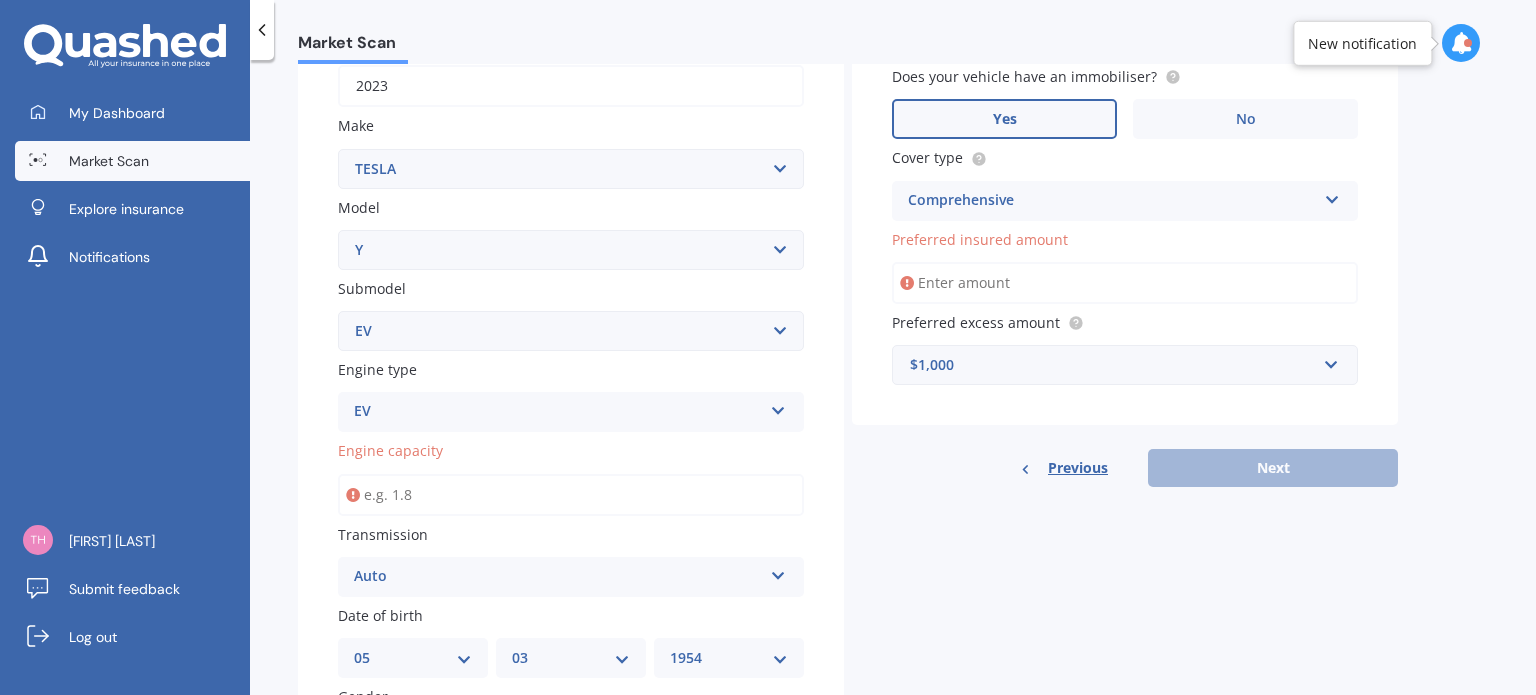 click on "Preferred insured amount" at bounding box center [1125, 283] 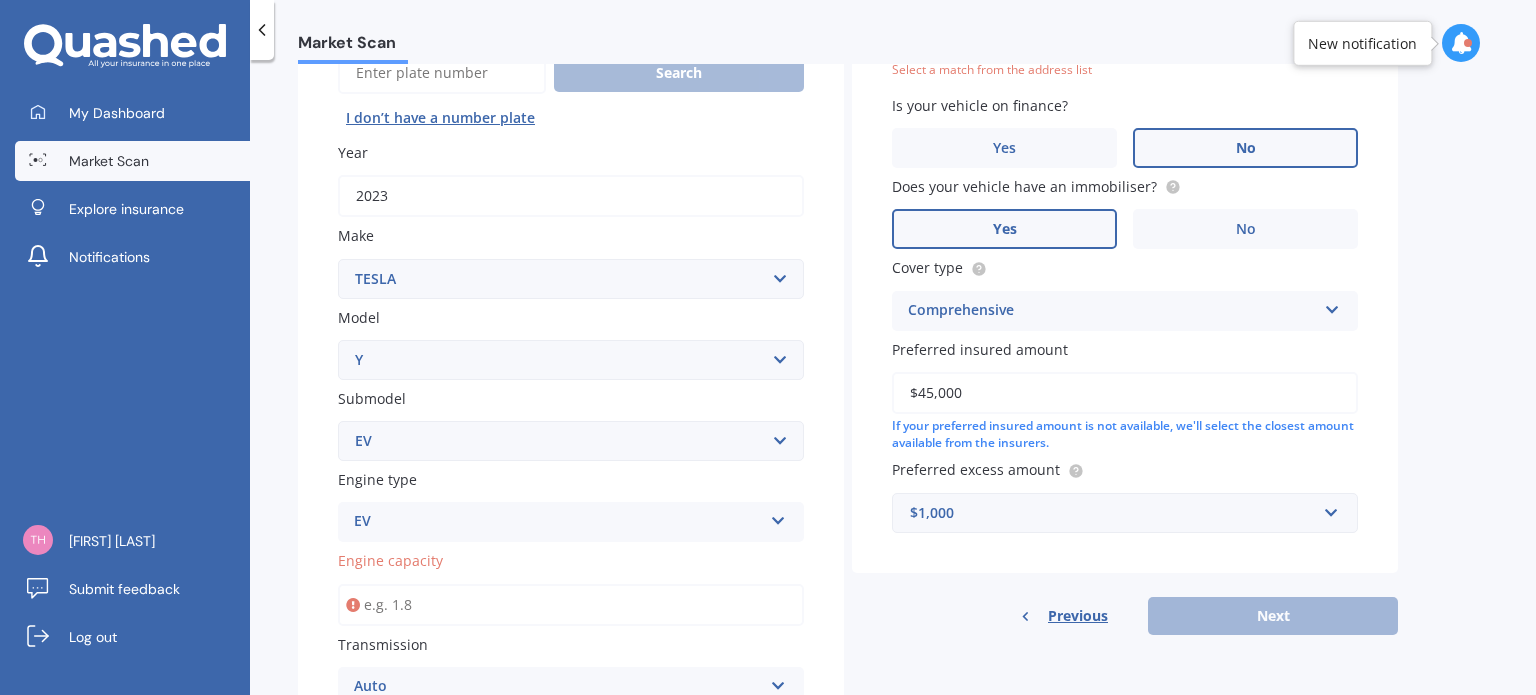 scroll, scrollTop: 220, scrollLeft: 0, axis: vertical 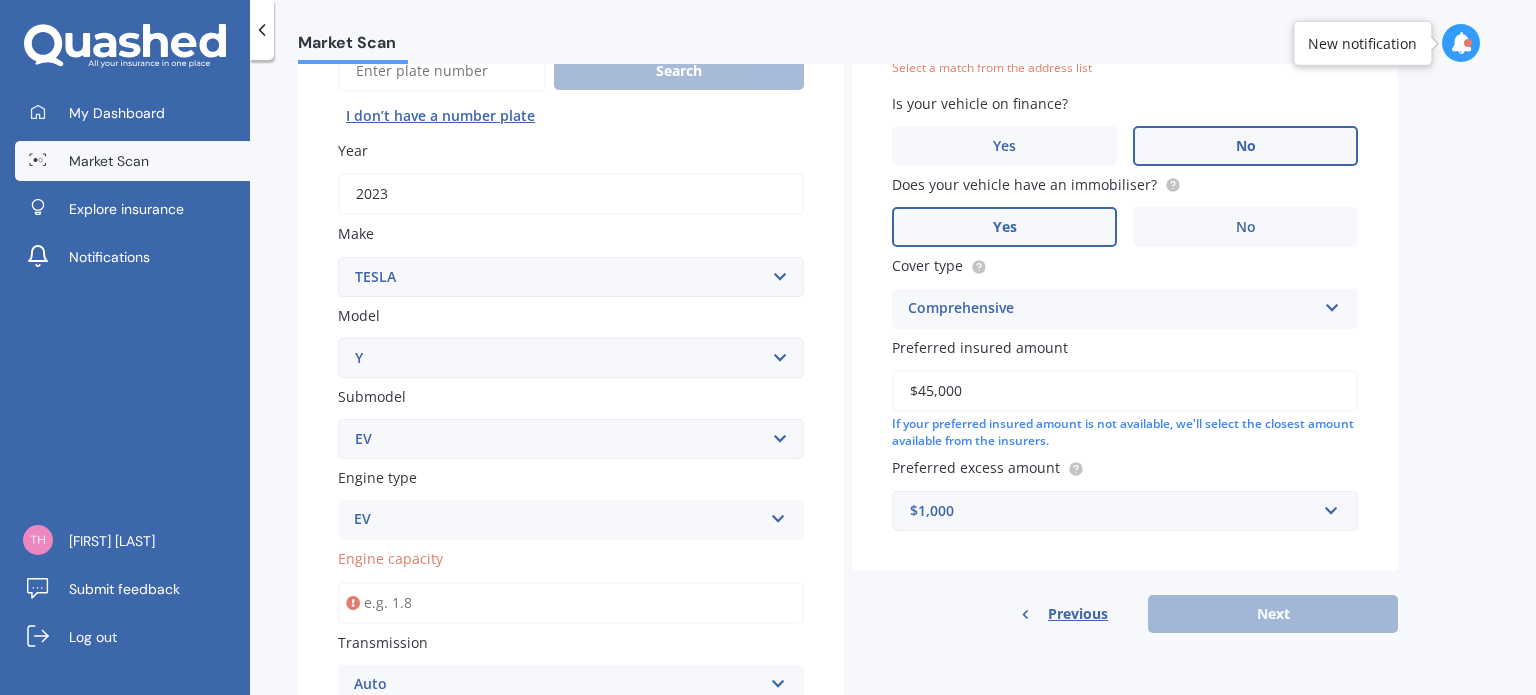 type on "$45,000" 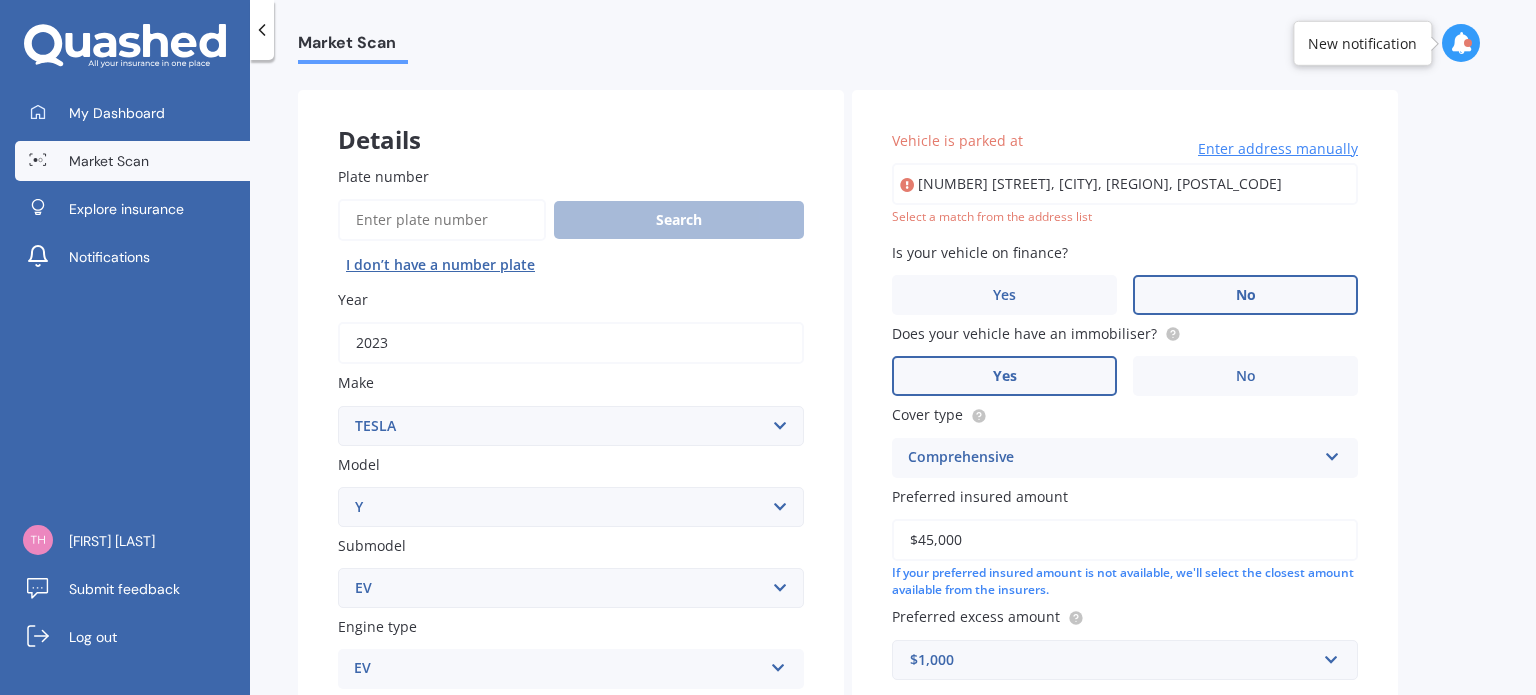 scroll, scrollTop: 0, scrollLeft: 0, axis: both 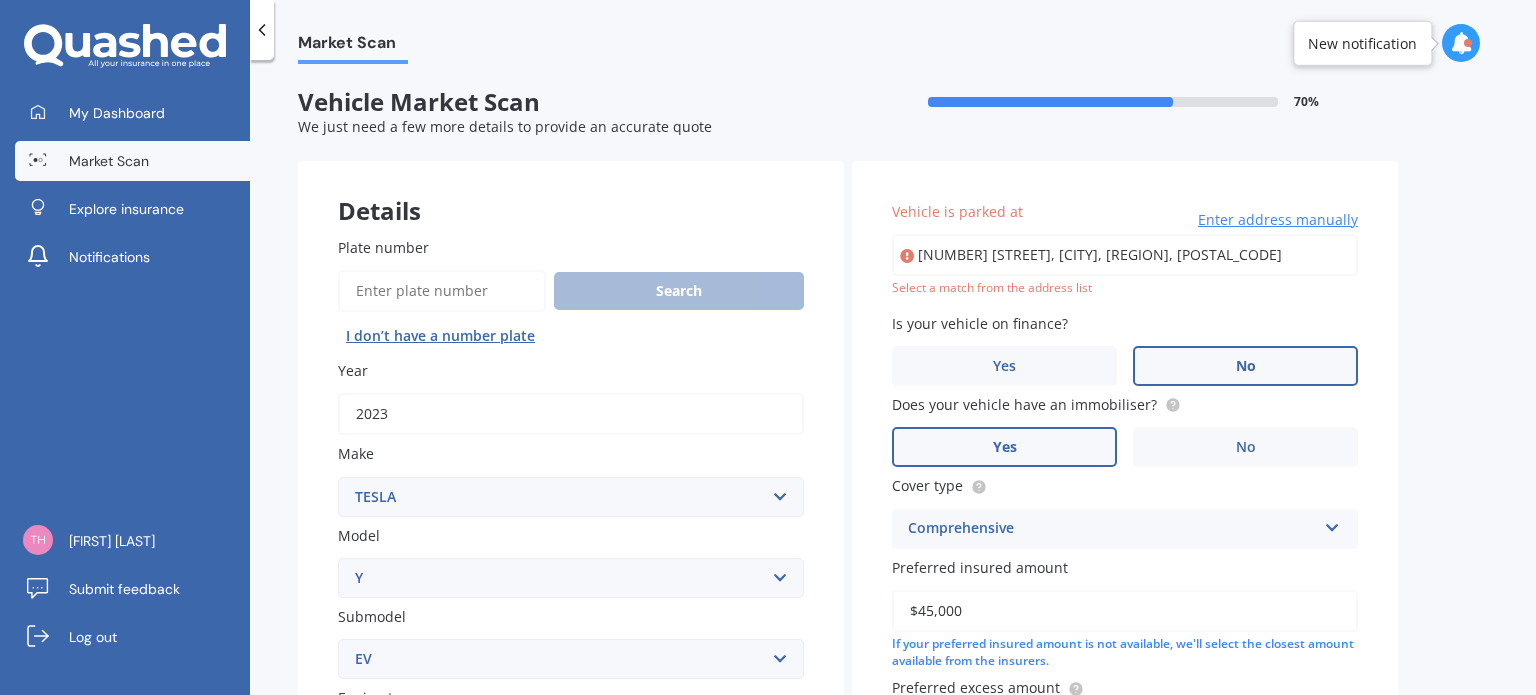 click on "Select a match from the address list" at bounding box center [1125, 288] 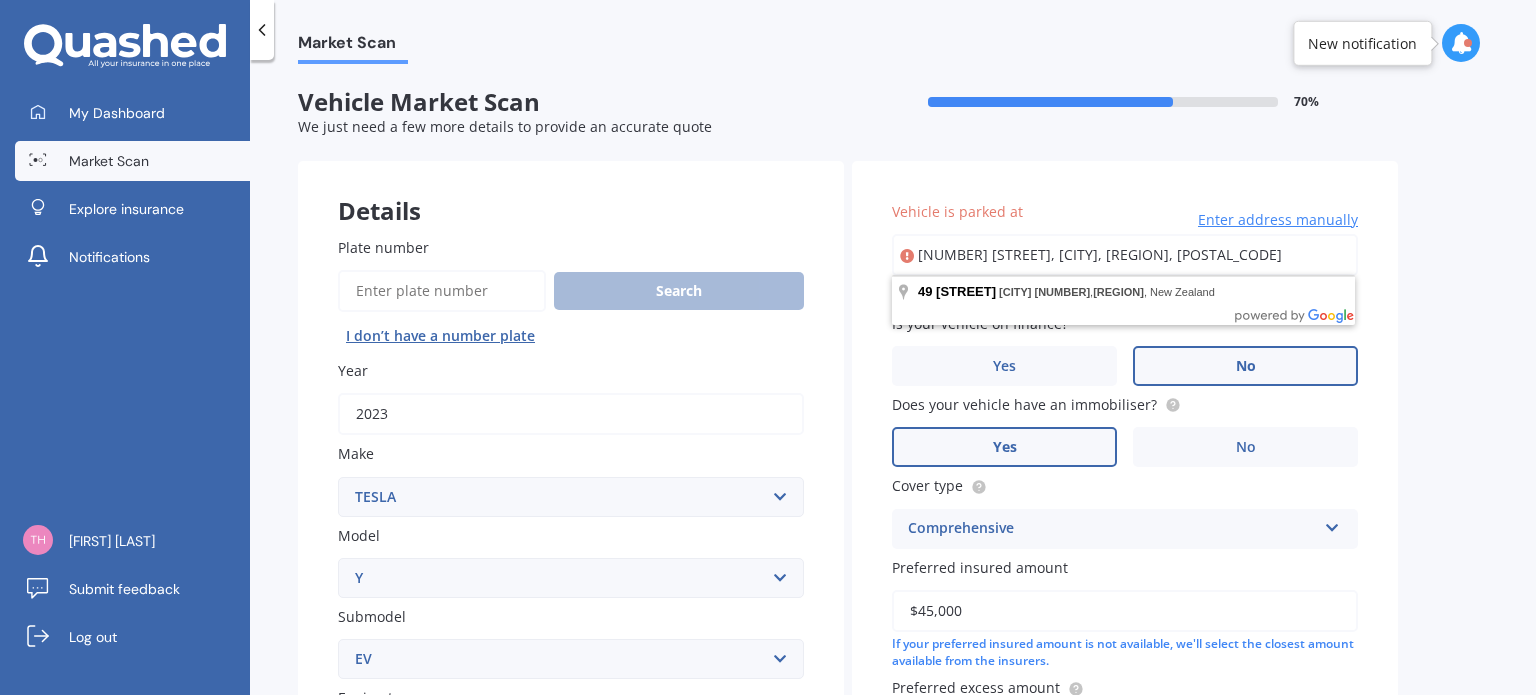 click on "Vehicle is parked at" at bounding box center [957, 211] 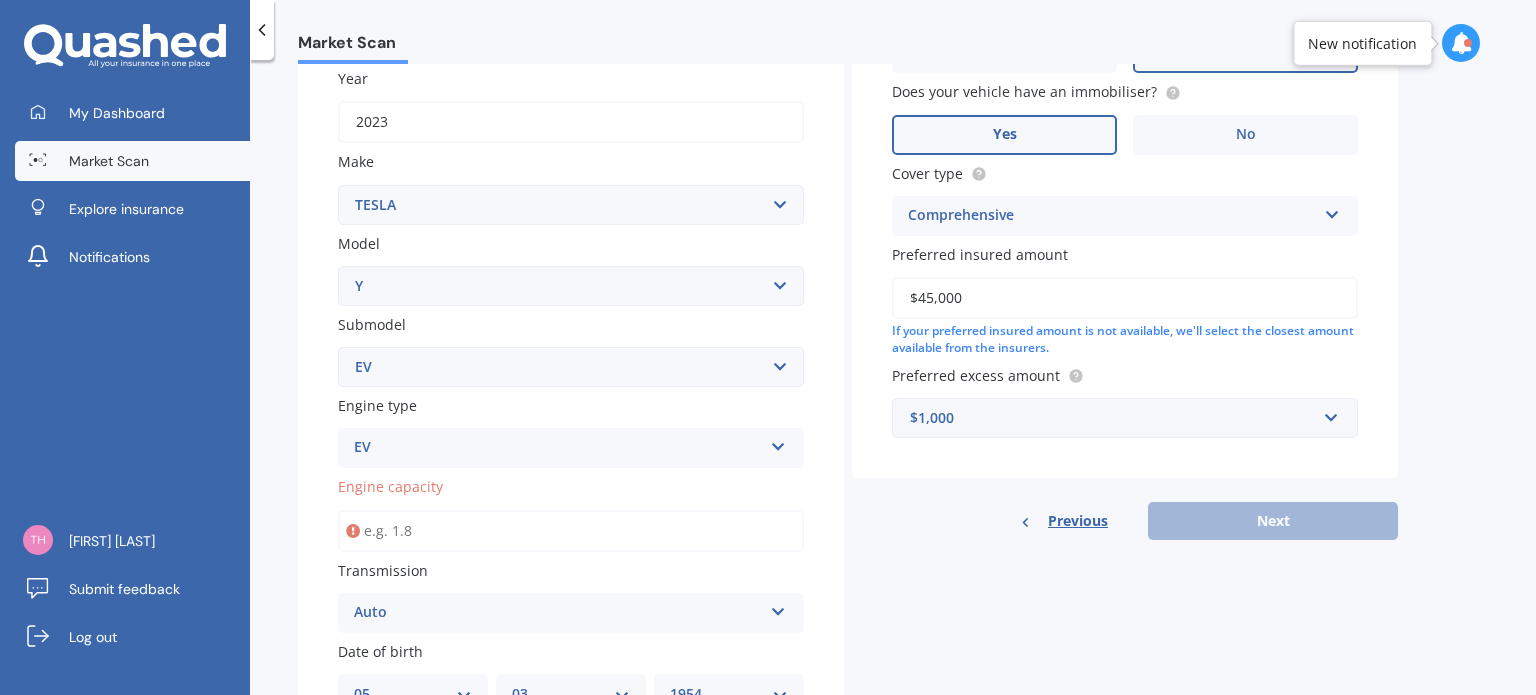 scroll, scrollTop: 323, scrollLeft: 0, axis: vertical 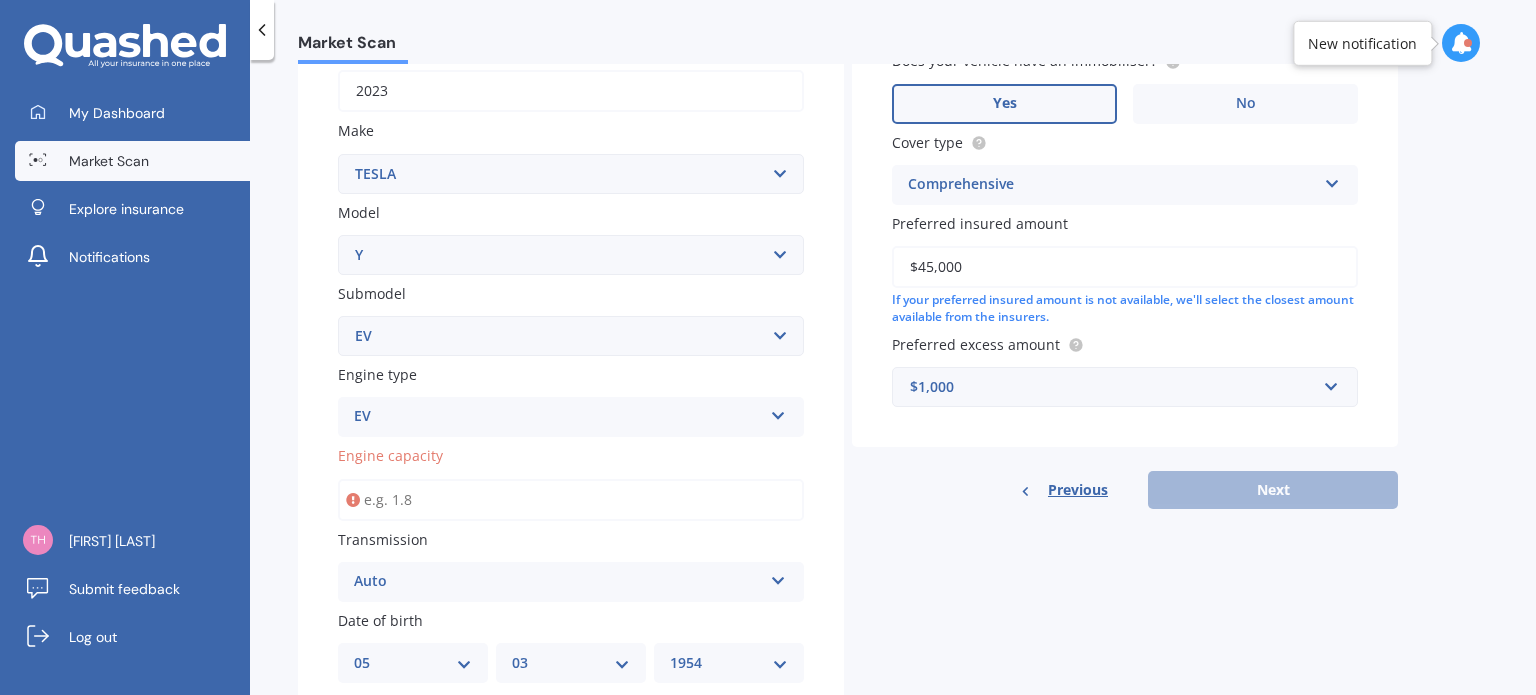 click on "Previous Next" at bounding box center [1125, 490] 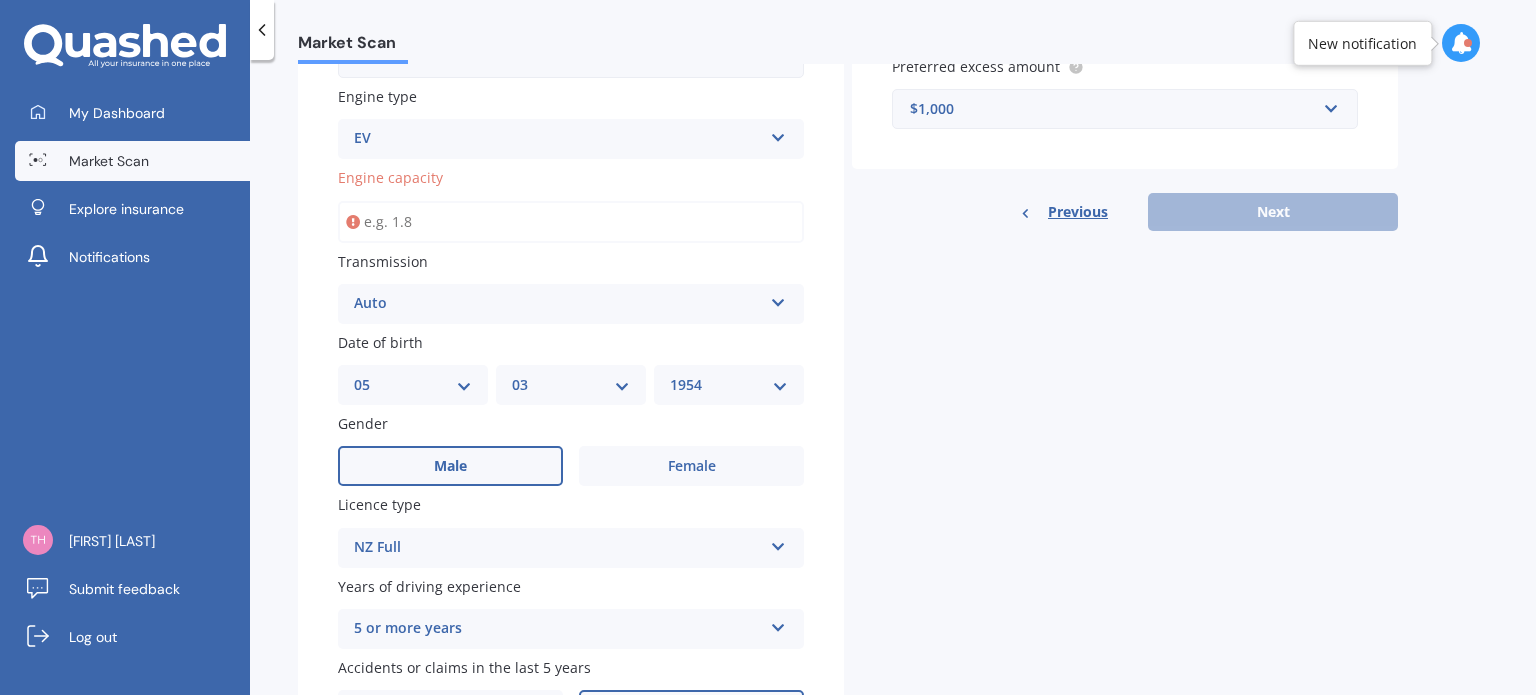 scroll, scrollTop: 728, scrollLeft: 0, axis: vertical 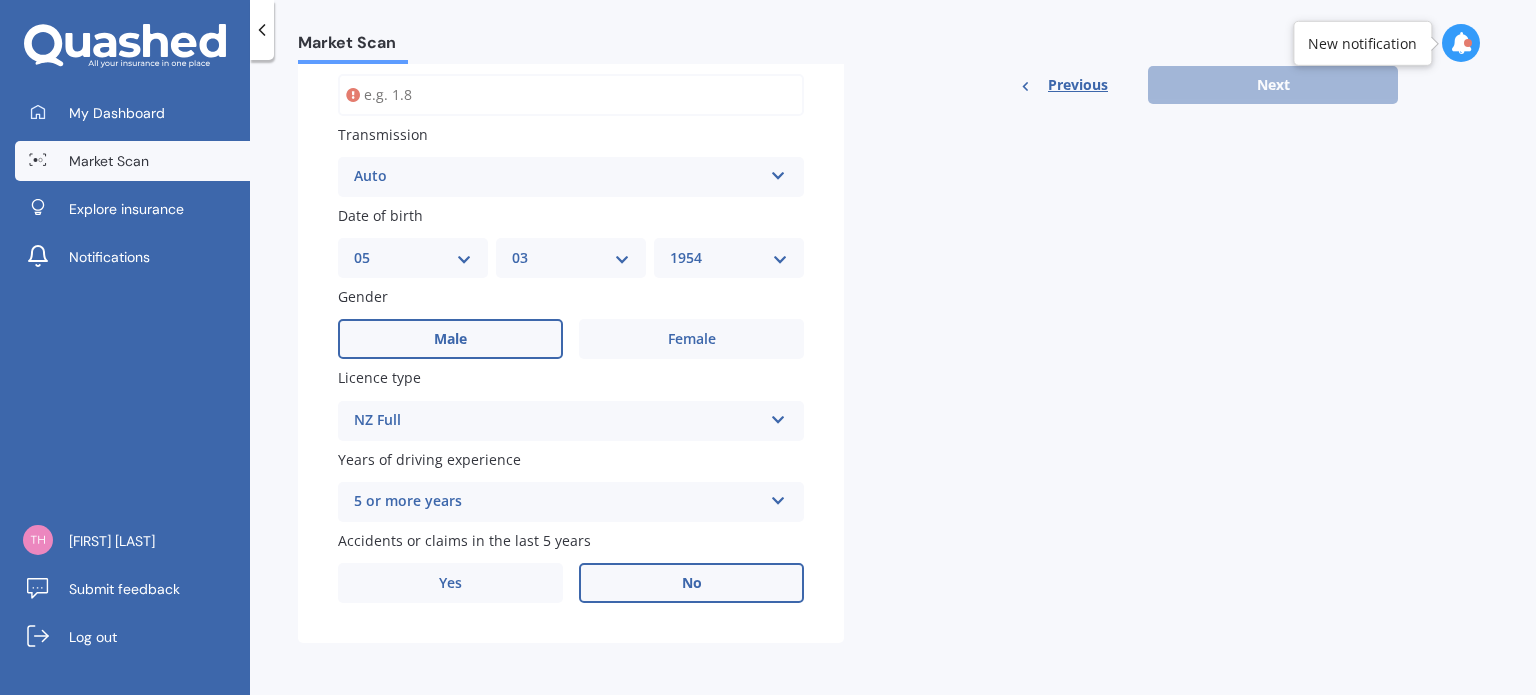 click on "Market Scan Vehicle Market Scan 70 % We just need a few more details to provide an accurate quote Details Plate number Search I don’t have a number plate Year [YEAR] Make Select make AC ALFA ROMEO ASTON MARTIN AUDI AUSTIN BEDFORD Bentley BMW BYD CADILLAC CAN-AM CHERY CHEVROLET CHRYSLER Citroen CRUISEAIR CUPRA DAEWOO DAIHATSU DAIMLER DIAHATSU DODGE EXOCET FACTORY FIVE FERRARI FIAT Fiord FLEETWOOD FORD FOTON FRASER GEELY GENESIS GEORGIE BOY GMC GREAT WALL GWM HAVAL HILLMAN HINO HOLDEN HOLIDAY RAMBLER HONDA HUMMER HYUNDAI INFINITI ISUZU IVECO JAC JAECOO JAGUAR JEEP KGM KIA LADA LAMBORGHINI LANCIA LANDROVER LDV LEXUS LINCOLN LOTUS LUNAR M.G M.G. MAHINDRA MASERATI MAZDA MCLAREN MERCEDES AMG Mercedes Benz MERCEDES-AMG MERCURY MINI MITSUBISHI MORGAN MORRIS NEWMAR NISSAN OMODA OPEL OXFORD PEUGEOT Plymouth Polestar PONTIAC PORSCHE PROTON RAM Range Rover Rayne RENAULT ROLLS ROYCE ROVER SAAB SATURN SEAT SHELBY SKODA SMART SSANGYONG SUBARU SUZUKI TATA TESLA TIFFIN Toyota TRIUMPH TVR Vauxhall VOLKSWAGEN VOLVO ZX 3 S" at bounding box center (893, 381) 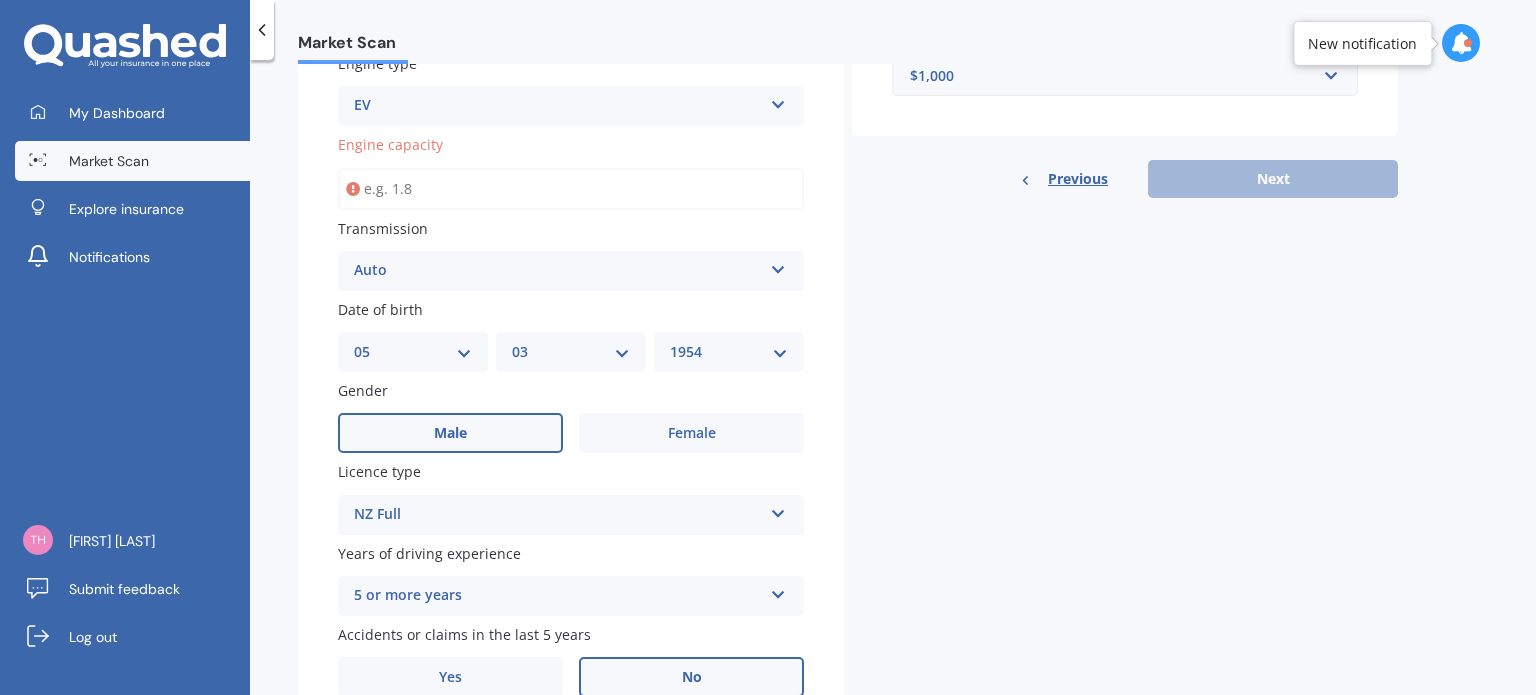 scroll, scrollTop: 567, scrollLeft: 0, axis: vertical 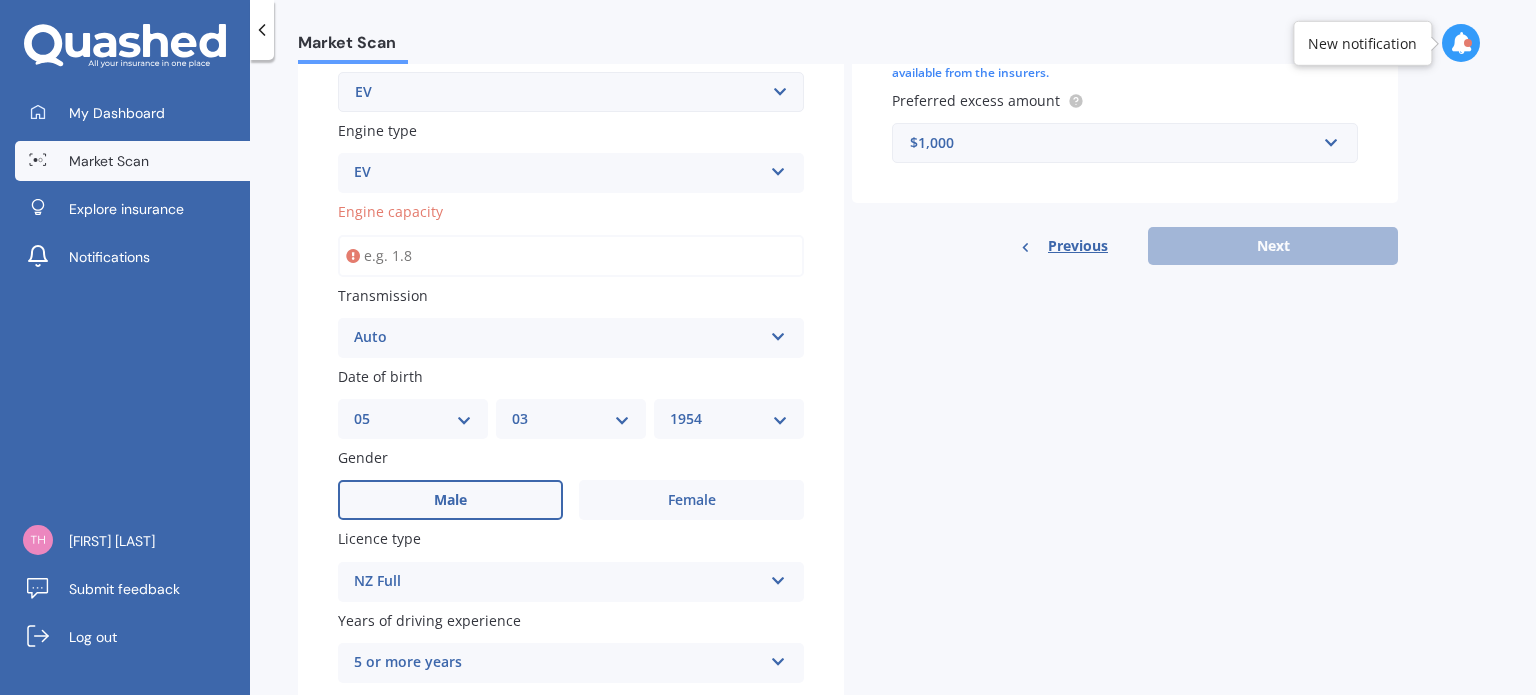 click on "Previous Next" at bounding box center (1125, 246) 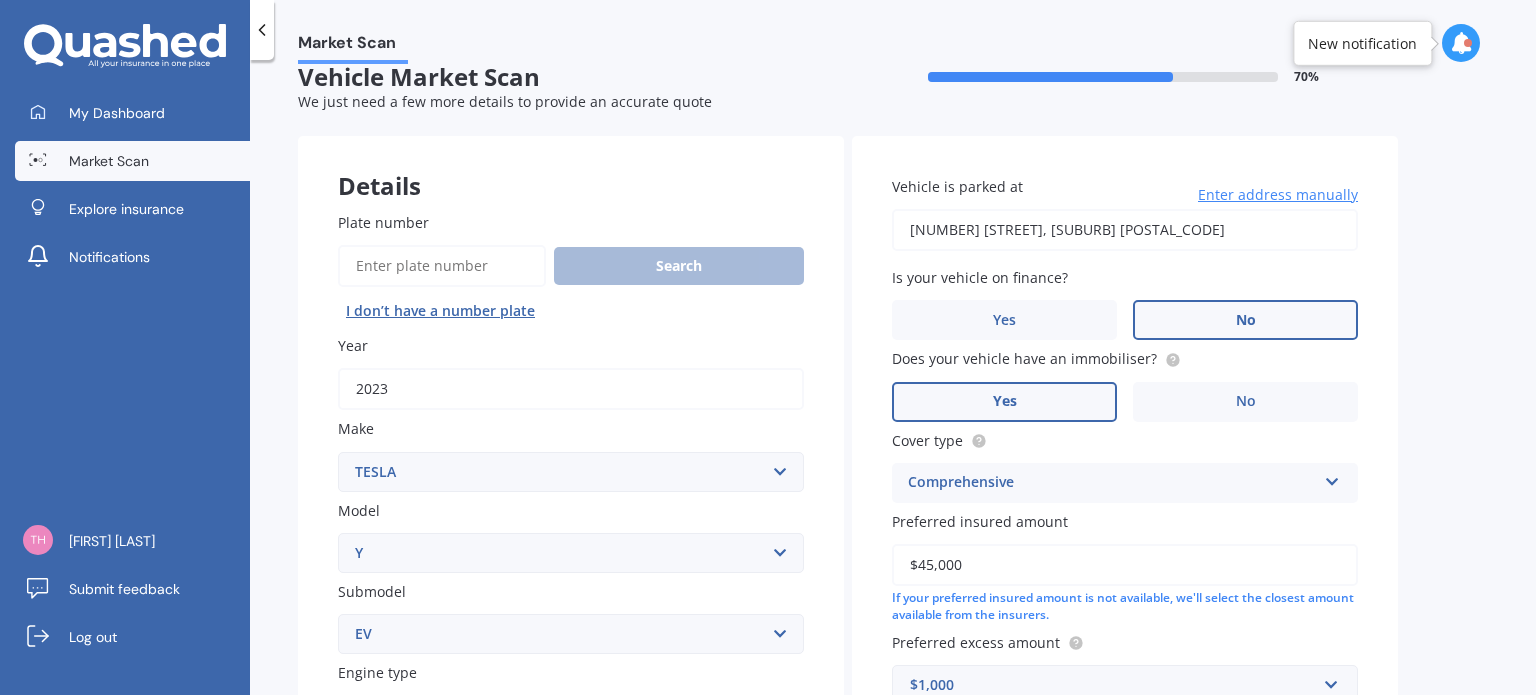 scroll, scrollTop: 0, scrollLeft: 0, axis: both 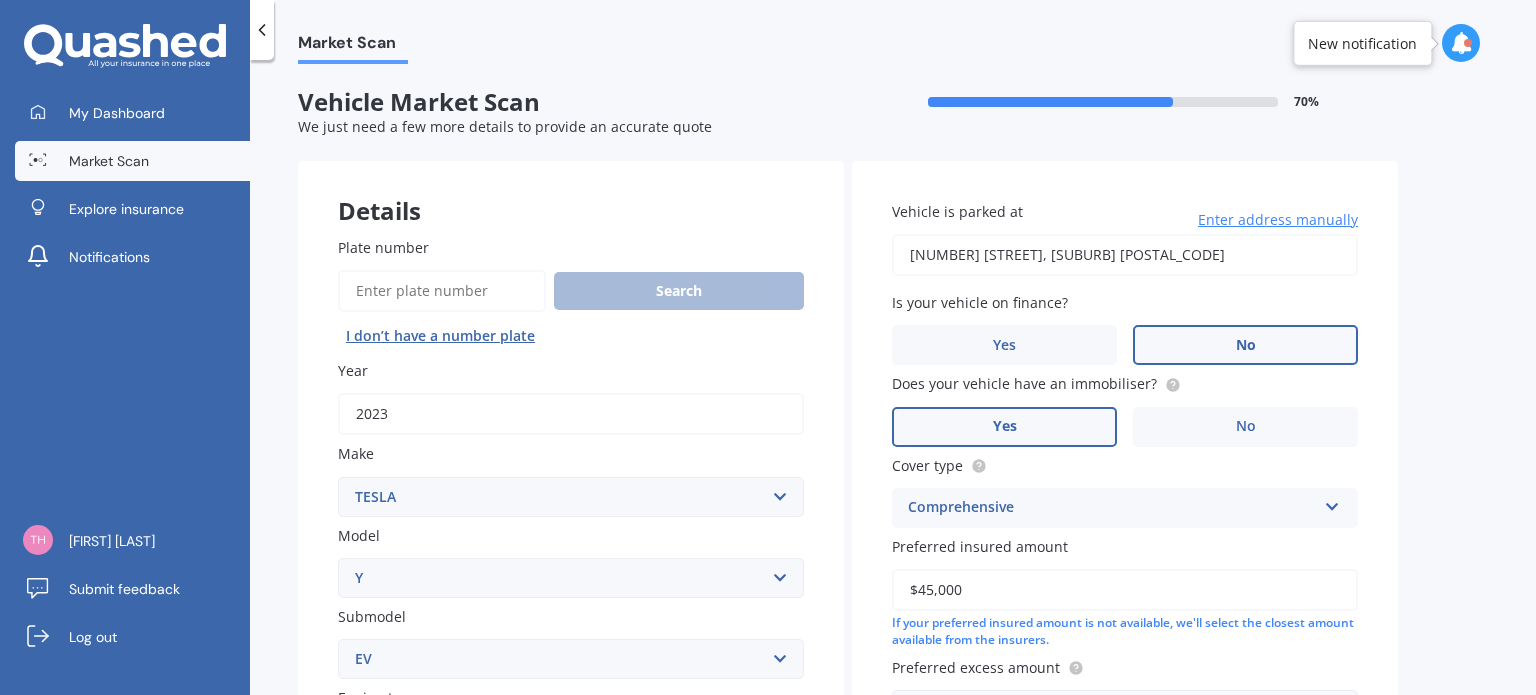 click at bounding box center [1461, 43] 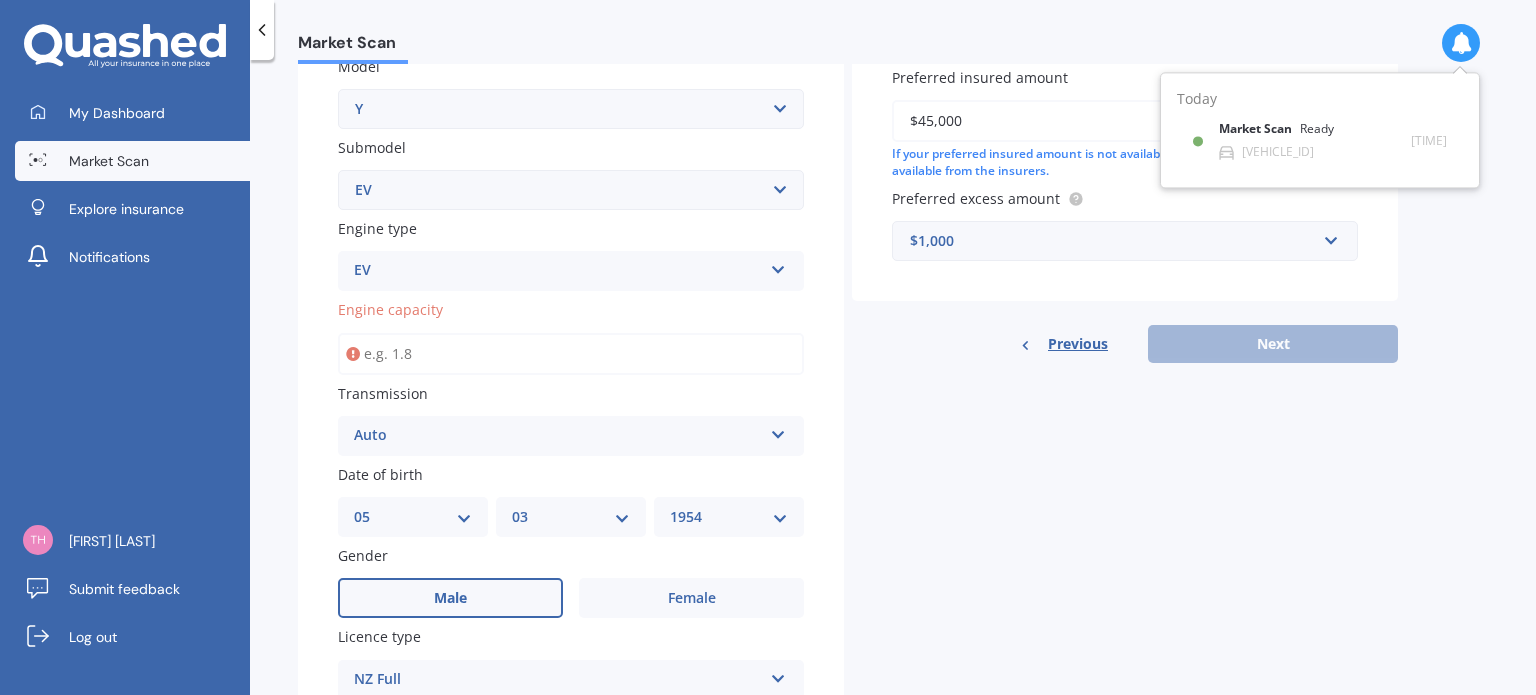 scroll, scrollTop: 468, scrollLeft: 0, axis: vertical 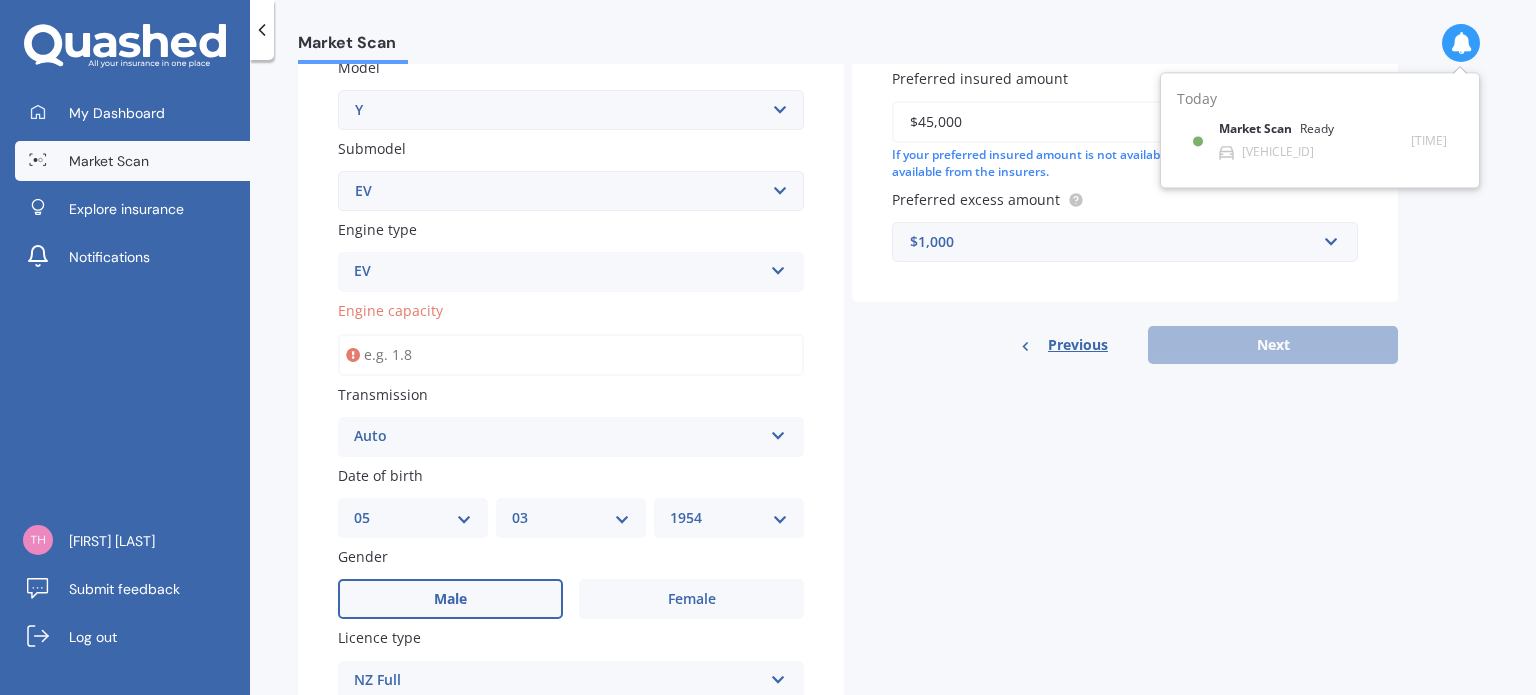 click on "Market Scan Vehicle Market Scan 70 % We just need a few more details to provide an accurate quote Details Plate number Search I don’t have a number plate Year [YEAR] Make Select make AC ALFA ROMEO ASTON MARTIN AUDI AUSTIN BEDFORD Bentley BMW BYD CADILLAC CAN-AM CHERY CHEVROLET CHRYSLER Citroen CRUISEAIR CUPRA DAEWOO DAIHATSU DAIMLER DIAHATSU DODGE EXOCET FACTORY FIVE FERRARI FIAT Fiord FLEETWOOD FORD FOTON FRASER GEELY GENESIS GEORGIE BOY GMC GREAT WALL GWM HAVAL HILLMAN HINO HOLDEN HOLIDAY RAMBLER HONDA HUMMER HYUNDAI INFINITI ISUZU IVECO JAC JAECOO JAGUAR JEEP KGM KIA LADA LAMBORGHINI LANCIA LANDROVER LDV LEXUS LINCOLN LOTUS LUNAR M.G M.G. MAHINDRA MASERATI MAZDA MCLAREN MERCEDES AMG Mercedes Benz MERCEDES-AMG MERCURY MINI MITSUBISHI MORGAN MORRIS NEWMAR NISSAN OMODA OPEL OXFORD PEUGEOT Plymouth Polestar PONTIAC PORSCHE PROTON RAM Range Rover Rayne RENAULT ROLLS ROYCE ROVER SAAB SATURN SEAT SHELBY SKODA SMART SSANGYONG SUBARU SUZUKI TATA TESLA TIFFIN Toyota TRIUMPH TVR Vauxhall VOLKSWAGEN VOLVO ZX 3 S" at bounding box center (893, 381) 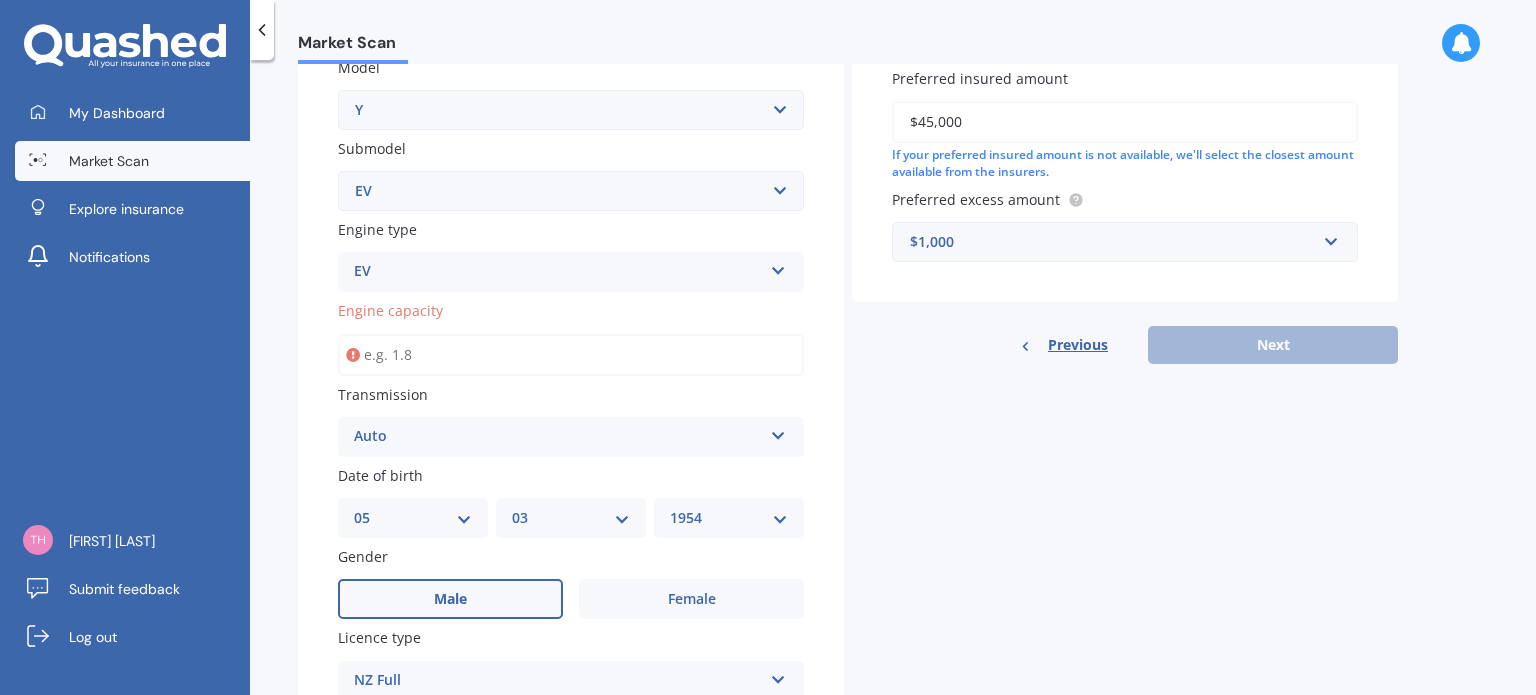 click on "Market Scan Vehicle Market Scan 70 % We just need a few more details to provide an accurate quote Details Plate number Search I don’t have a number plate Year [YEAR] Make Select make AC ALFA ROMEO ASTON MARTIN AUDI AUSTIN BEDFORD Bentley BMW BYD CADILLAC CAN-AM CHERY CHEVROLET CHRYSLER Citroen CRUISEAIR CUPRA DAEWOO DAIHATSU DAIMLER DIAHATSU DODGE EXOCET FACTORY FIVE FERRARI FIAT Fiord FLEETWOOD FORD FOTON FRASER GEELY GENESIS GEORGIE BOY GMC GREAT WALL GWM HAVAL HILLMAN HINO HOLDEN HOLIDAY RAMBLER HONDA HUMMER HYUNDAI INFINITI ISUZU IVECO JAC JAECOO JAGUAR JEEP KGM KIA LADA LAMBORGHINI LANCIA LANDROVER LDV LEXUS LINCOLN LOTUS LUNAR M.G M.G. MAHINDRA MASERATI MAZDA MCLAREN MERCEDES AMG Mercedes Benz MERCEDES-AMG MERCURY MINI MITSUBISHI MORGAN MORRIS NEWMAR NISSAN OMODA OPEL OXFORD PEUGEOT Plymouth Polestar PONTIAC PORSCHE PROTON RAM Range Rover Rayne RENAULT ROLLS ROYCE ROVER SAAB SATURN SEAT SHELBY SKODA SMART SSANGYONG SUBARU SUZUKI TATA TESLA TIFFIN Toyota TRIUMPH TVR Vauxhall VOLKSWAGEN VOLVO ZX 3 S" at bounding box center [893, 381] 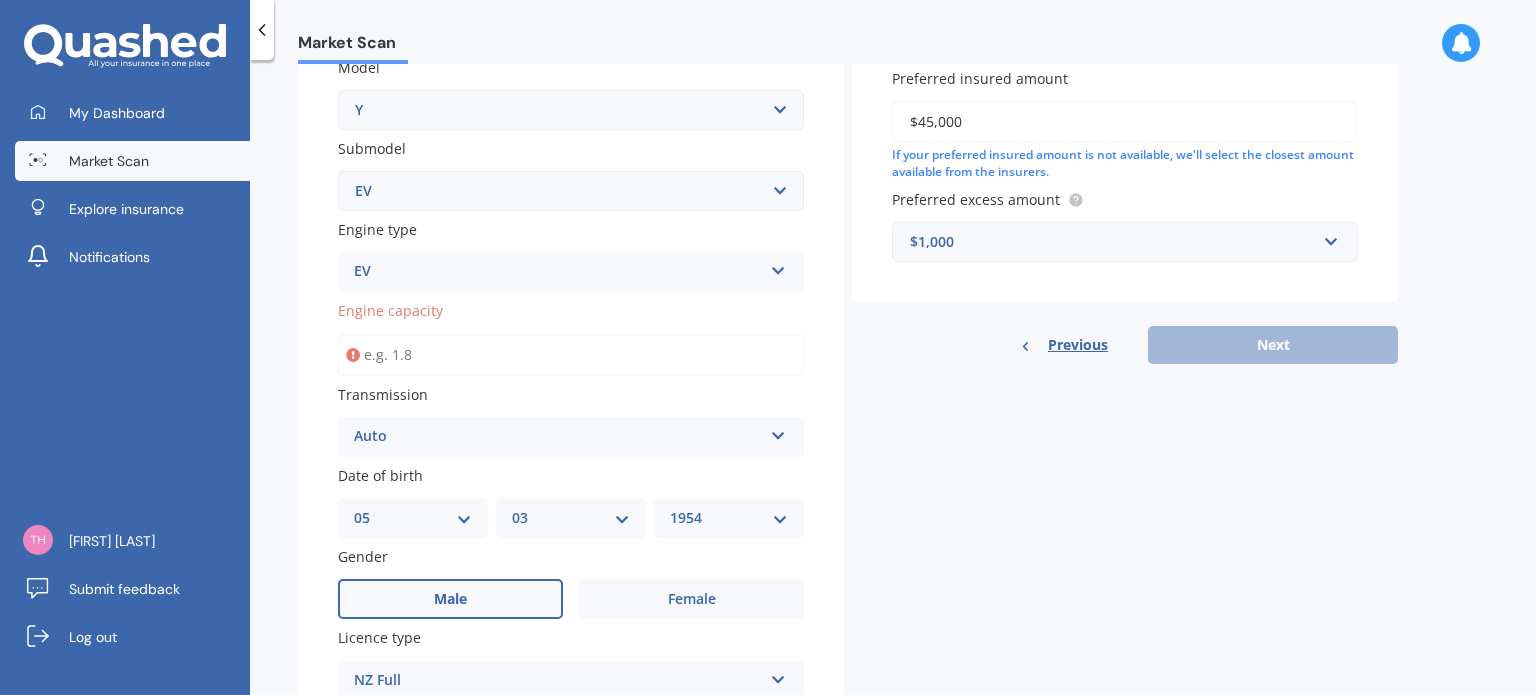 click on "Previous Next" at bounding box center [1125, 345] 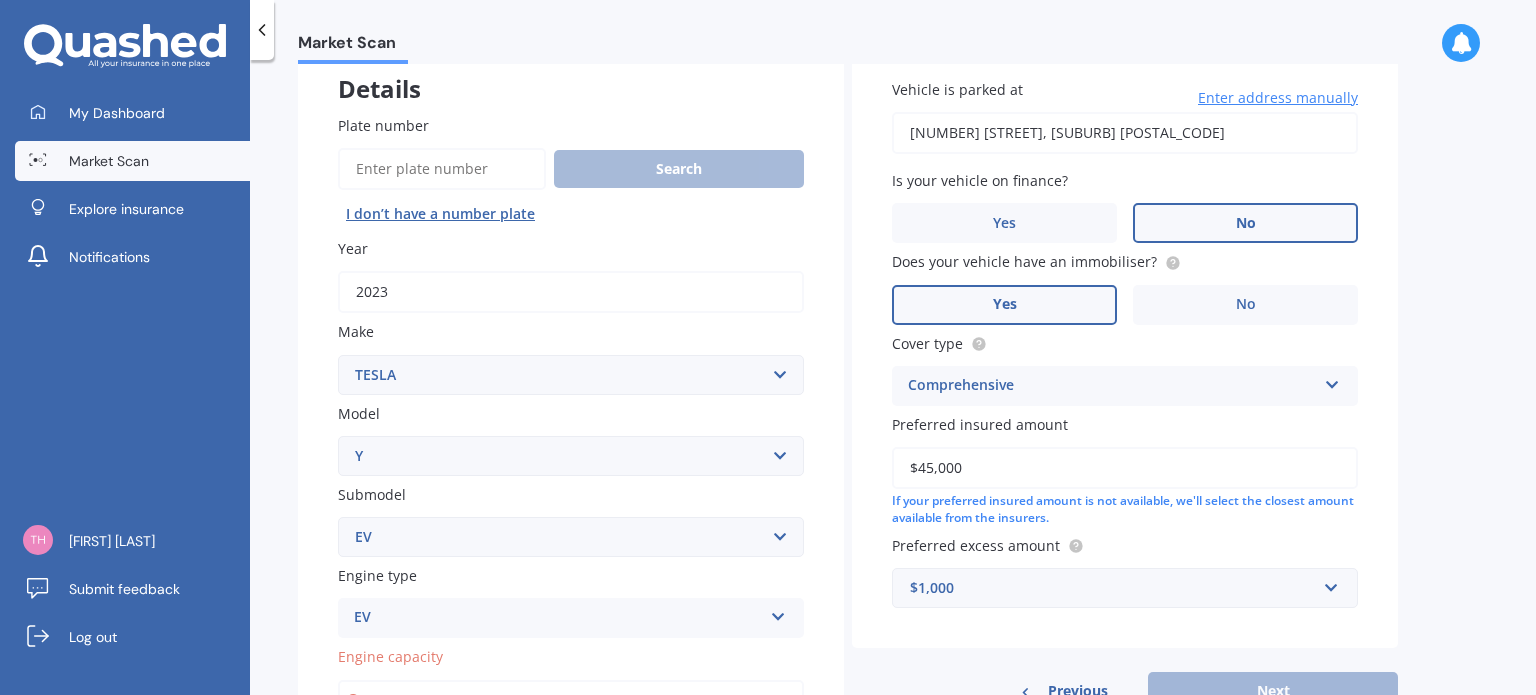 scroll, scrollTop: 121, scrollLeft: 0, axis: vertical 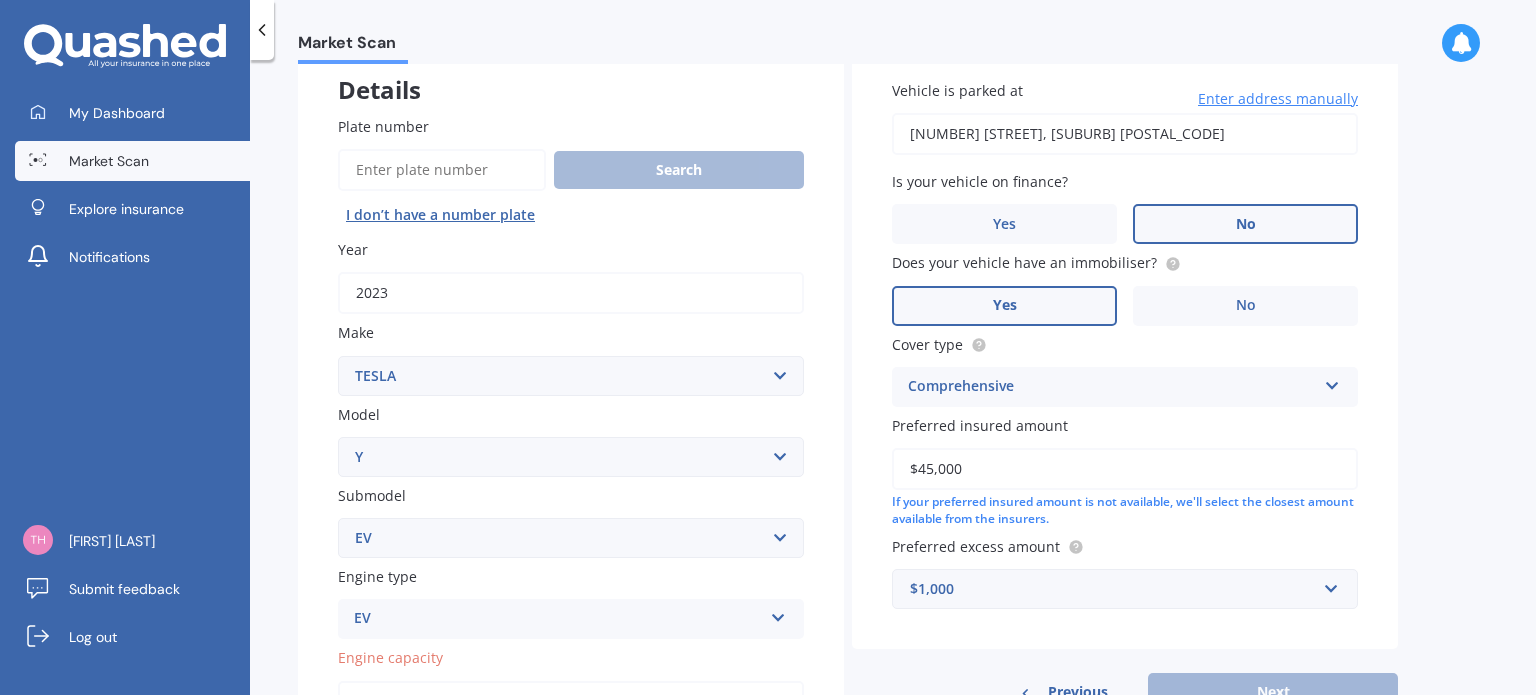 click at bounding box center (778, 614) 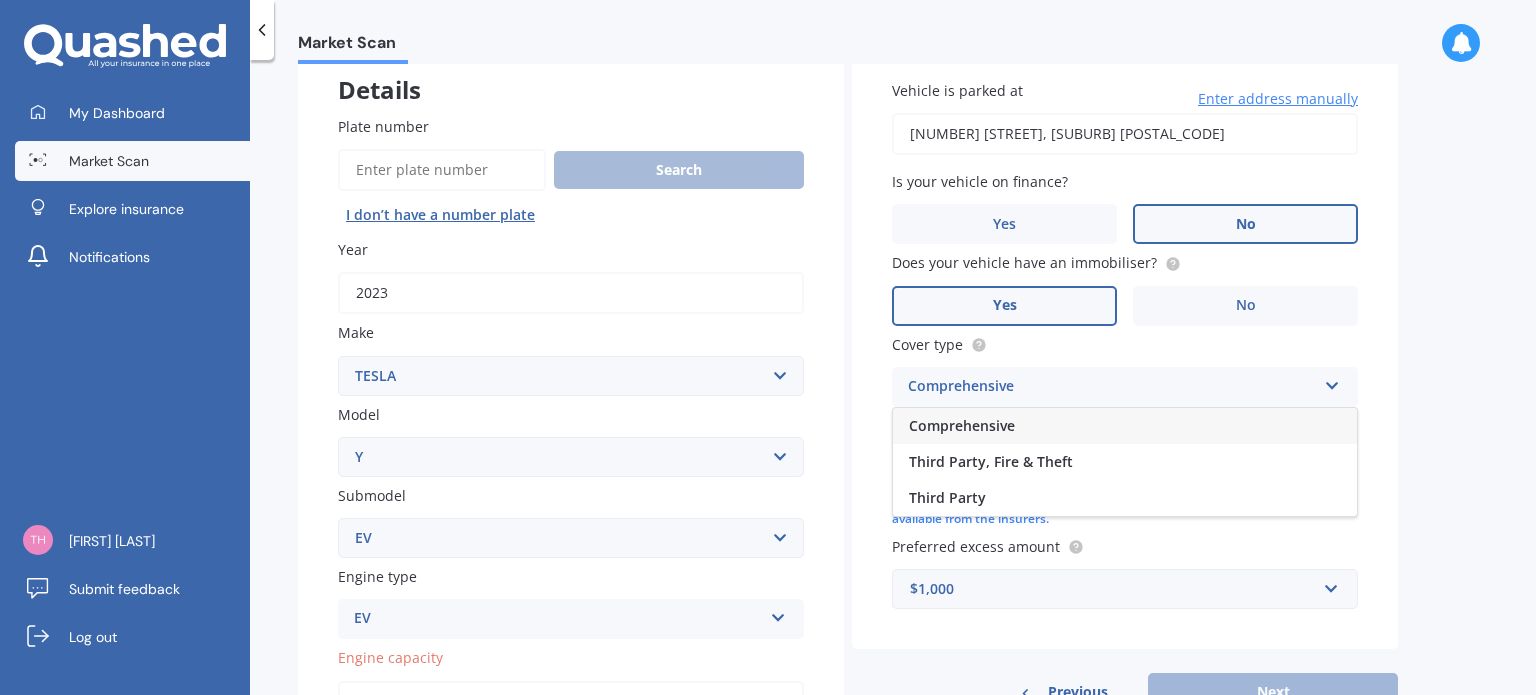 click at bounding box center [1332, 382] 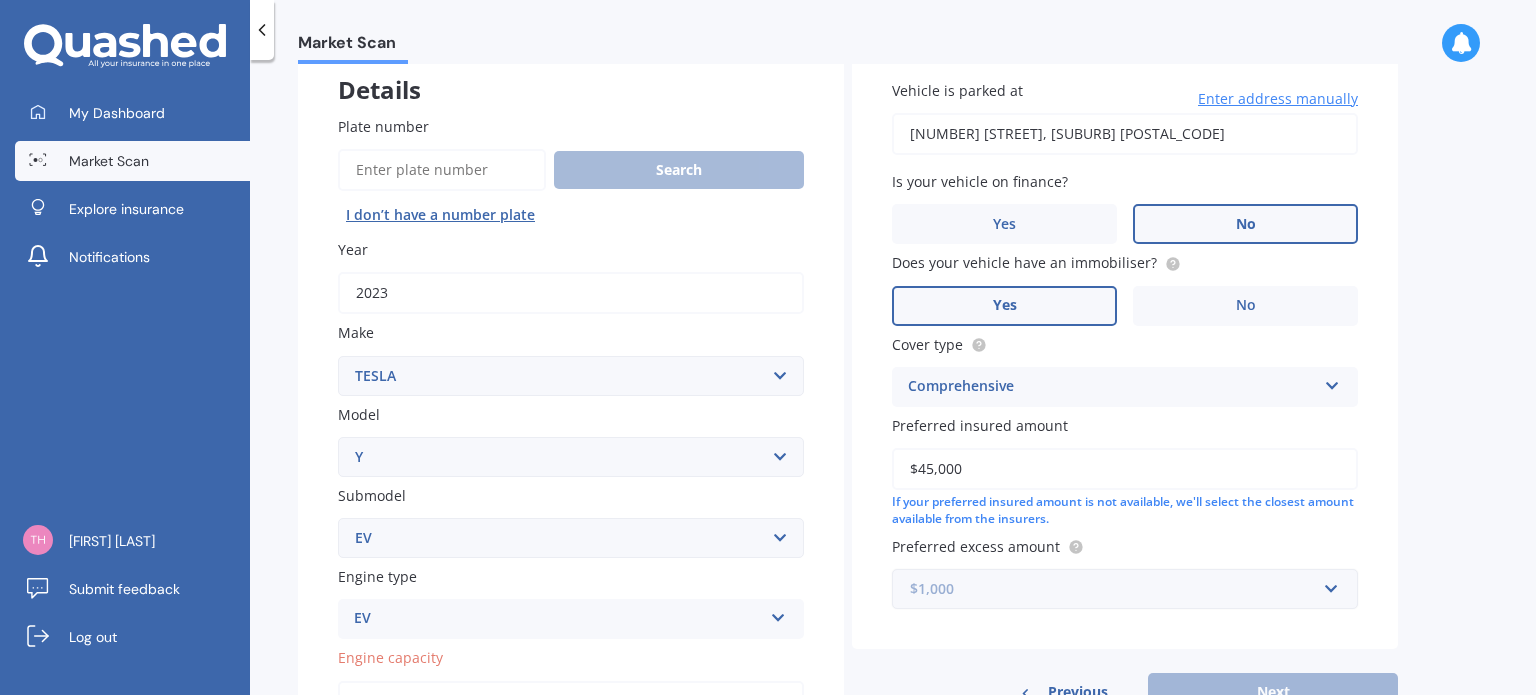 click at bounding box center (1118, 589) 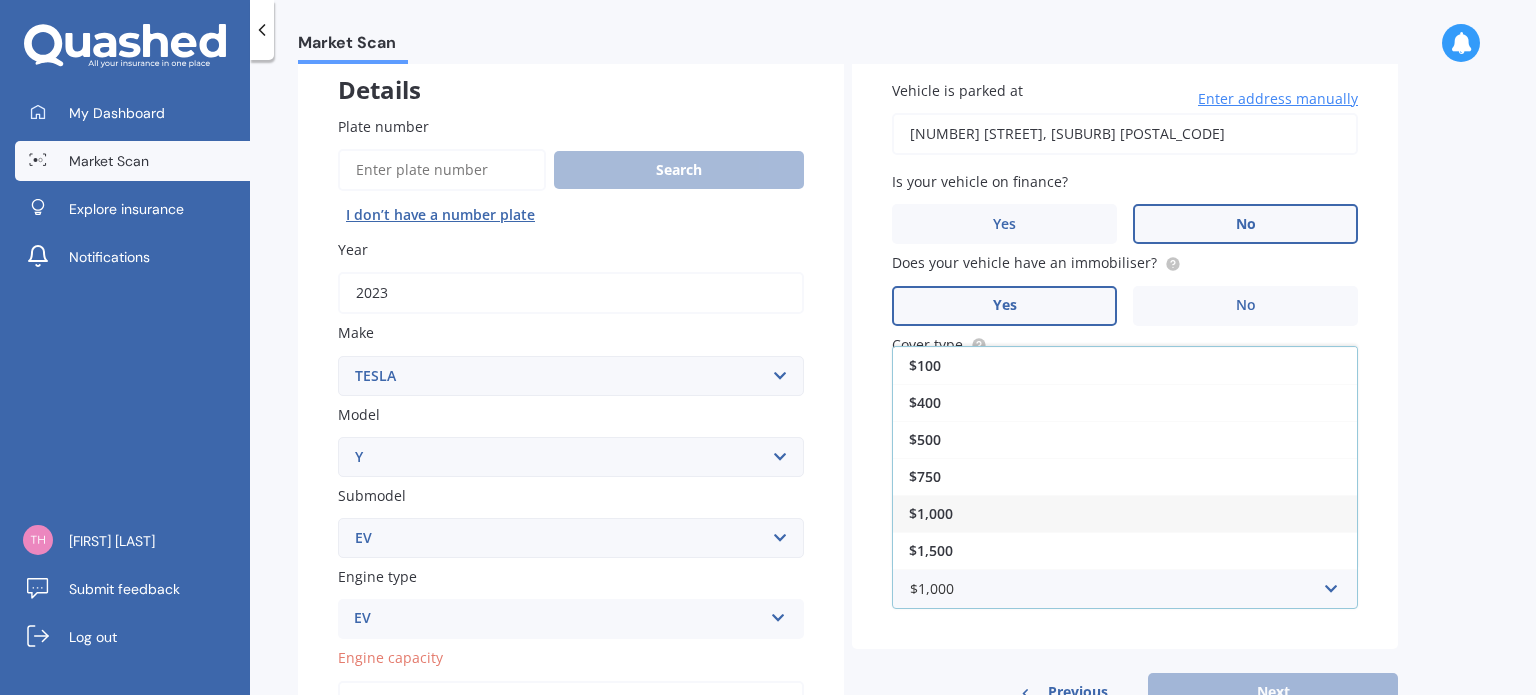 click on "$1,000" at bounding box center [1125, 513] 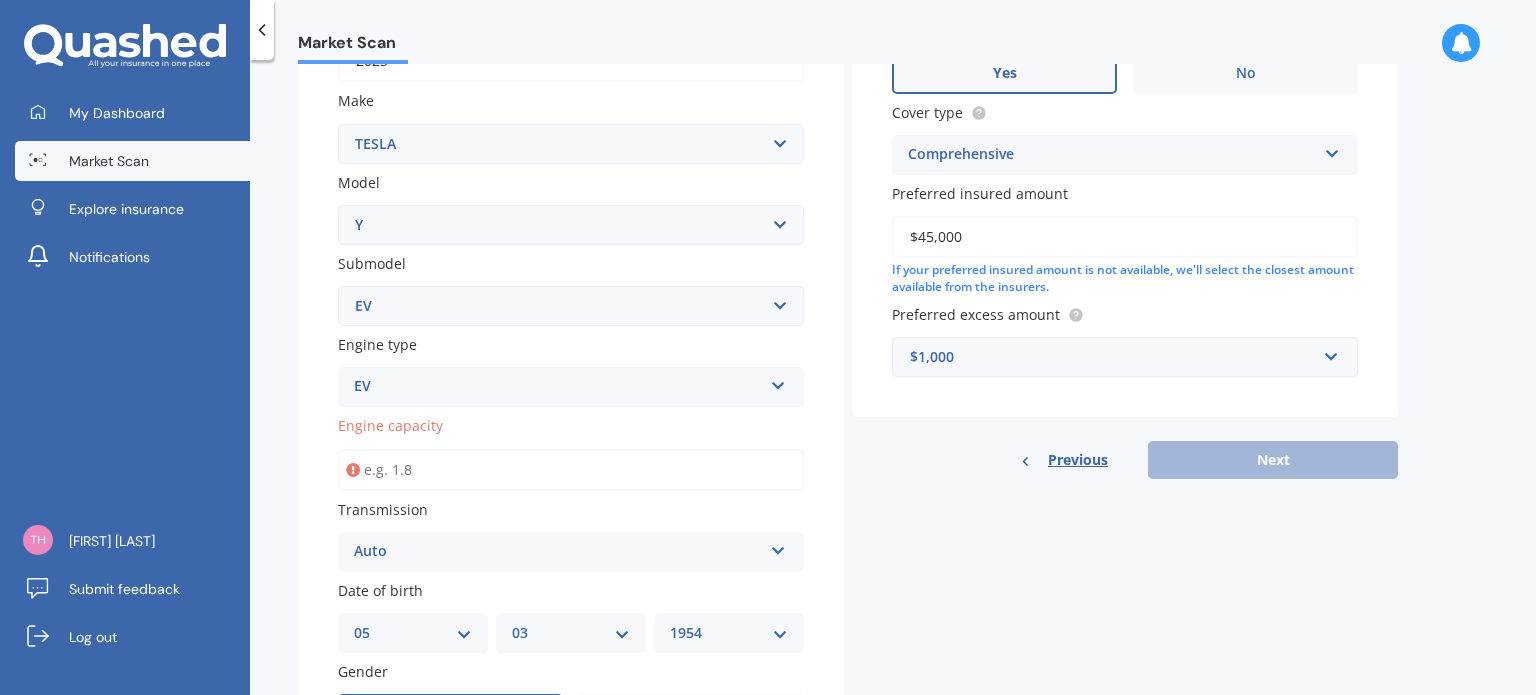 scroll, scrollTop: 356, scrollLeft: 0, axis: vertical 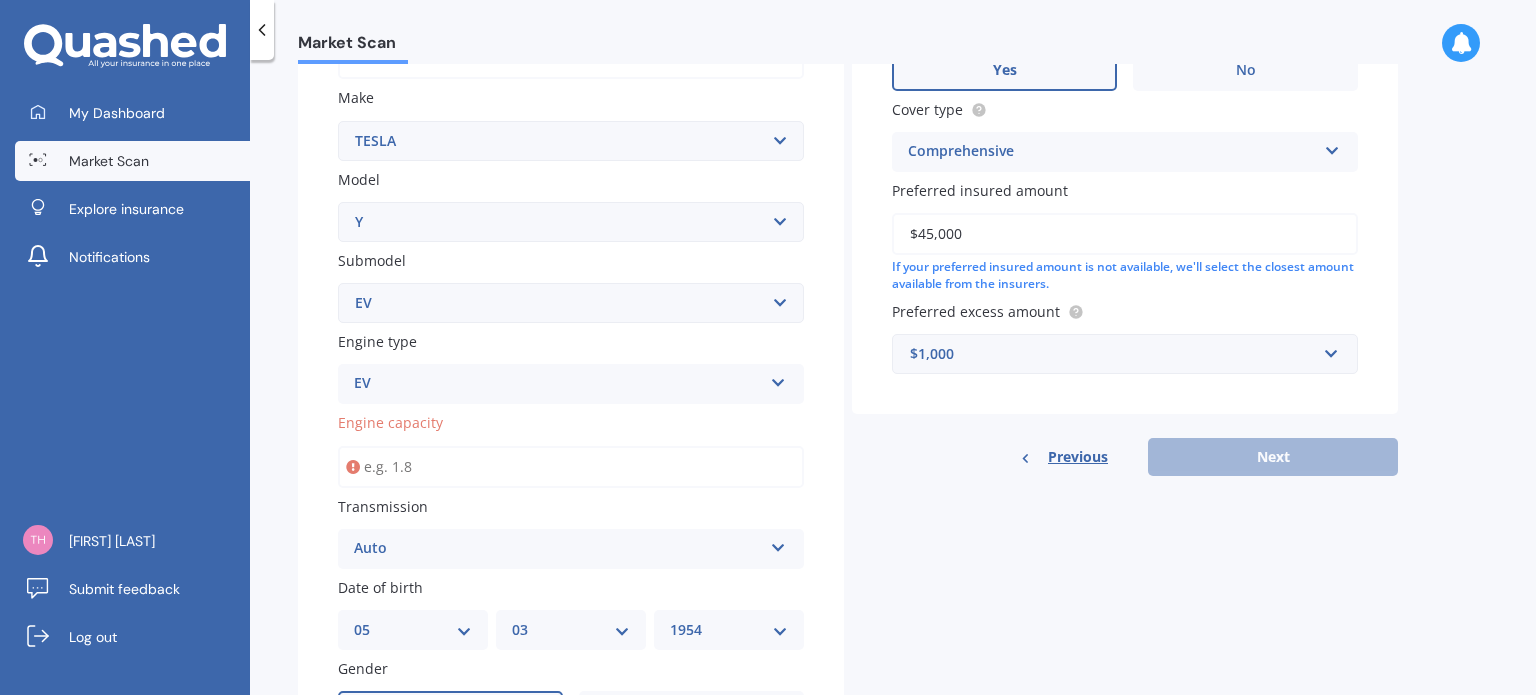 click on "Previous Next" at bounding box center [1125, 457] 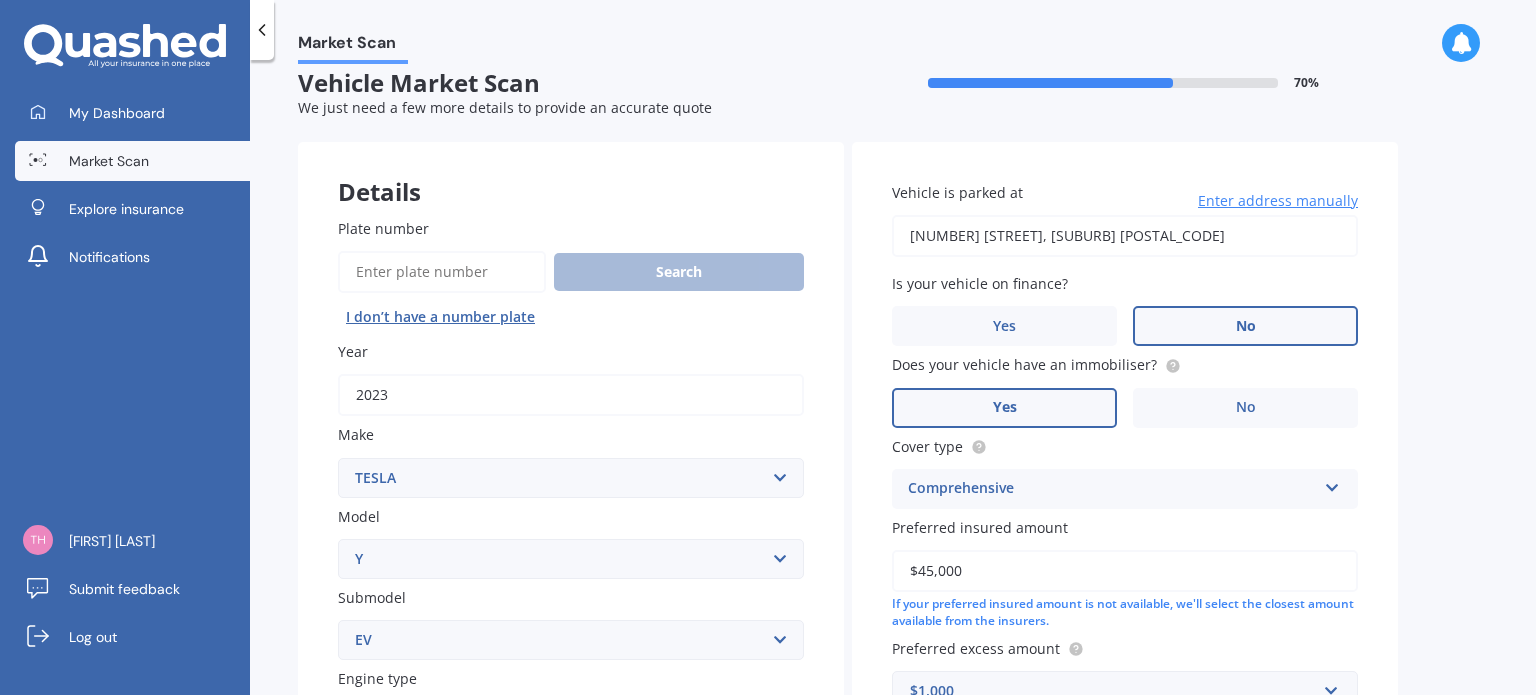 scroll, scrollTop: 0, scrollLeft: 0, axis: both 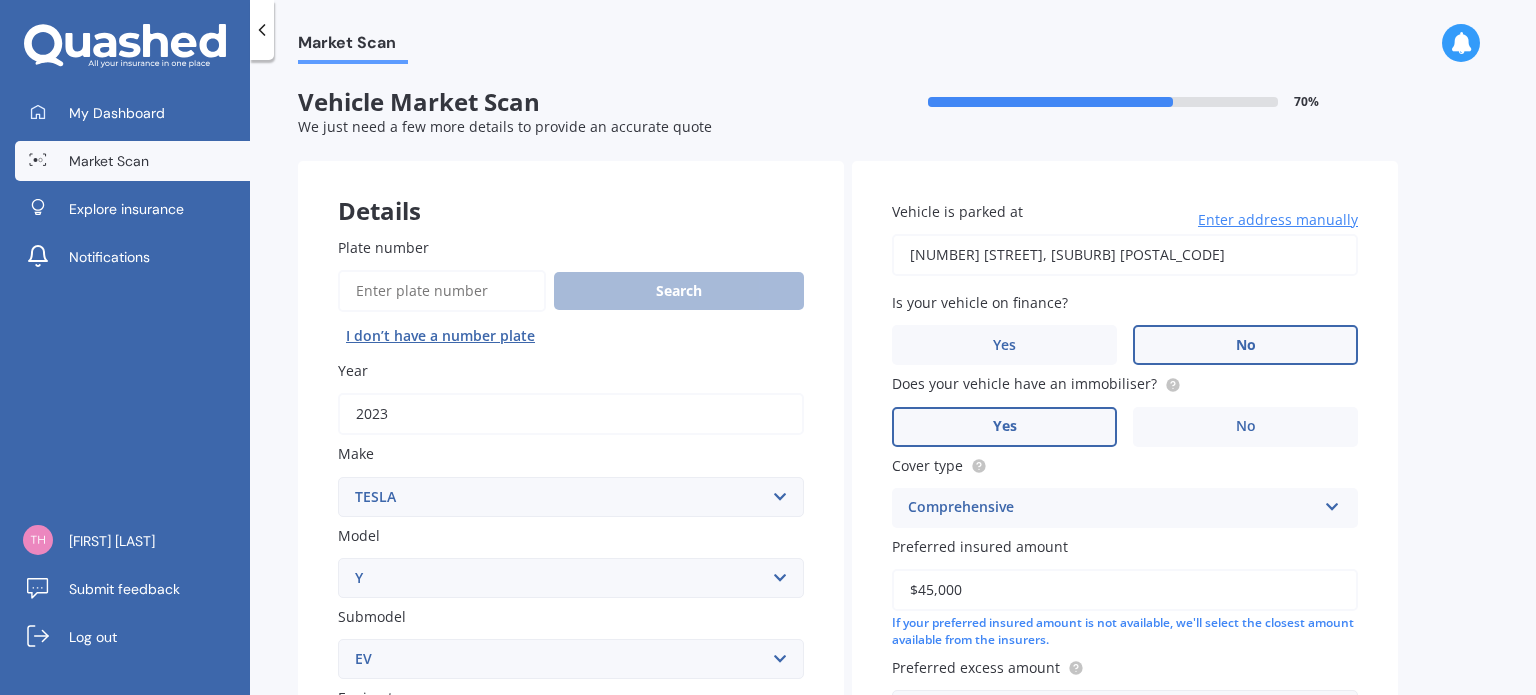 click on "[NUMBER] [STREET], [SUBURB] [POSTAL_CODE]" at bounding box center [1125, 255] 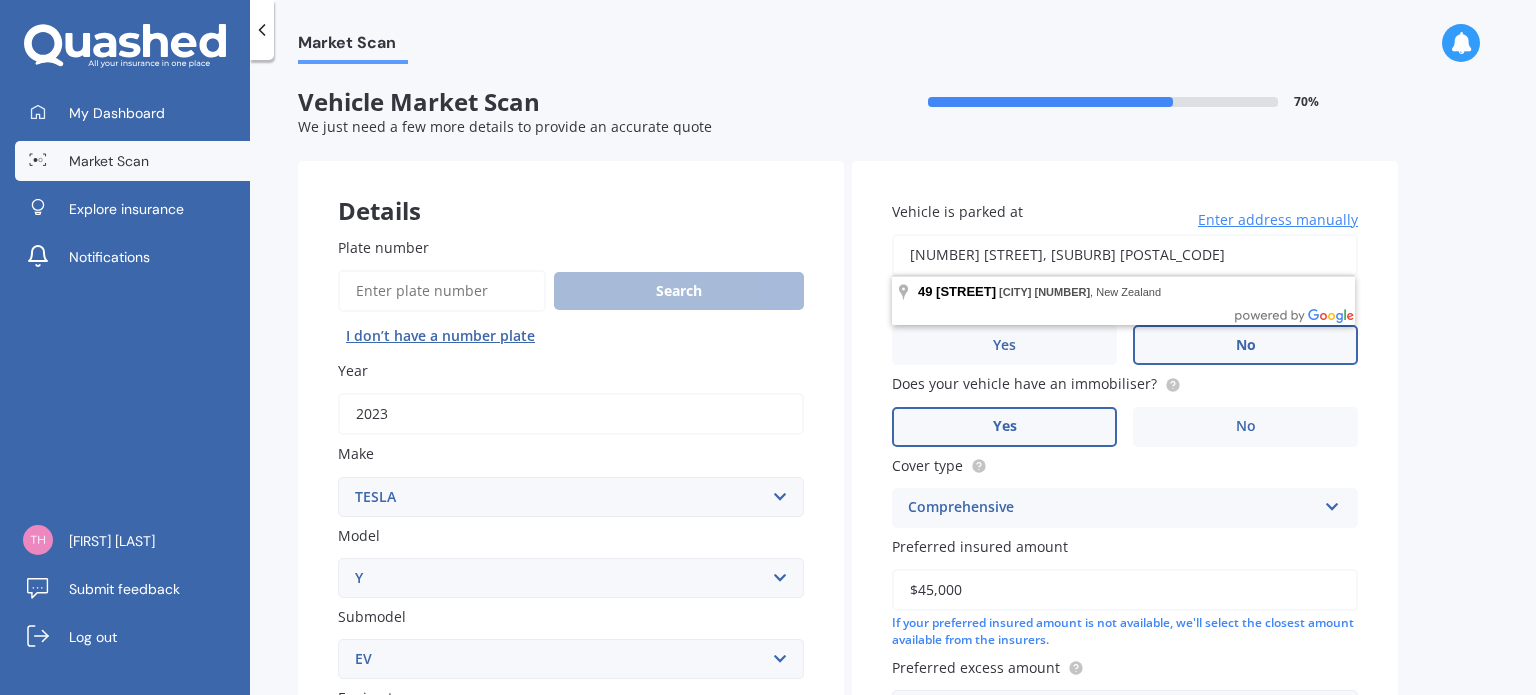 click on "Market Scan Vehicle Market Scan 70 % We just need a few more details to provide an accurate quote Details Plate number Search I don’t have a number plate Year [YEAR] Make Select make AC ALFA ROMEO ASTON MARTIN AUDI AUSTIN BEDFORD Bentley BMW BYD CADILLAC CAN-AM CHERY CHEVROLET CHRYSLER Citroen CRUISEAIR CUPRA DAEWOO DAIHATSU DAIMLER DIAHATSU DODGE EXOCET FACTORY FIVE FERRARI FIAT Fiord FLEETWOOD FORD FOTON FRASER GEELY GENESIS GEORGIE BOY GMC GREAT WALL GWM HAVAL HILLMAN HINO HOLDEN HOLIDAY RAMBLER HONDA HUMMER HYUNDAI INFINITI ISUZU IVECO JAC JAECOO JAGUAR JEEP KGM KIA LADA LAMBORGHINI LANCIA LANDROVER LDV LEXUS LINCOLN LOTUS LUNAR M.G M.G. MAHINDRA MASERATI MAZDA MCLAREN MERCEDES AMG Mercedes Benz MERCEDES-AMG MERCURY MINI MITSUBISHI MORGAN MORRIS NEWMAR NISSAN OMODA OPEL OXFORD PEUGEOT Plymouth Polestar PONTIAC PORSCHE PROTON RAM Range Rover Rayne RENAULT ROLLS ROYCE ROVER SAAB SATURN SEAT SHELBY SKODA SMART SSANGYONG SUBARU SUZUKI TATA TESLA TIFFIN Toyota TRIUMPH TVR Vauxhall VOLKSWAGEN VOLVO ZX 3 S" at bounding box center [893, 381] 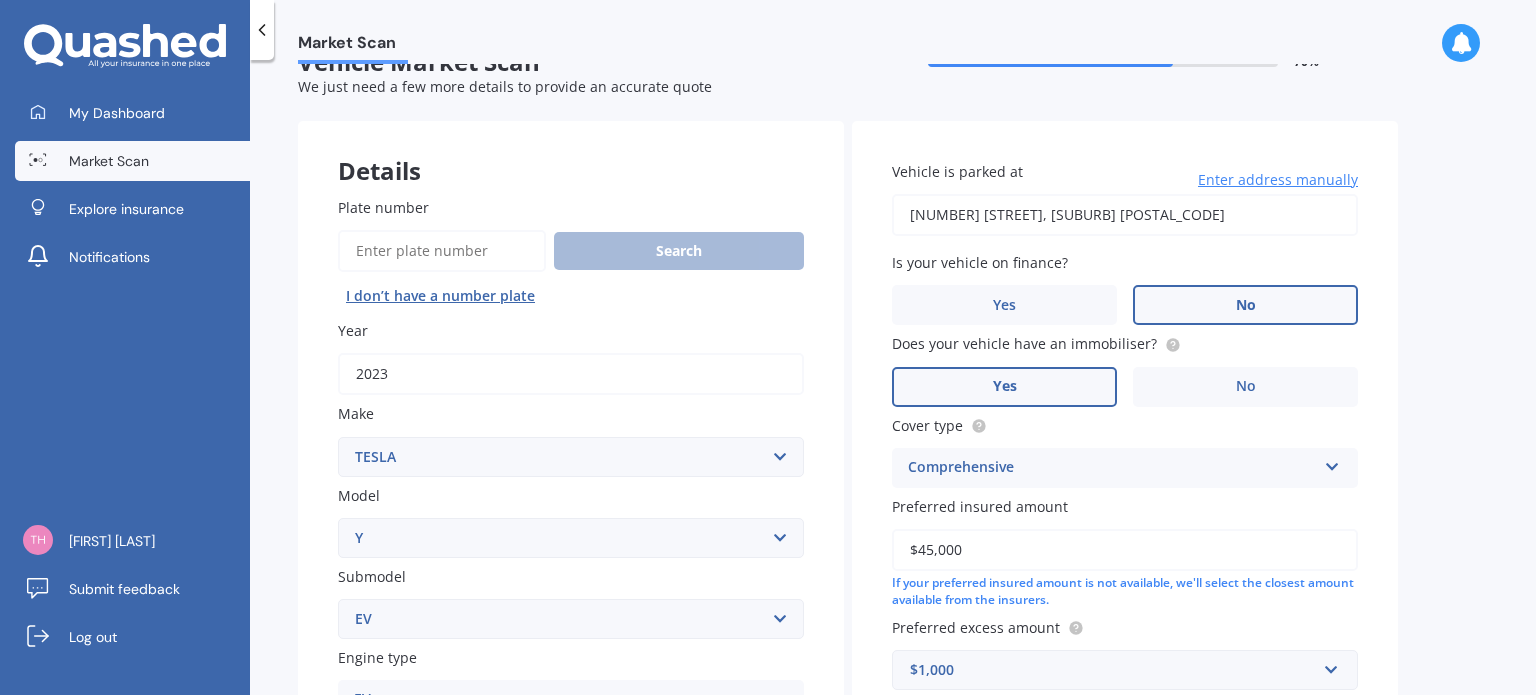 scroll, scrollTop: 56, scrollLeft: 0, axis: vertical 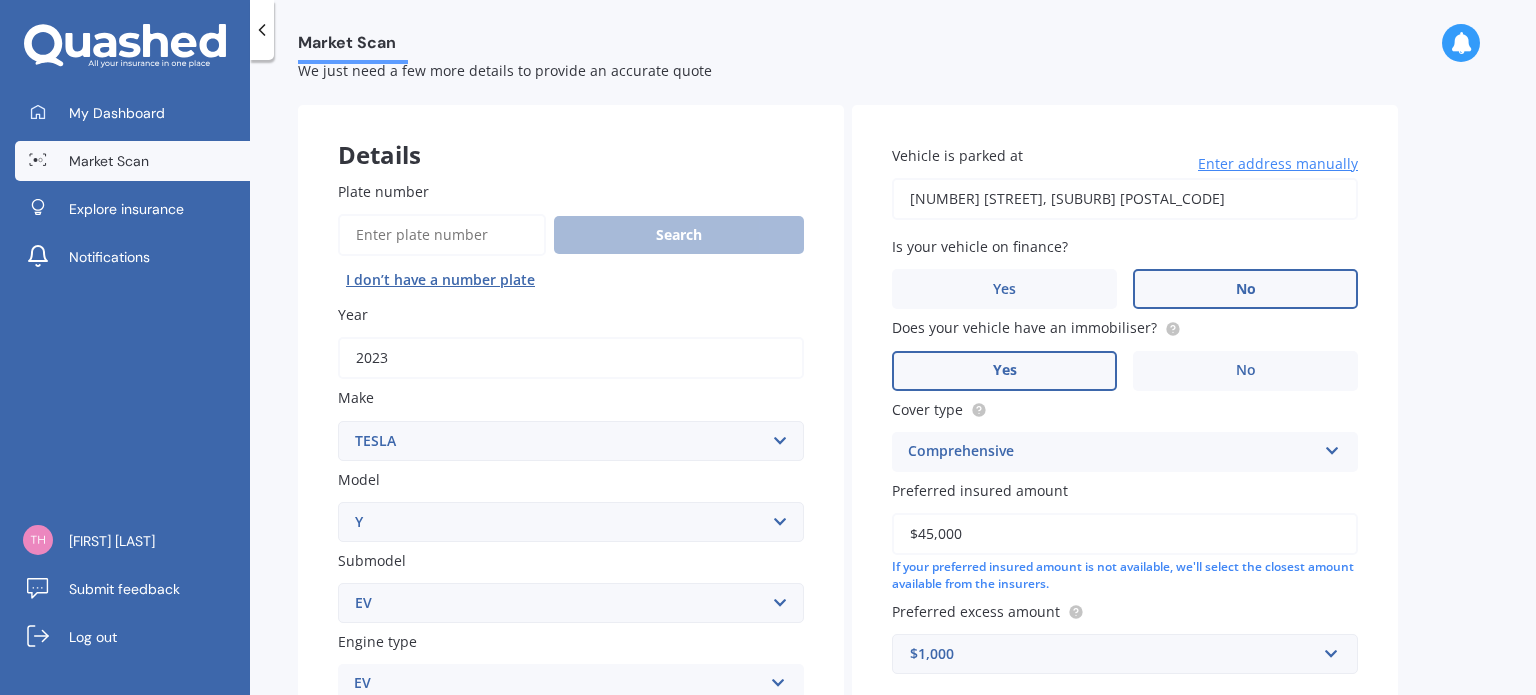 click on "No" at bounding box center [691, 1255] 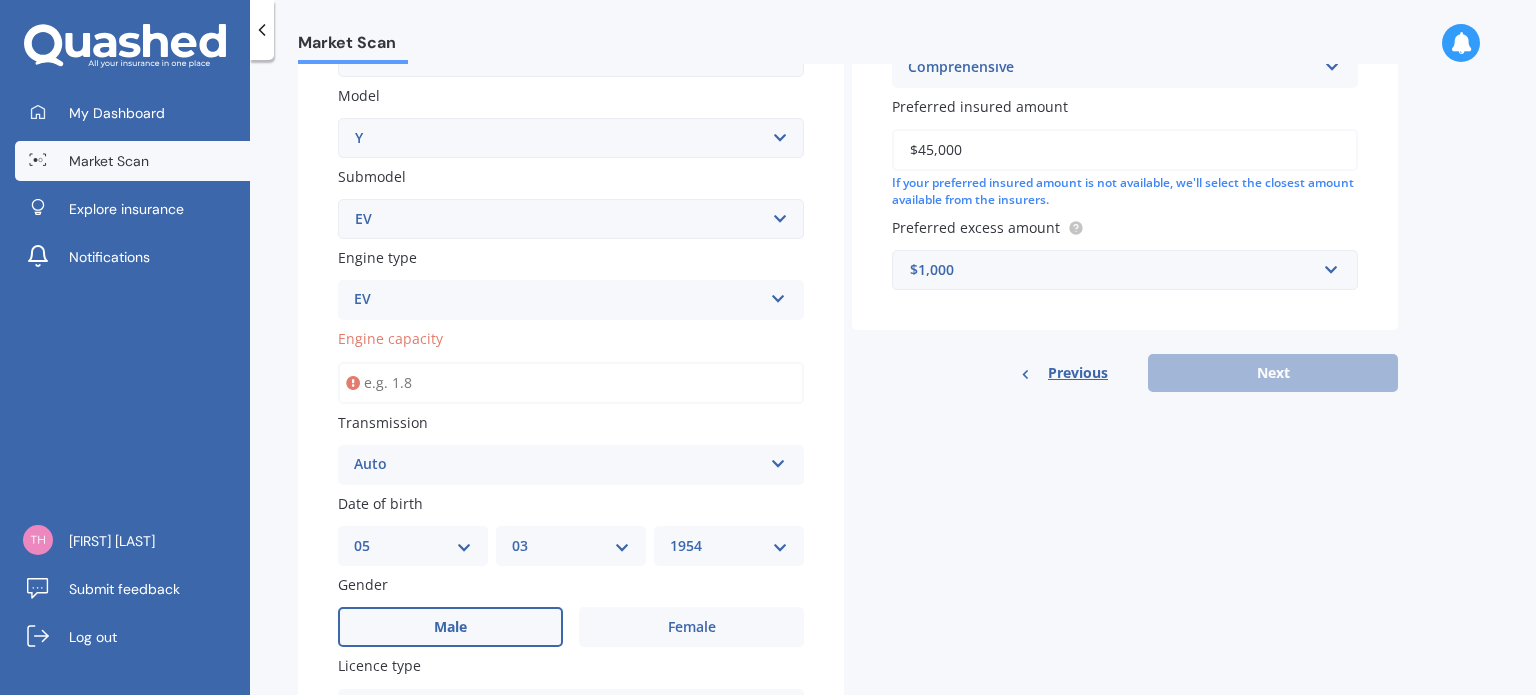 scroll, scrollTop: 449, scrollLeft: 0, axis: vertical 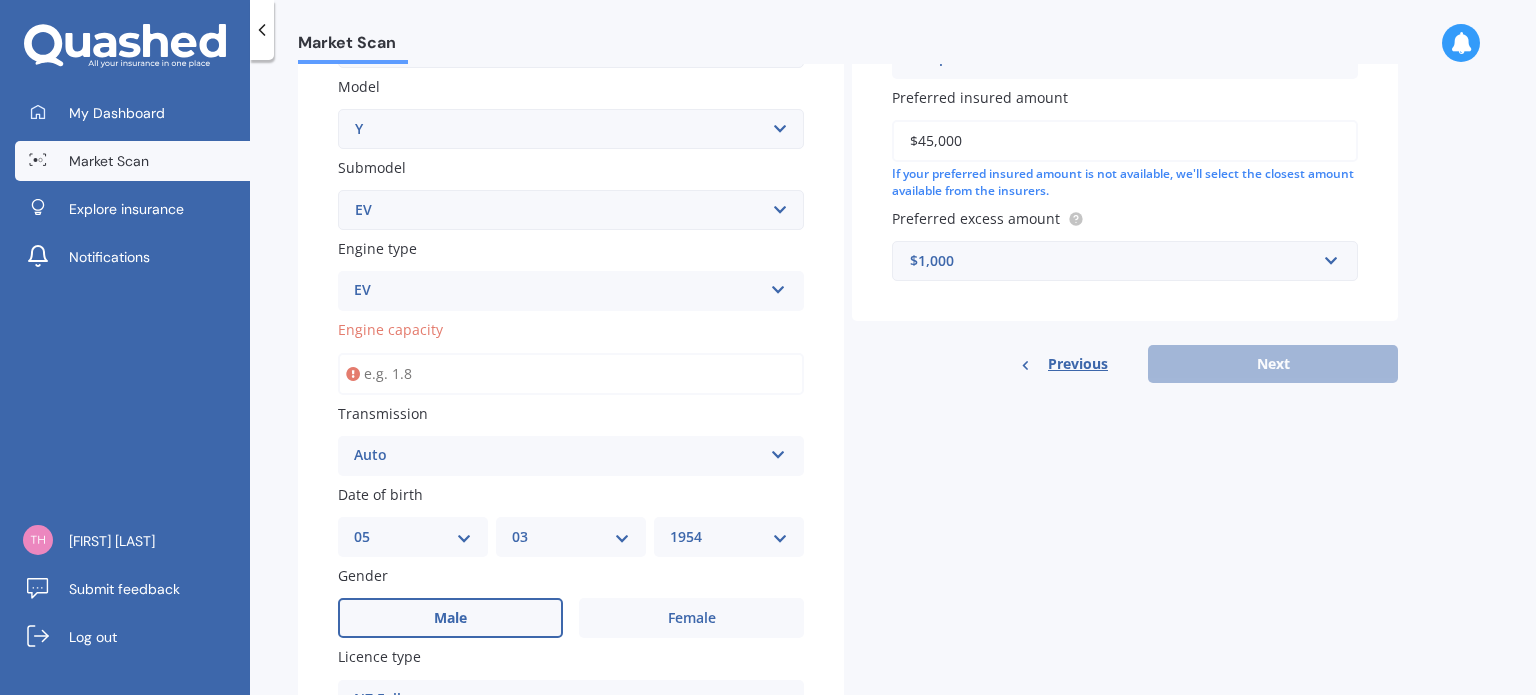 click on "Market Scan Vehicle Market Scan 70 % We just need a few more details to provide an accurate quote Details Plate number Search I don’t have a number plate Year [YEAR] Make Select make AC ALFA ROMEO ASTON MARTIN AUDI AUSTIN BEDFORD Bentley BMW BYD CADILLAC CAN-AM CHERY CHEVROLET CHRYSLER Citroen CRUISEAIR CUPRA DAEWOO DAIHATSU DAIMLER DAMON DIAHATSU DODGE EXOCET FACTORY FIVE FERRARI FIAT Fiord FLEETWOOD FORD FOTON FRASER GEELY GENESIS GEORGIE BOY GMC GREAT WALL GWM HAVAL HILLMAN HINO HOLDEN HOLIDAY RAMBLER HONDA HUMMER HYUNDAI INFINITI ISUZU IVECO JAC JAECOO JAGUAR JEEP KGM KIA LADA LAMBORGHINI LANCIA LANDROVER LDV LEXUS LINCOLN LOTUS LUNAR M.G M.G. MAHINDRA MASERATI MAZDA MCLAREN MERCEDES AMG Mercedes Benz MERCEDES-AMG MERCURY MINI MITSUBISHI MORGAN MORRIS NEWMAR NISSAN OMODA OPEL OXFORD PEUGEOT Plymouth Polestar PONTIAC PORSCHE PROTON RAM Range Rover Rayne RENAULT ROLLS ROYCE ROVER SAAB SATURN SEAT SHELBY SKODA SMART SSANGYONG SUBARU SUZUKI TATA TESLA TIFFIN Toyota TRIUMPH TVR Vauxhall VOLKSWAGEN VOLVO WESTFIELD WINNEBAGO ZX Model Select model 3 S X Y Submodel Select submodel EV Engine type EV Petrol EV" at bounding box center [848, 317] 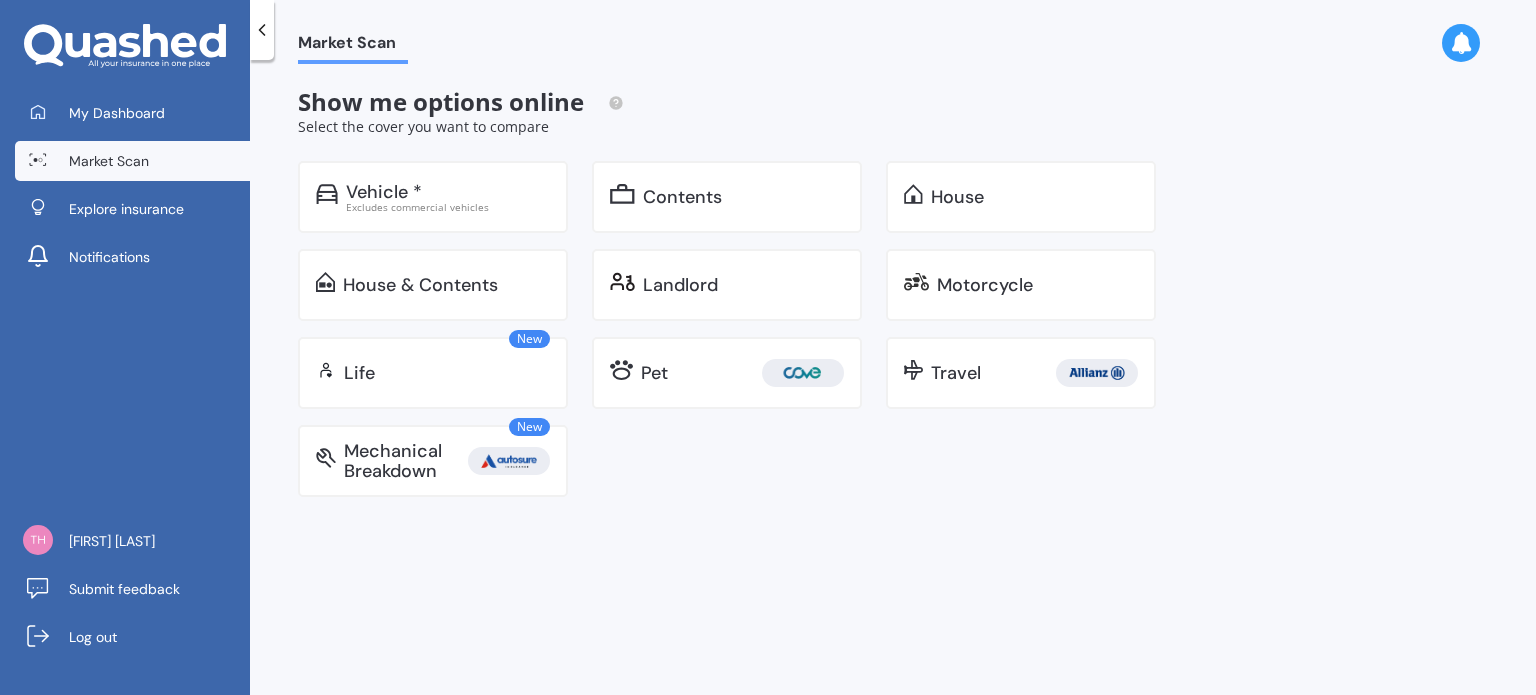 scroll, scrollTop: 0, scrollLeft: 0, axis: both 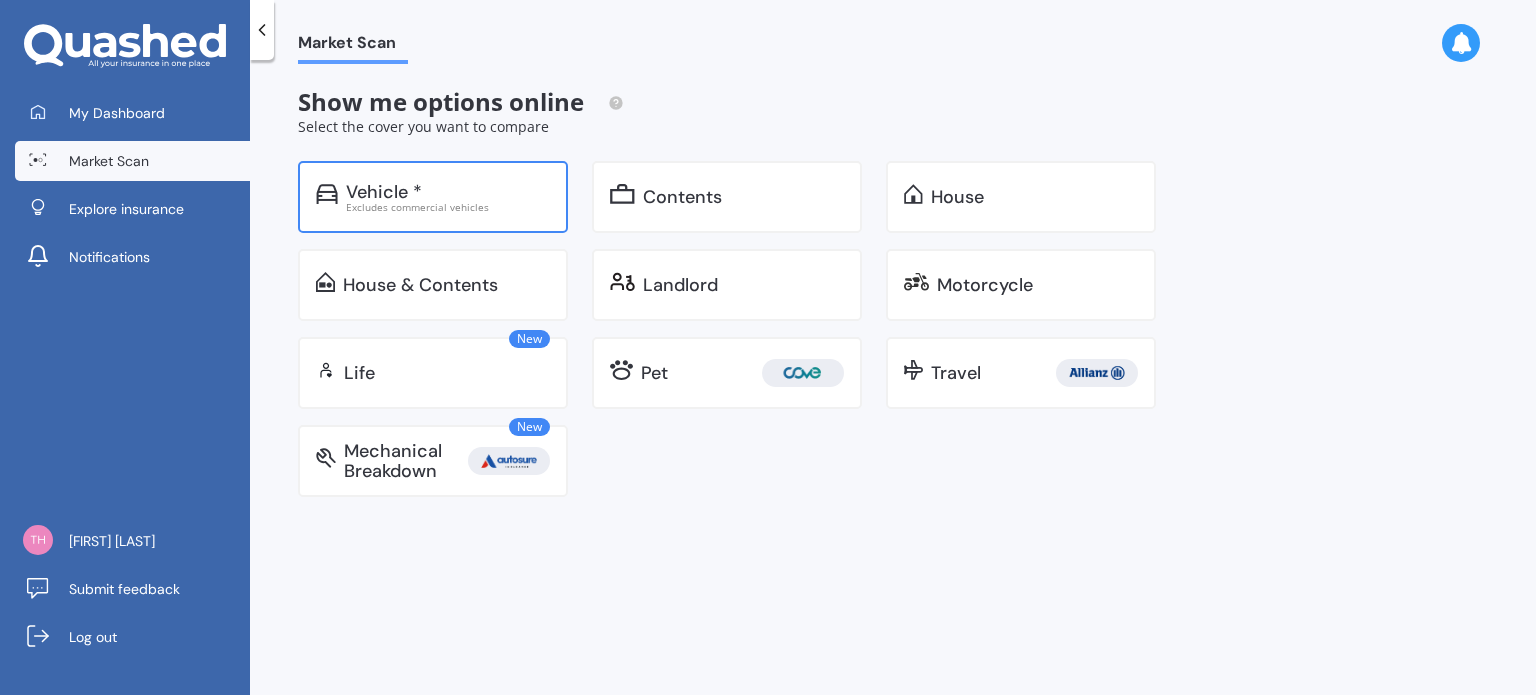 click on "Vehicle *" at bounding box center [384, 192] 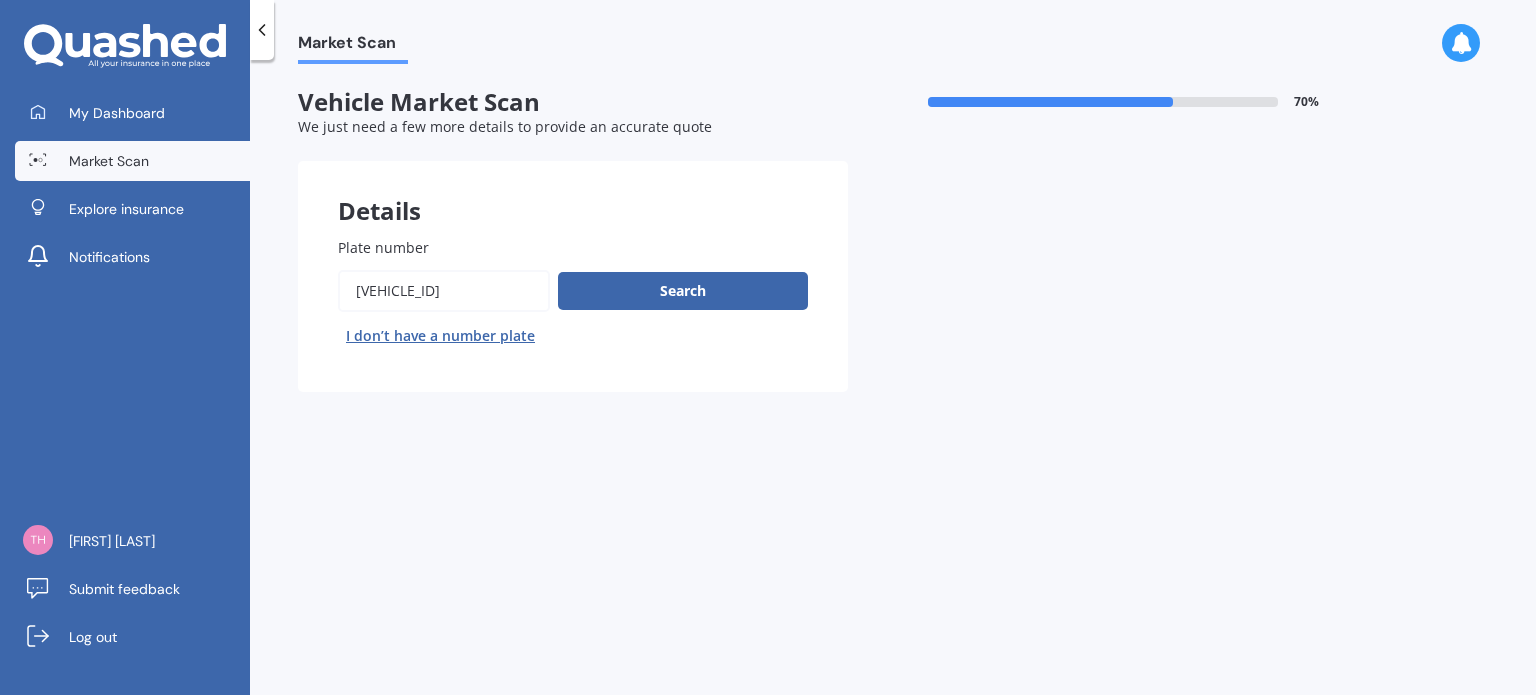 click on "I don’t have a number plate" at bounding box center [440, 336] 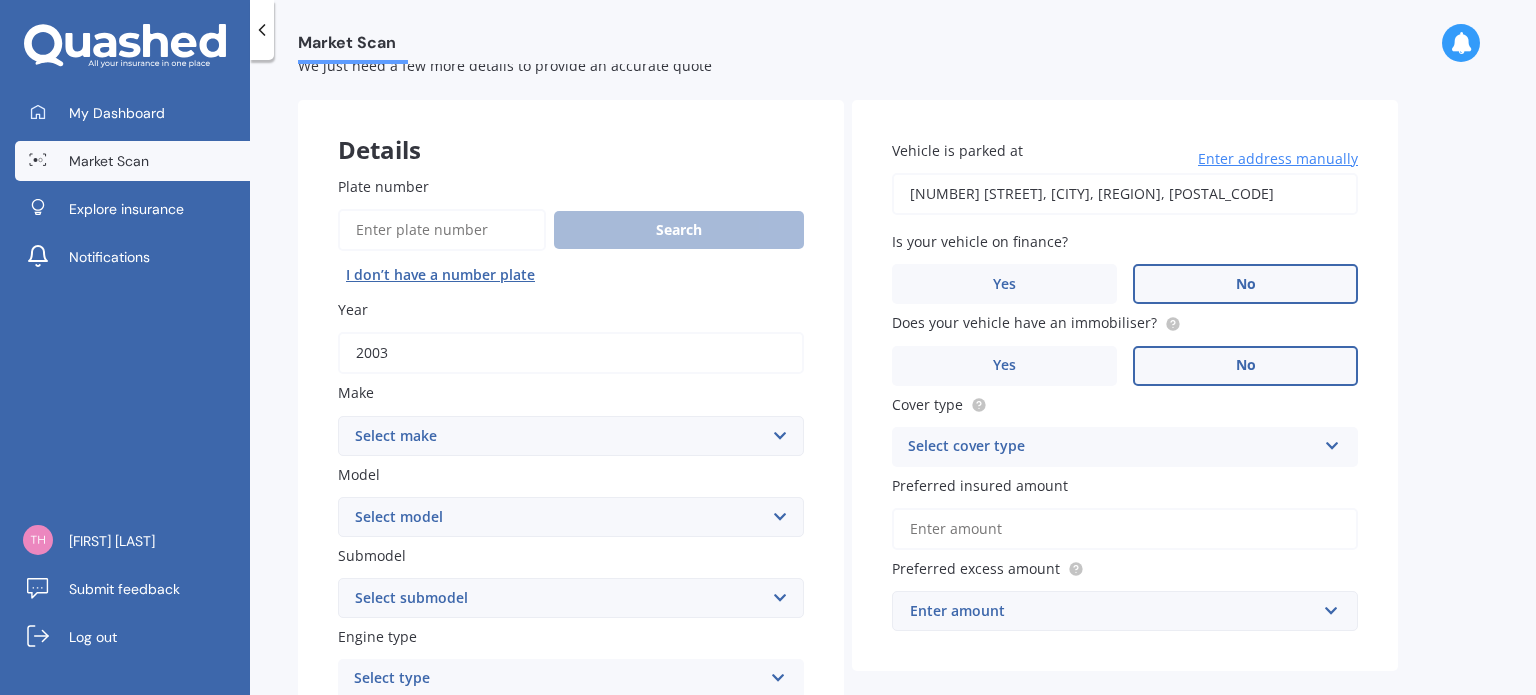 scroll, scrollTop: 64, scrollLeft: 0, axis: vertical 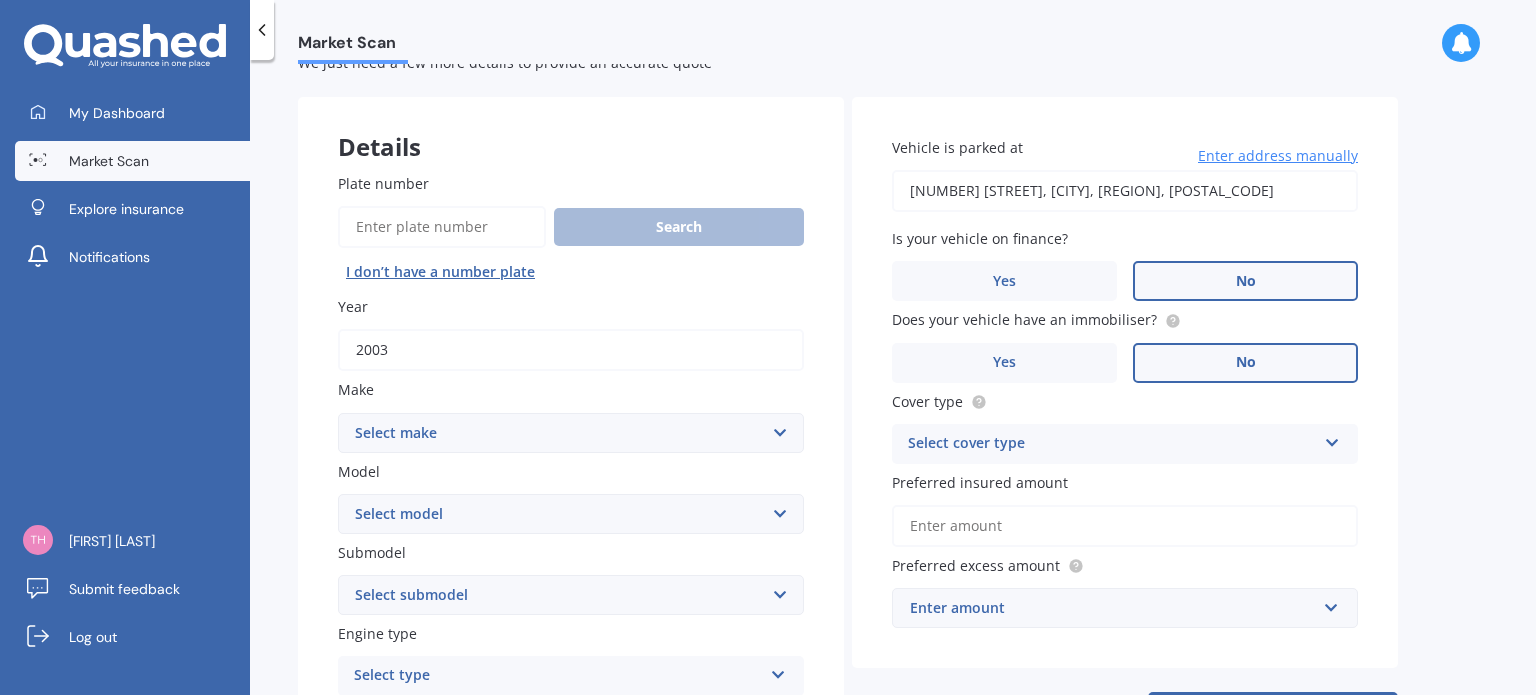 click on "[NUMBER] [STREET], [CITY], [REGION], [POSTAL_CODE]" at bounding box center [1125, 191] 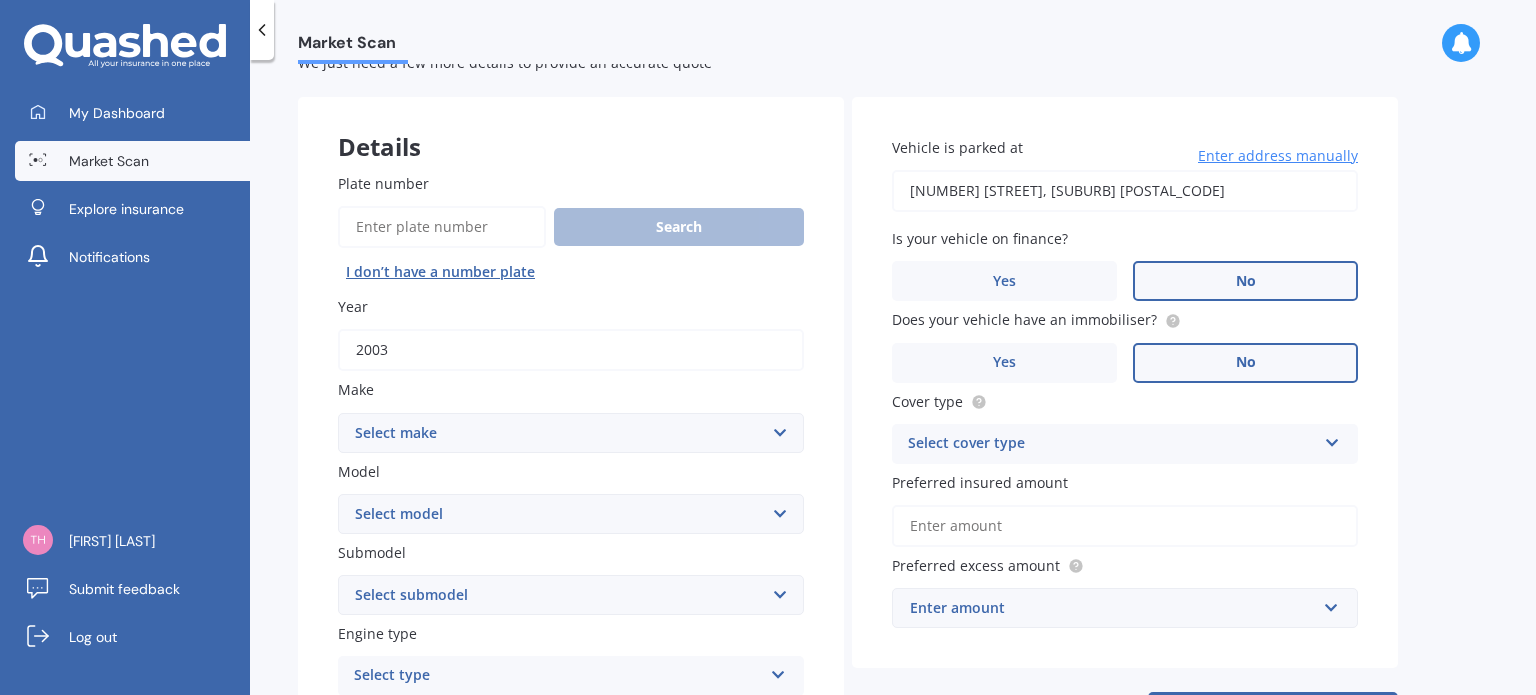 scroll, scrollTop: 56, scrollLeft: 0, axis: vertical 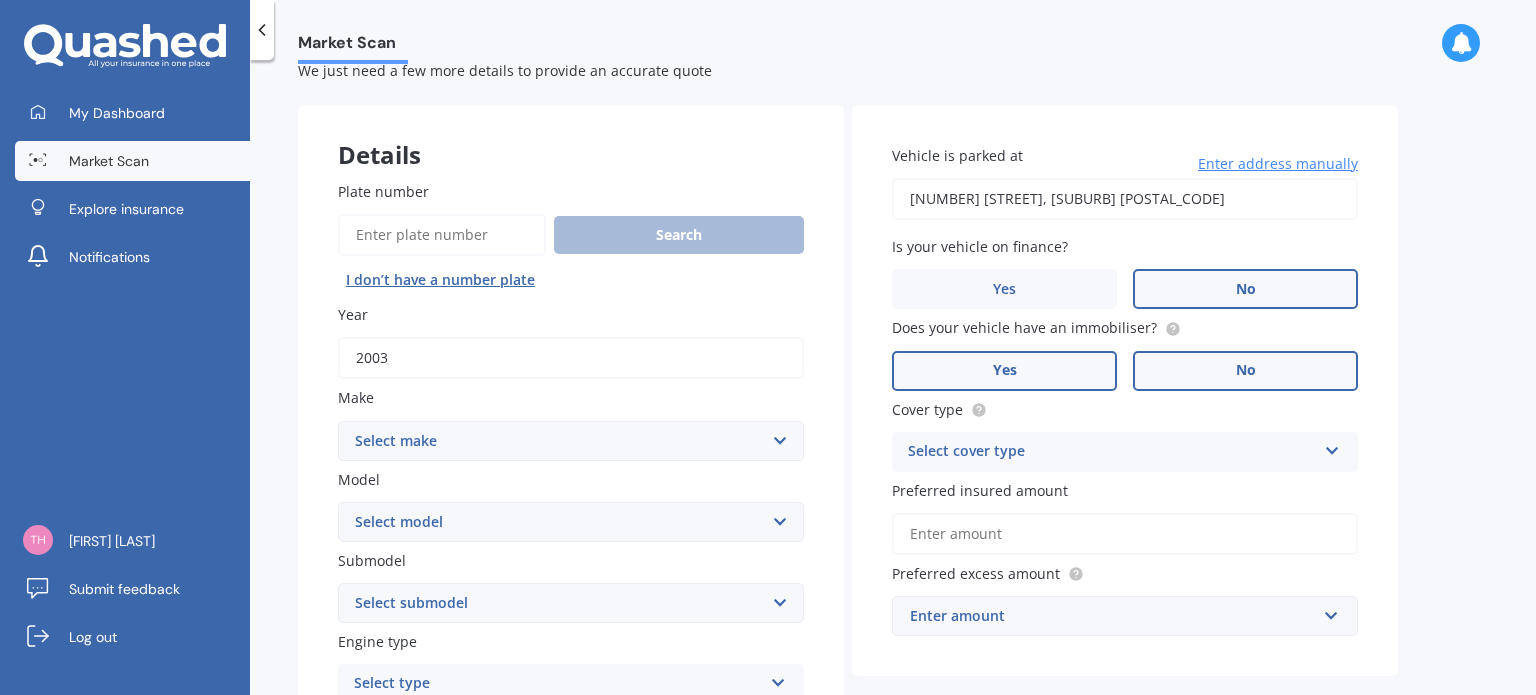 click on "Yes" at bounding box center (450, 1011) 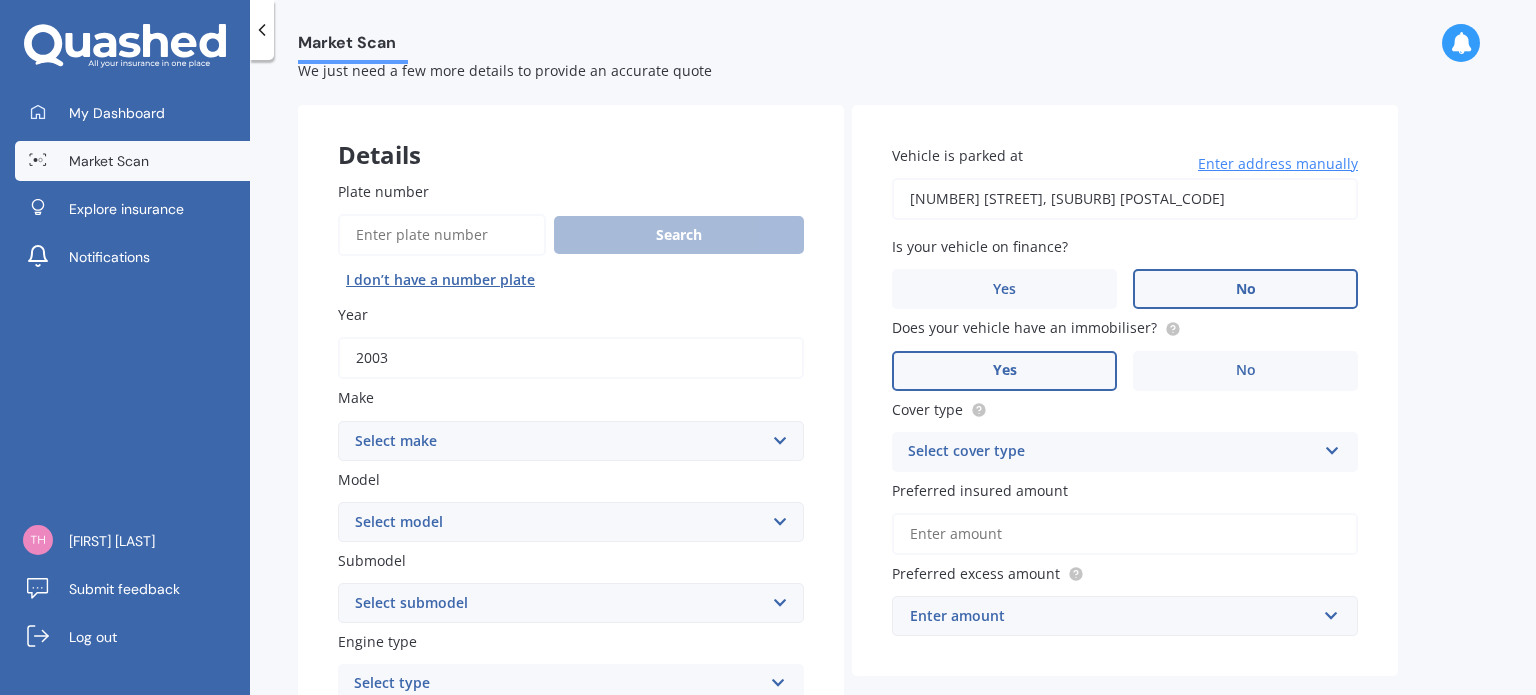 click on "No" at bounding box center [450, 1011] 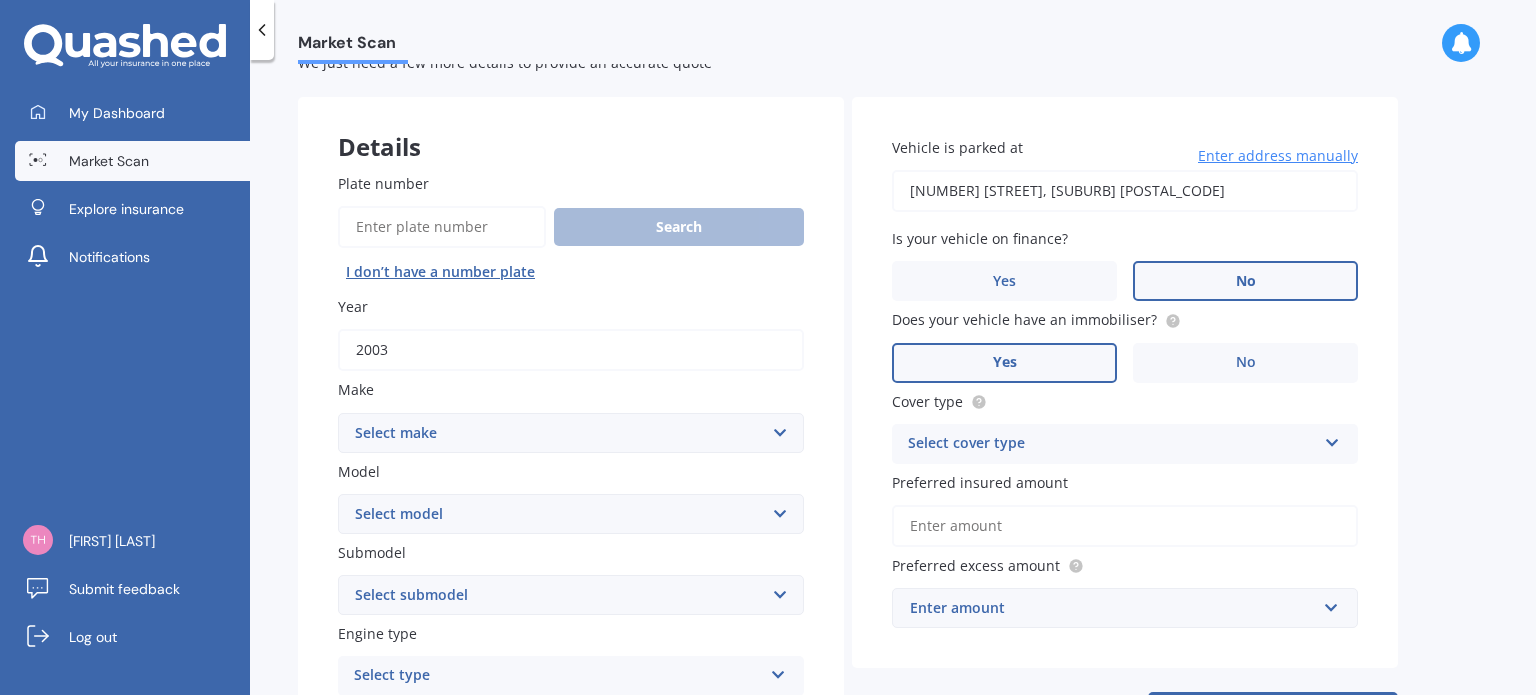 click at bounding box center (1173, 324) 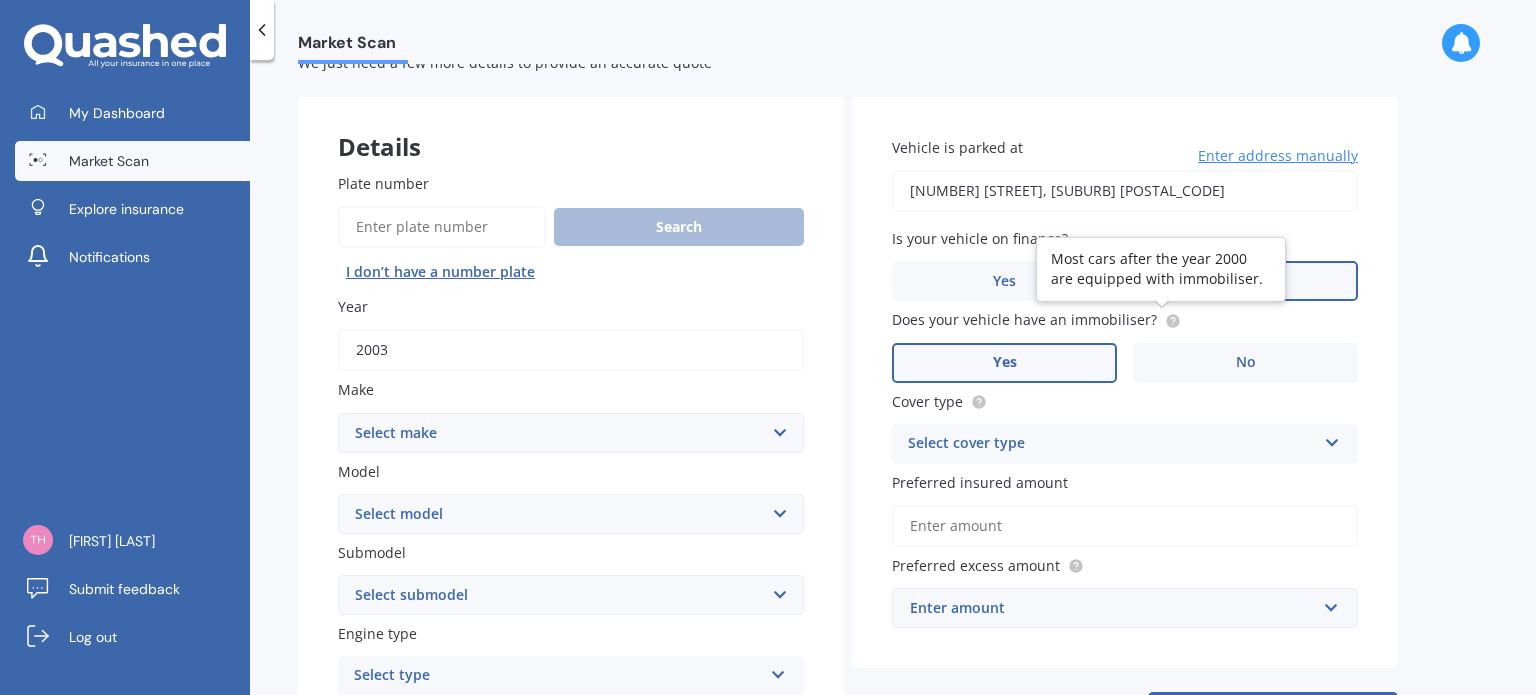 click on "Most cars after the year 2000 are equipped with immobiliser." at bounding box center [1161, 269] 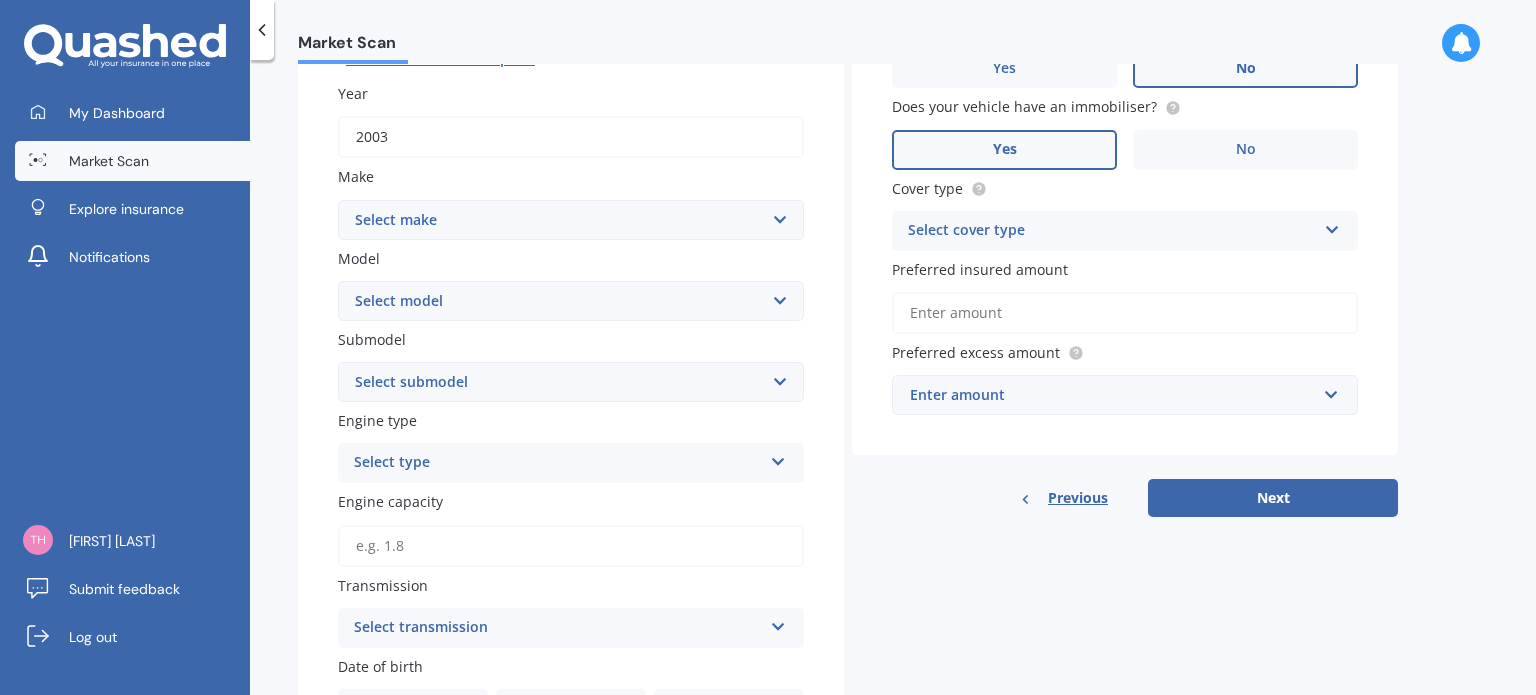 scroll, scrollTop: 280, scrollLeft: 0, axis: vertical 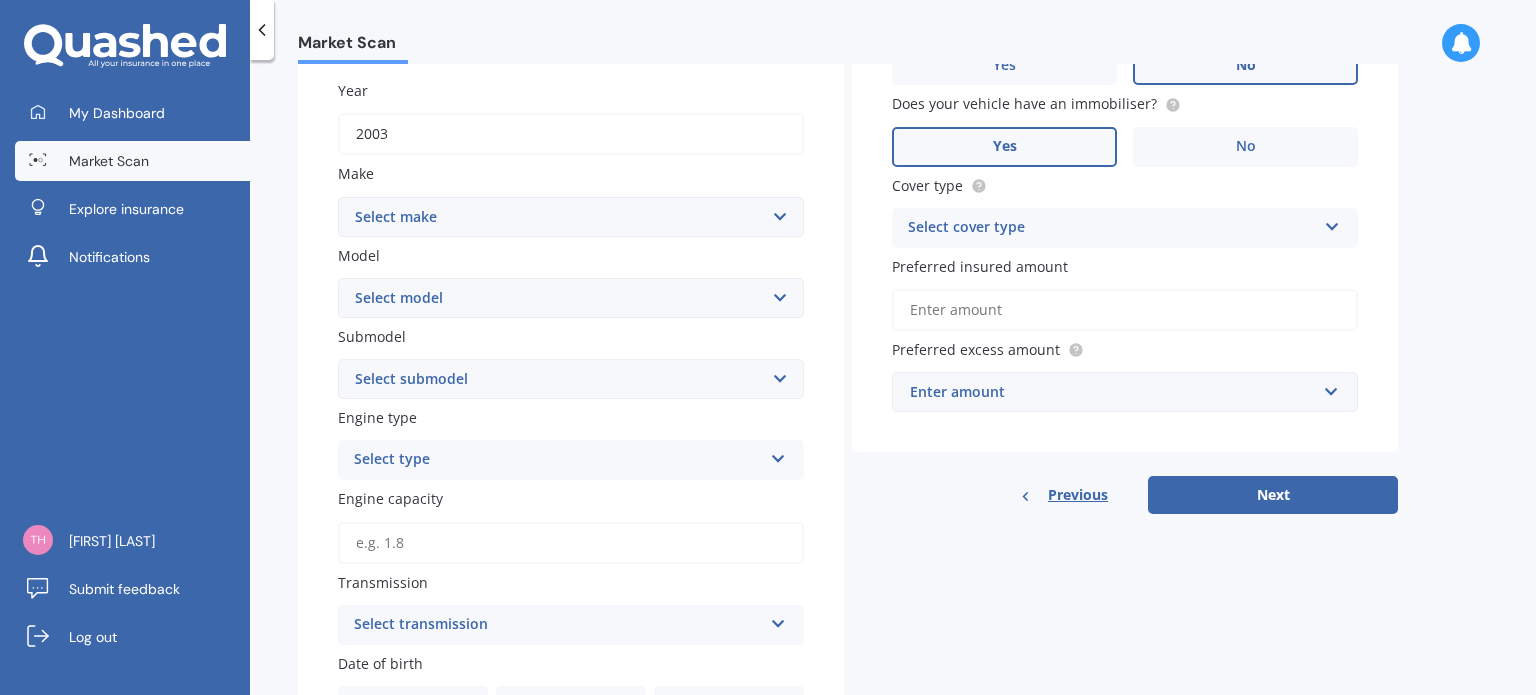 click at bounding box center [778, 455] 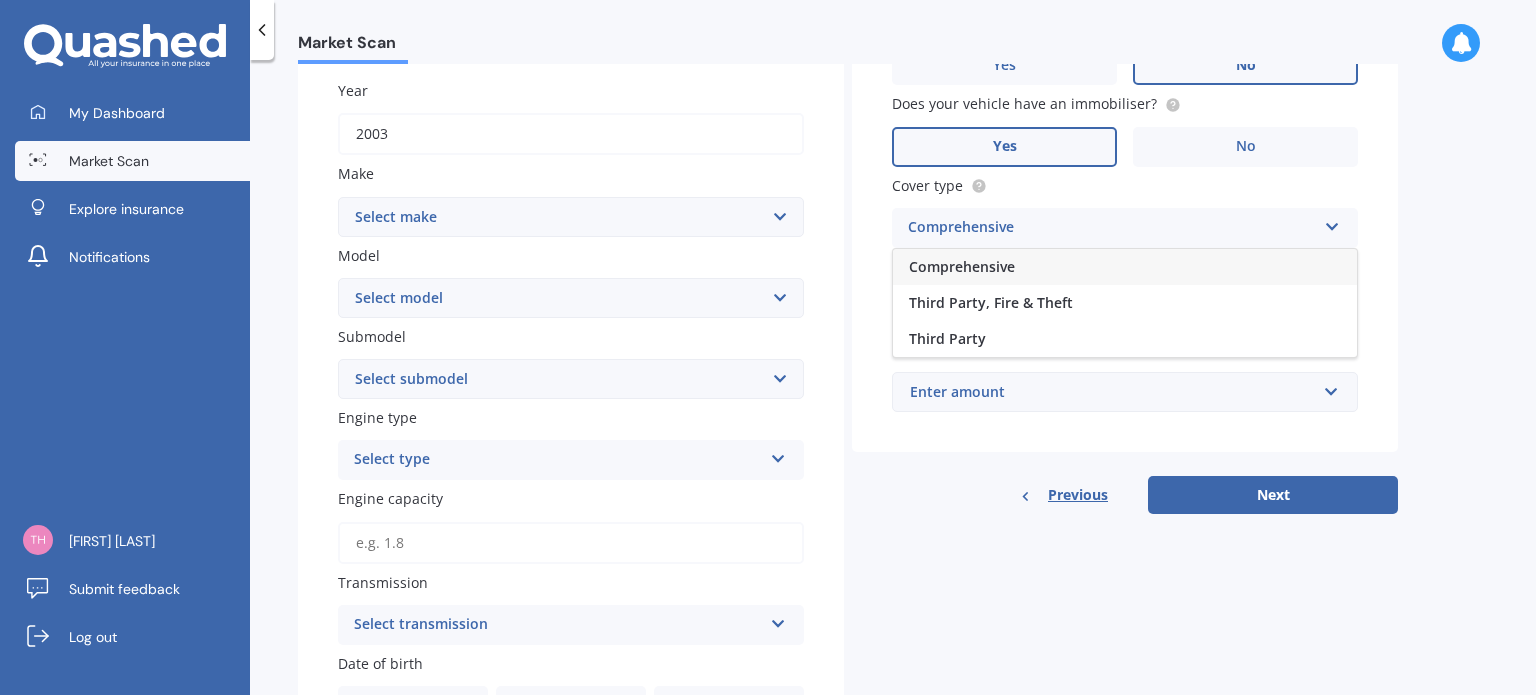click on "Comprehensive" at bounding box center [962, 266] 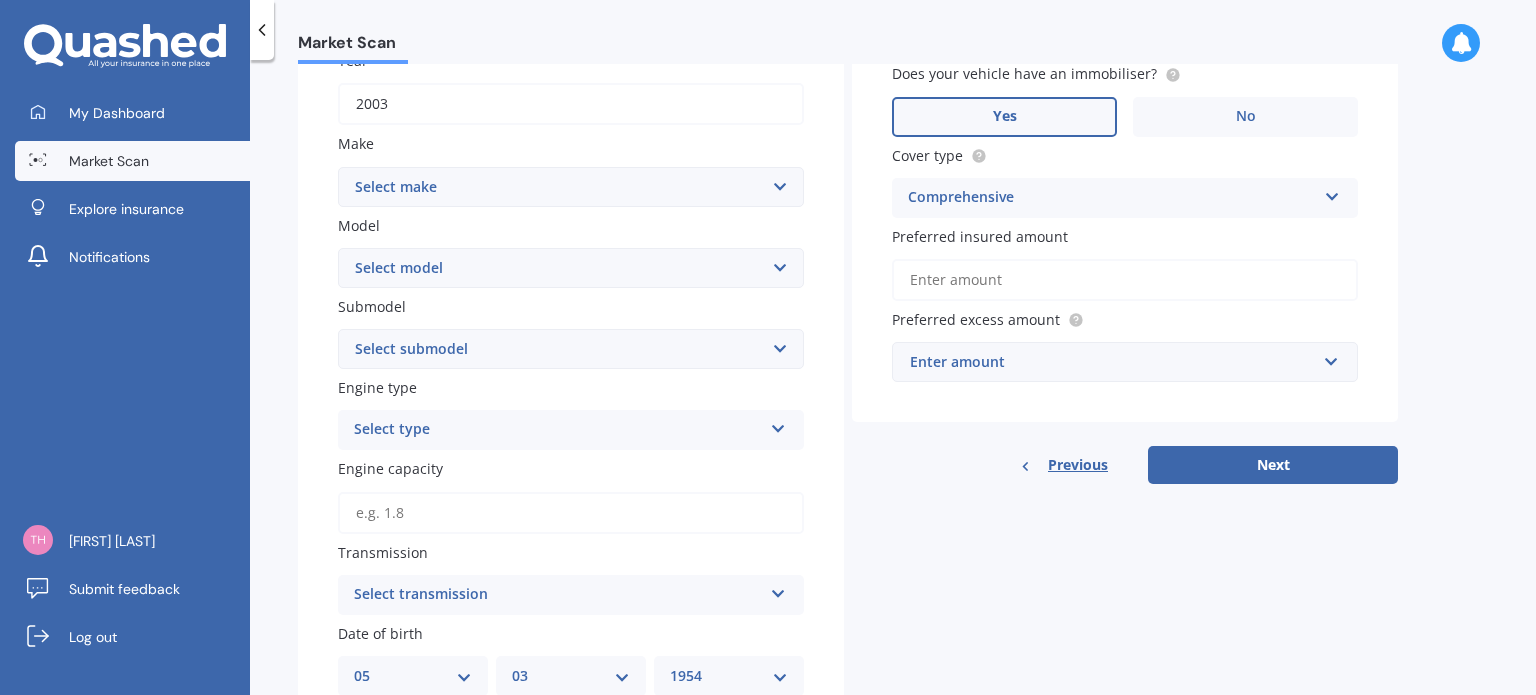scroll, scrollTop: 316, scrollLeft: 0, axis: vertical 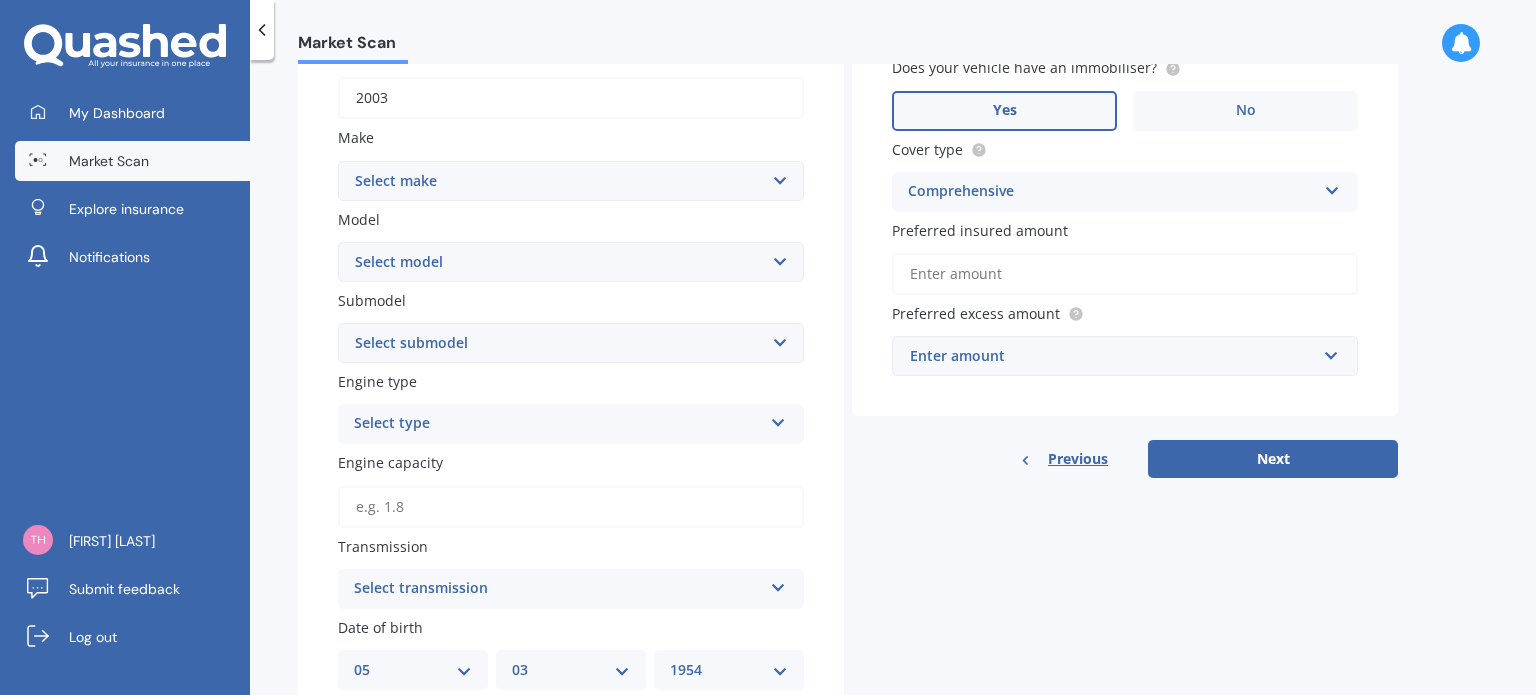 click on "Preferred insured amount" at bounding box center [1125, 274] 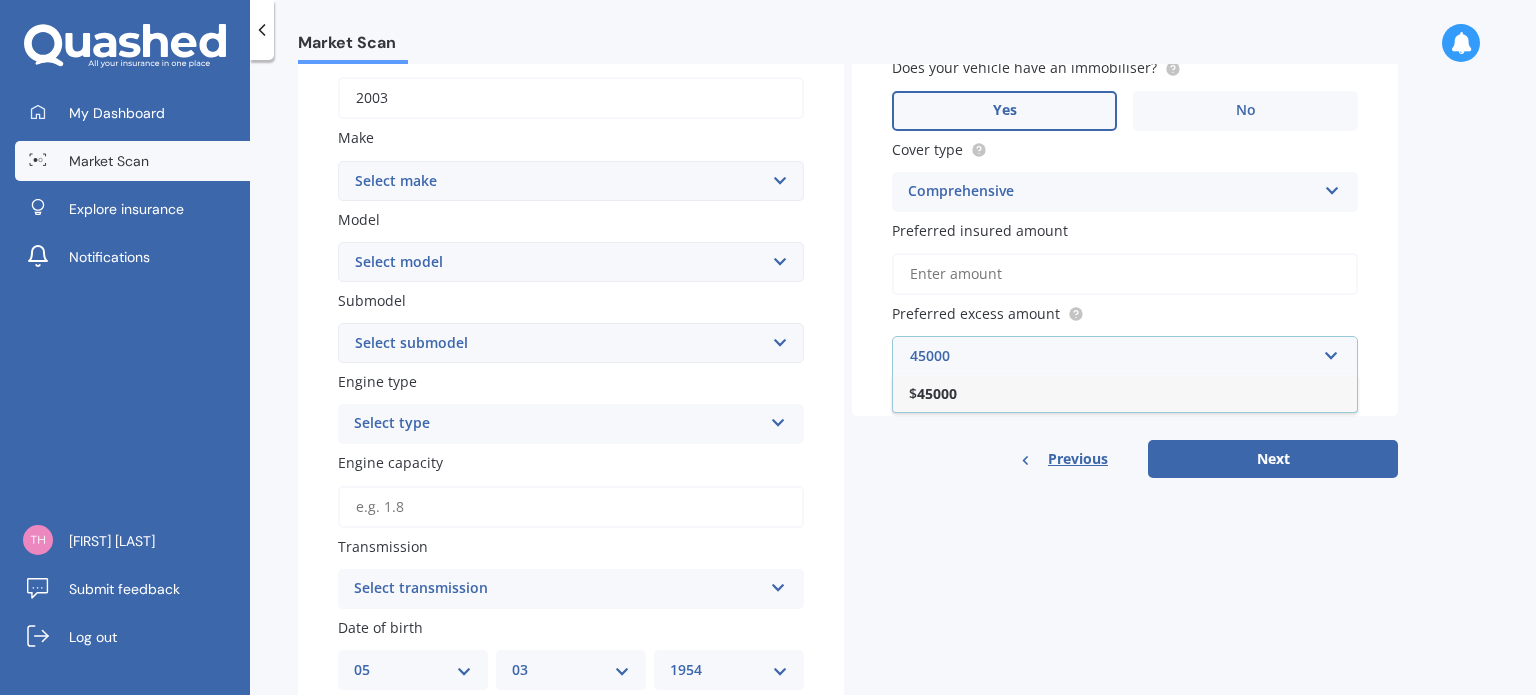 click on "45000" at bounding box center [1118, 356] 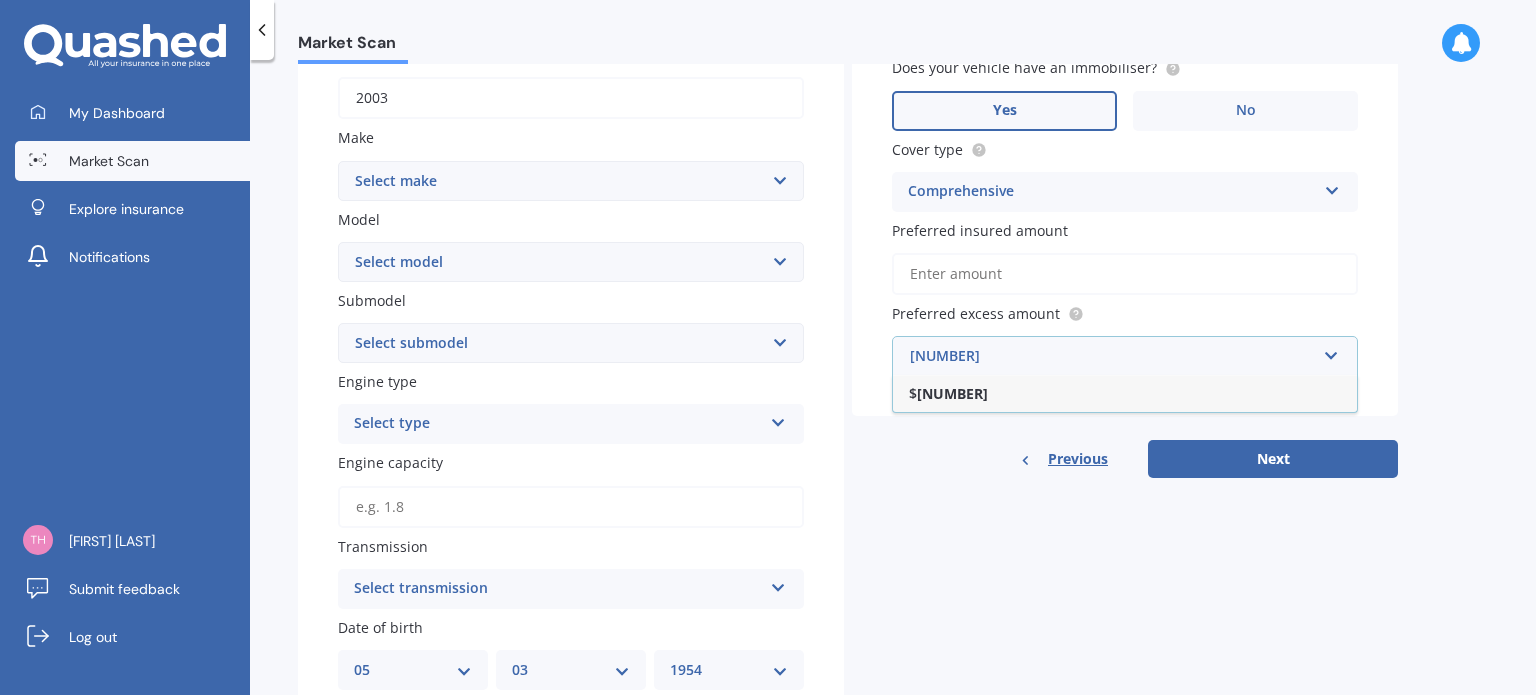 click on "[NUMBER]" at bounding box center (1118, 356) 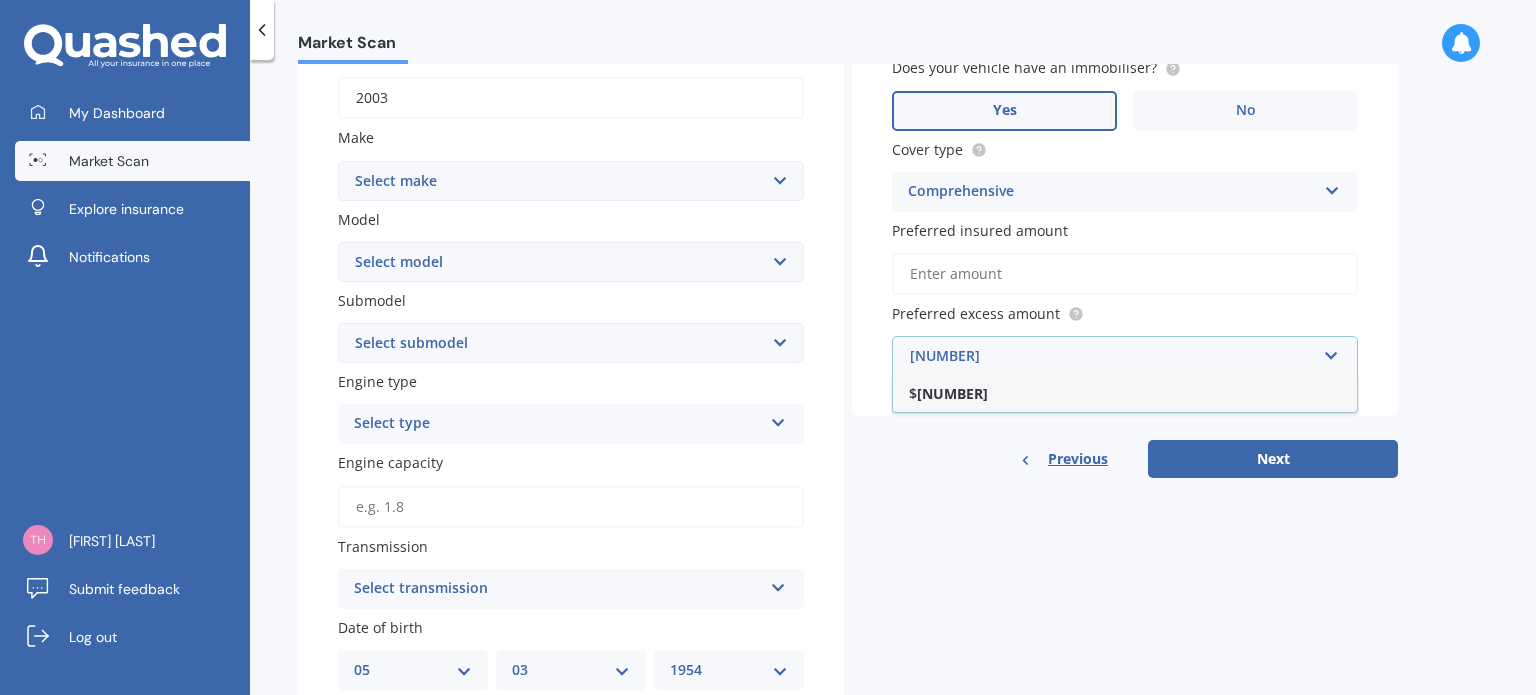 click on "[NUMBER]" at bounding box center (1118, 356) 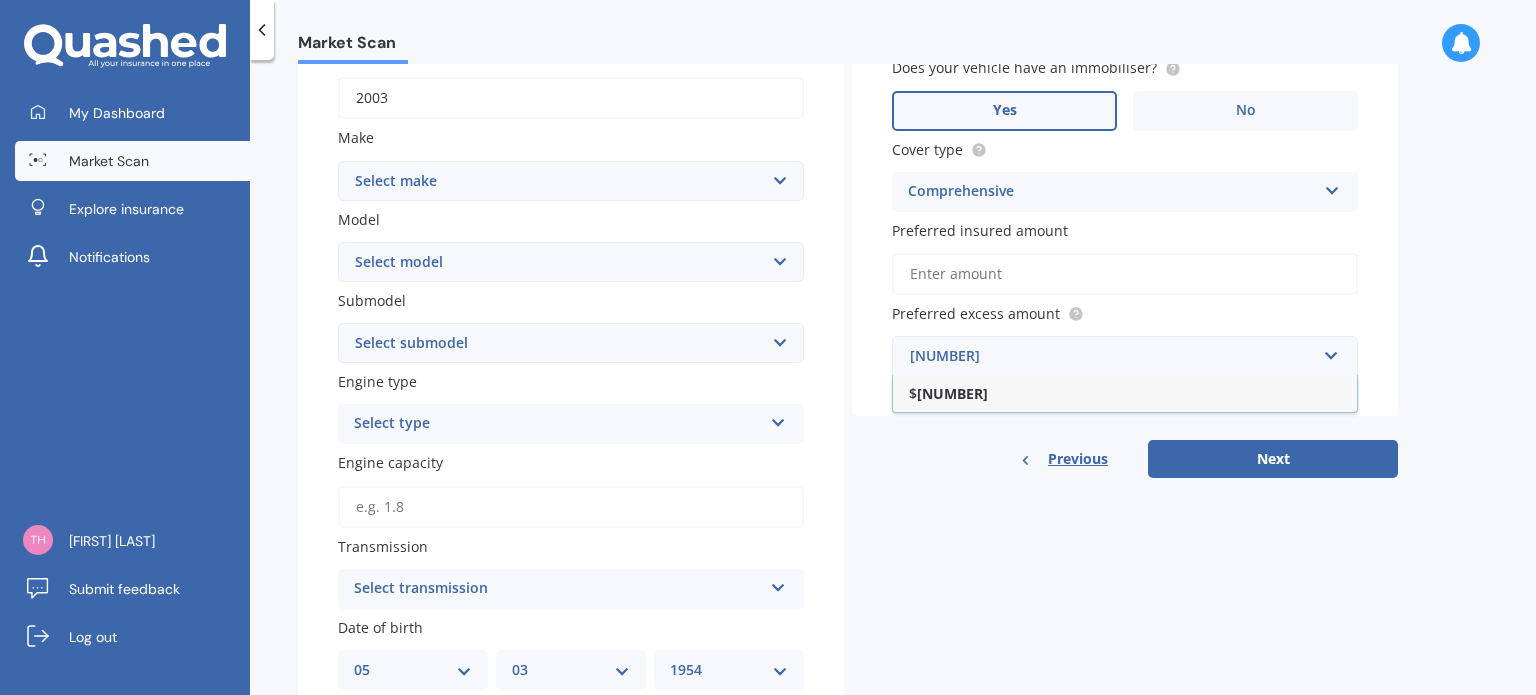 type on "[NUMBER]" 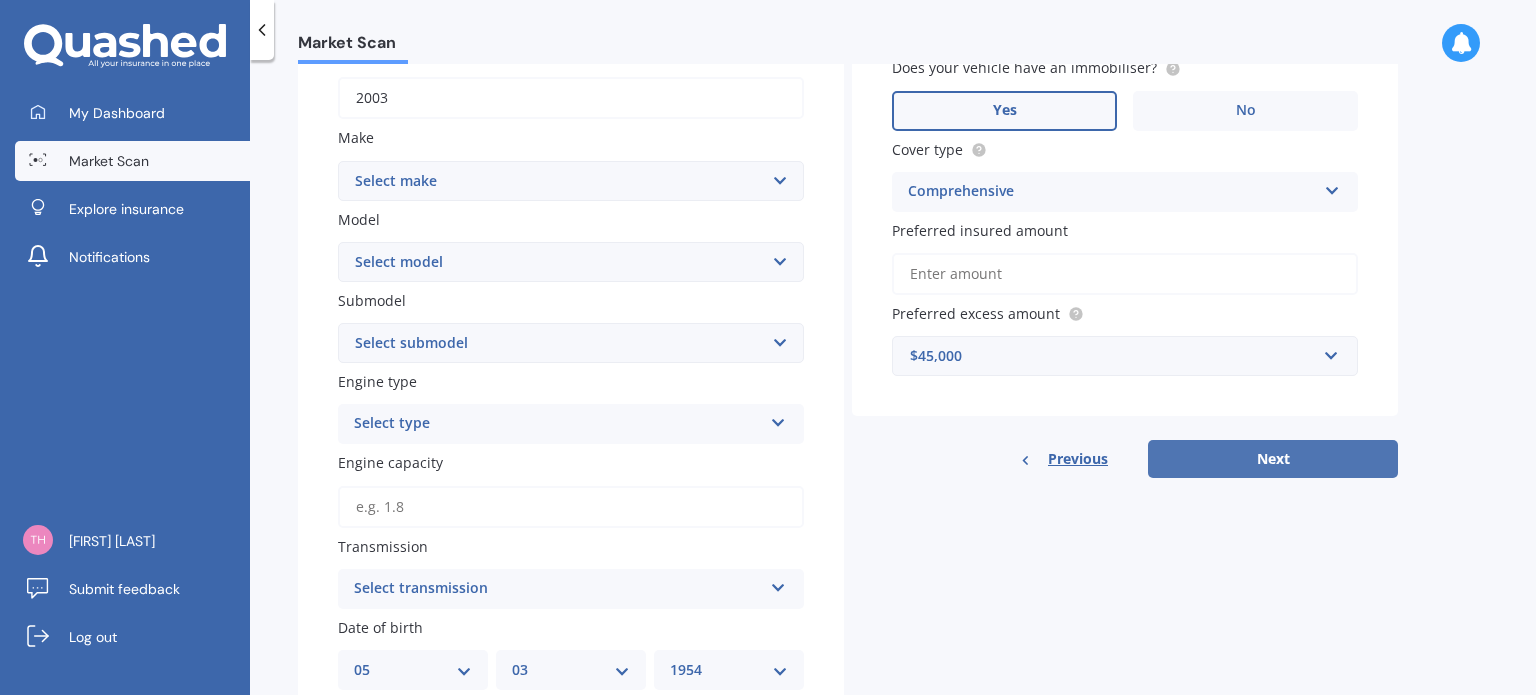 click on "Next" at bounding box center (1273, 459) 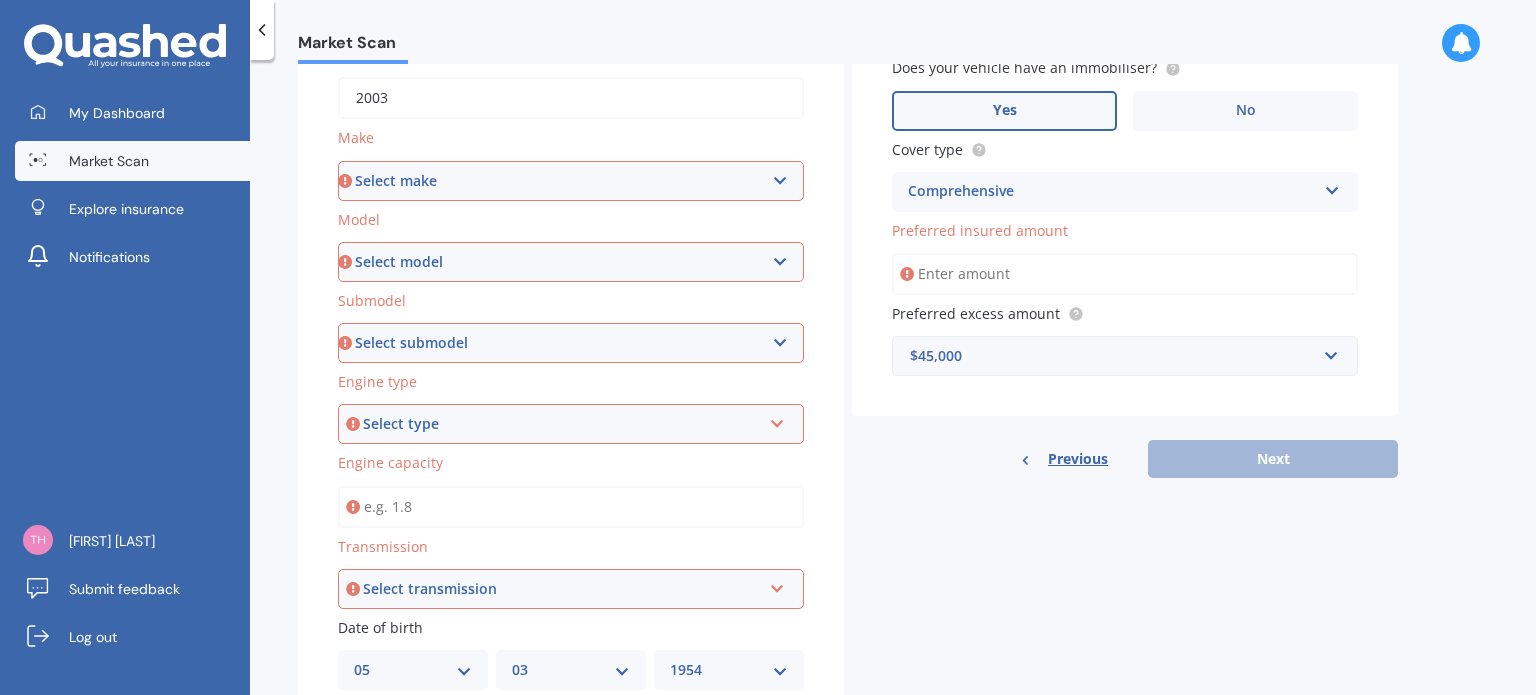 click on "Select make AC ALFA ROMEO ASTON MARTIN AUDI AUSTIN BEDFORD Bentley BMW BYD CADILLAC CAN-AM CHERY CHEVROLET CHRYSLER Citroen CRUISEAIR CUPRA DAEWOO DAIHATSU DAIMLER DAMON DIAHATSU DODGE EXOCET FACTORY FIVE FERRARI FIAT Fiord FLEETWOOD FORD FOTON FRASER GEELY GENESIS GEORGIE BOY GMC GREAT WALL GWM HAVAL HILLMAN HINO HOLDEN HOLIDAY RAMBLER HONDA HUMMER HYUNDAI INFINITI ISUZU IVECO JAC JAECOO JAGUAR JEEP KGM KIA LADA LAMBORGHINI LANCIA LANDROVER LDV LEXUS LINCOLN LOTUS LUNAR M.G M.G. MAHINDRA MASERATI MAZDA MCLAREN MERCEDES AMG Mercedes Benz MERCEDES-AMG MERCURY MINI MITSUBISHI MORGAN MORRIS NEWMAR NISSAN OMODA OPEL OXFORD PEUGEOT Plymouth Polestar PONTIAC PORSCHE PROTON RAM Range Rover Rayne RENAULT ROLLS ROYCE ROVER SAAB SATURN SEAT SHELBY SKODA SMART SSANGYONG SUBARU SUZUKI TATA TESLA TIFFIN Toyota TRIUMPH TVR Vauxhall VOLKSWAGEN VOLVO WESTFIELD WINNEBAGO ZX" at bounding box center (571, 181) 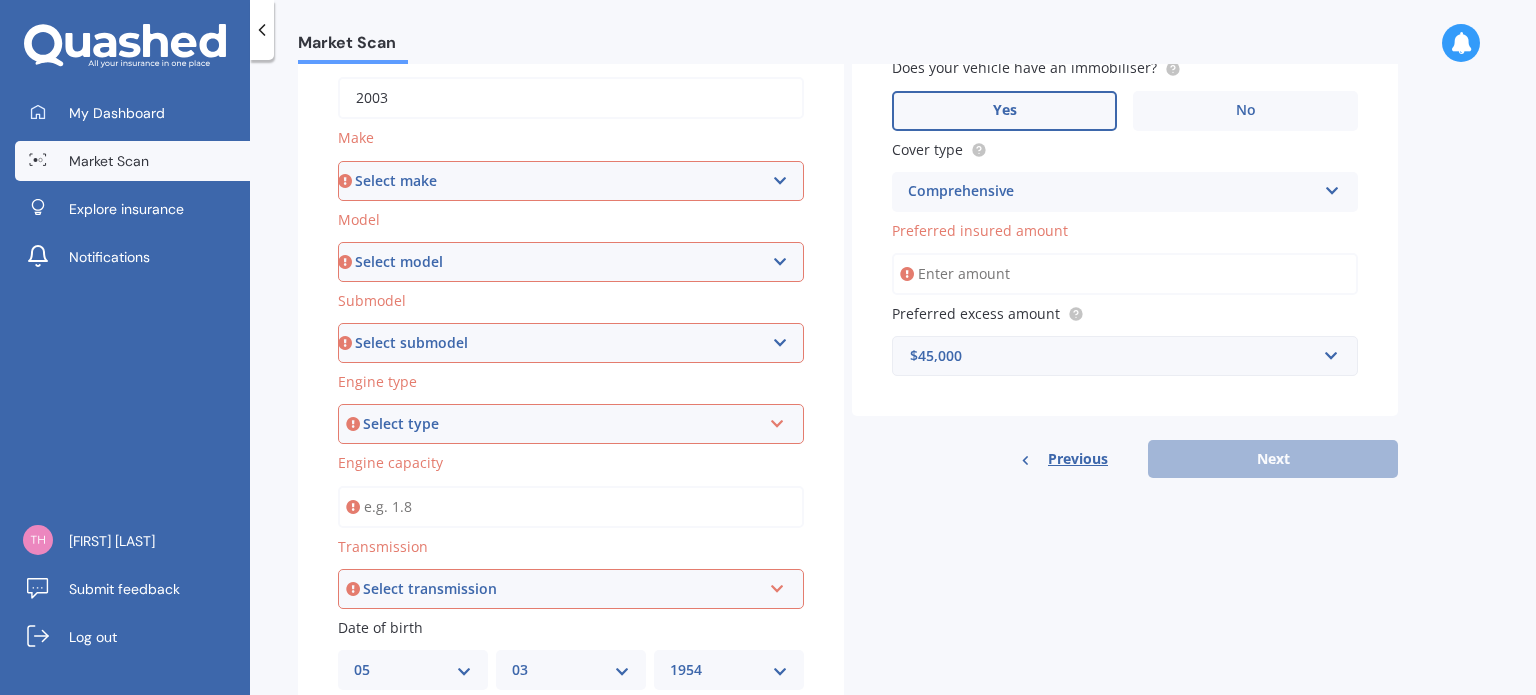 select on "TESLA" 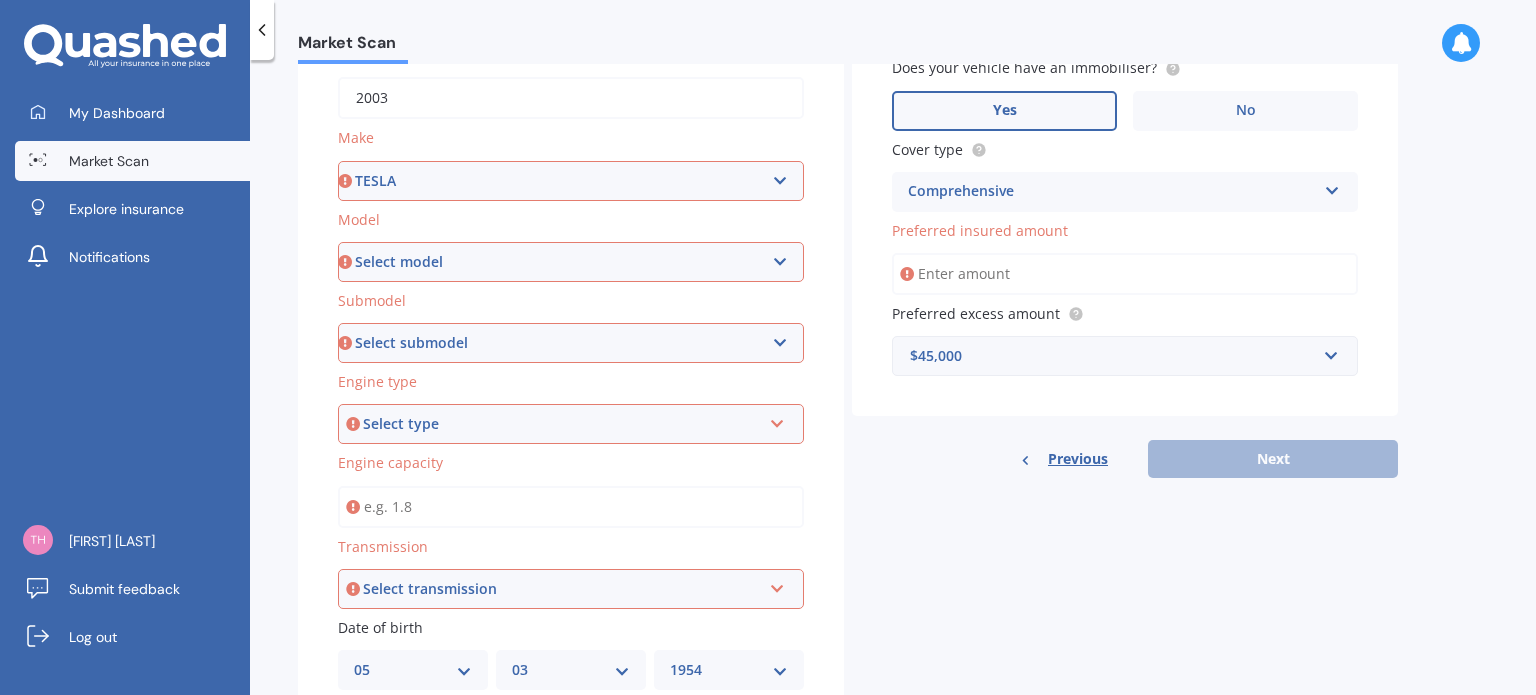 click on "Select make AC ALFA ROMEO ASTON MARTIN AUDI AUSTIN BEDFORD Bentley BMW BYD CADILLAC CAN-AM CHERY CHEVROLET CHRYSLER Citroen CRUISEAIR CUPRA DAEWOO DAIHATSU DAIMLER DAMON DIAHATSU DODGE EXOCET FACTORY FIVE FERRARI FIAT Fiord FLEETWOOD FORD FOTON FRASER GEELY GENESIS GEORGIE BOY GMC GREAT WALL GWM HAVAL HILLMAN HINO HOLDEN HOLIDAY RAMBLER HONDA HUMMER HYUNDAI INFINITI ISUZU IVECO JAC JAECOO JAGUAR JEEP KGM KIA LADA LAMBORGHINI LANCIA LANDROVER LDV LEXUS LINCOLN LOTUS LUNAR M.G M.G. MAHINDRA MASERATI MAZDA MCLAREN MERCEDES AMG Mercedes Benz MERCEDES-AMG MERCURY MINI MITSUBISHI MORGAN MORRIS NEWMAR NISSAN OMODA OPEL OXFORD PEUGEOT Plymouth Polestar PONTIAC PORSCHE PROTON RAM Range Rover Rayne RENAULT ROLLS ROYCE ROVER SAAB SATURN SEAT SHELBY SKODA SMART SSANGYONG SUBARU SUZUKI TATA TESLA TIFFIN Toyota TRIUMPH TVR Vauxhall VOLKSWAGEN VOLVO WESTFIELD WINNEBAGO ZX" at bounding box center [571, 181] 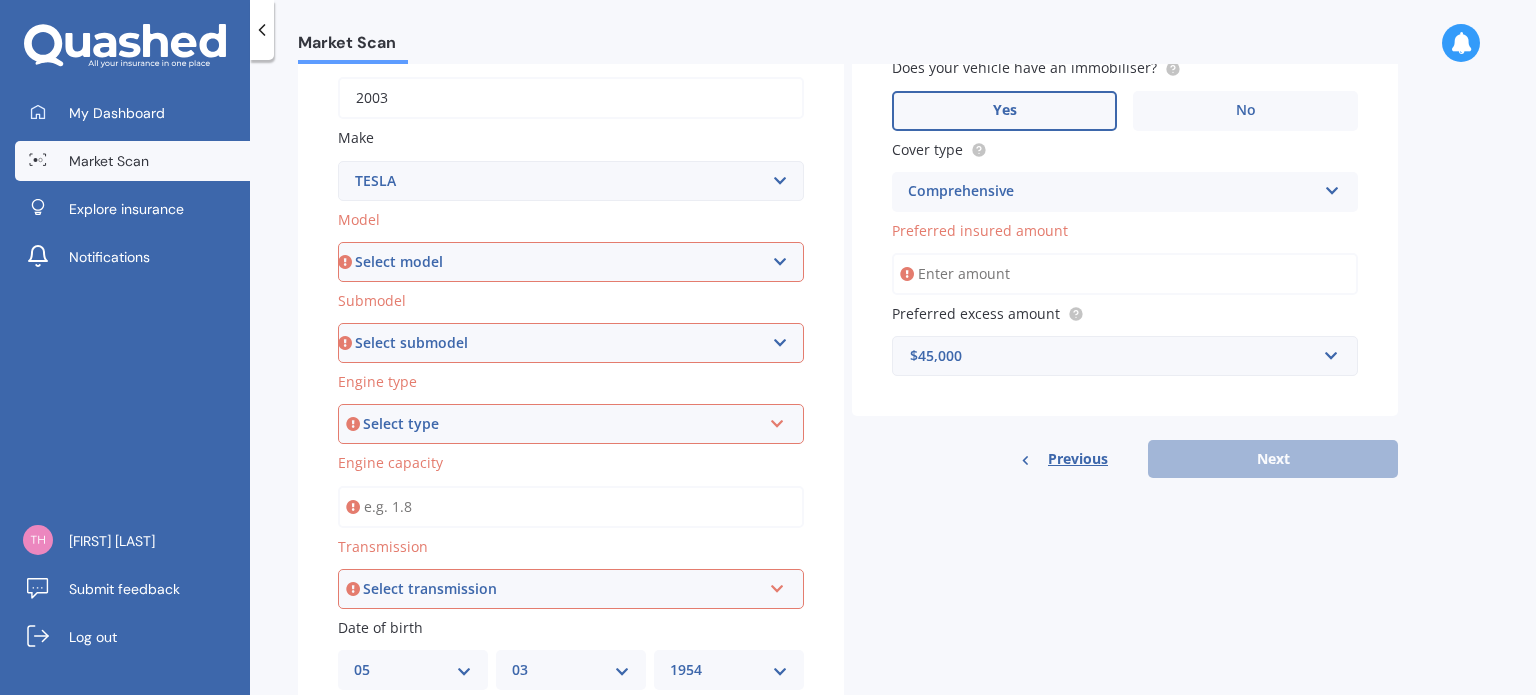 click on "Select model 3 S X Y" at bounding box center [571, 262] 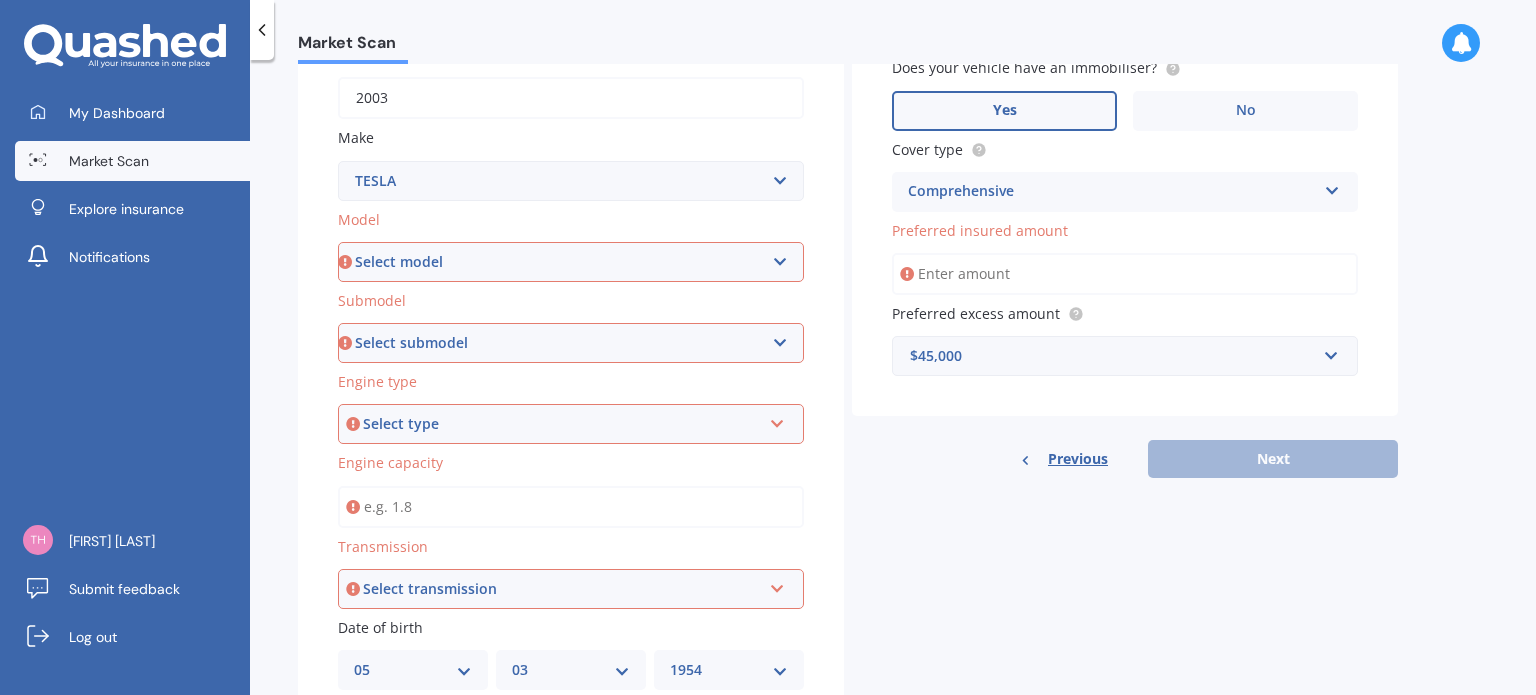 select on "Y" 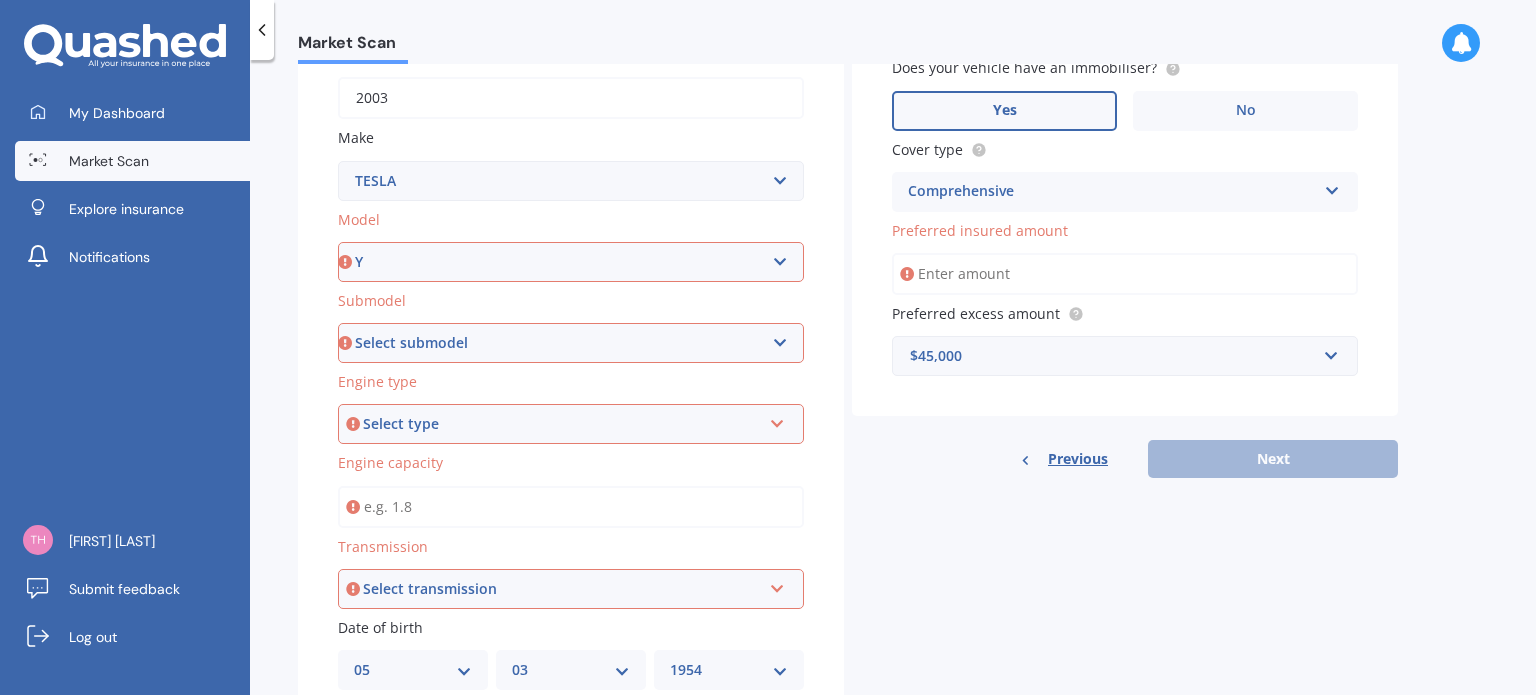 click on "Select model 3 S X Y" at bounding box center (571, 262) 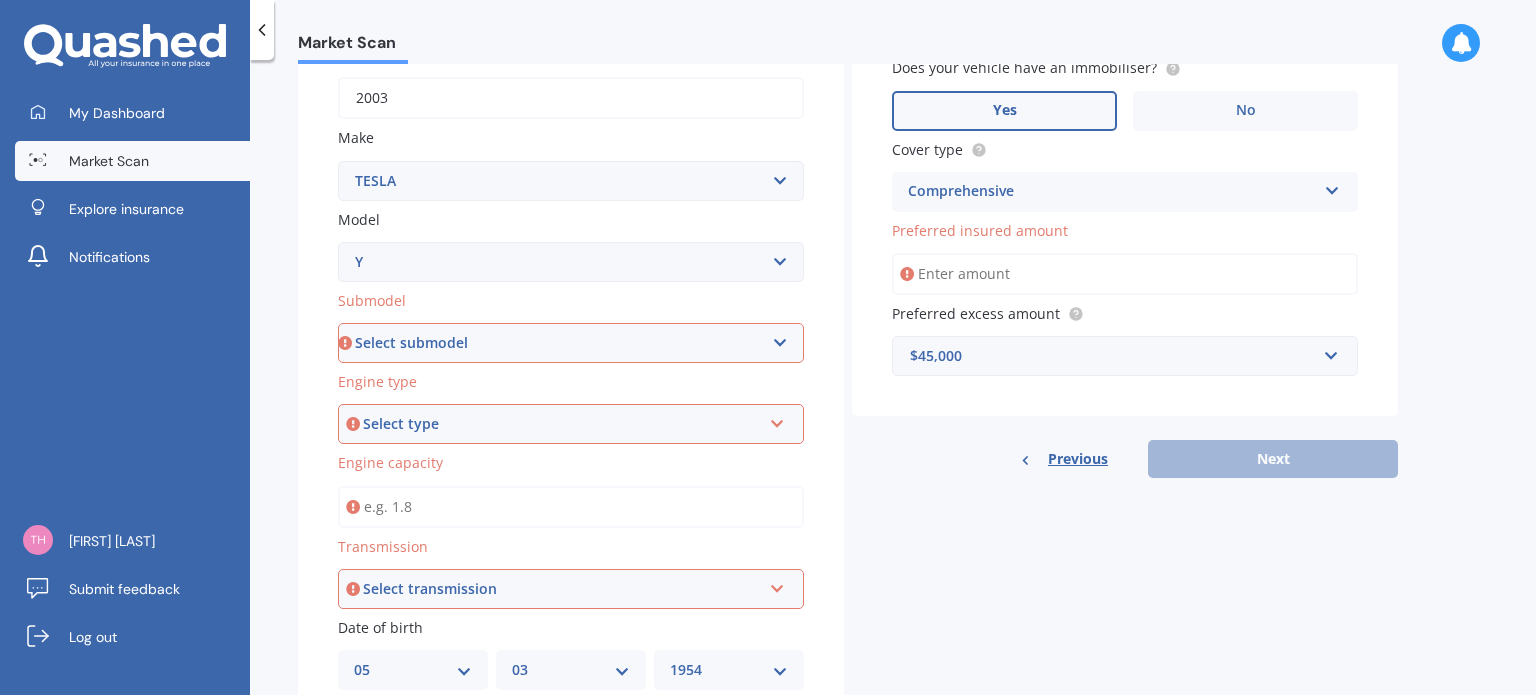 click on "Select submodel EV" at bounding box center [571, 343] 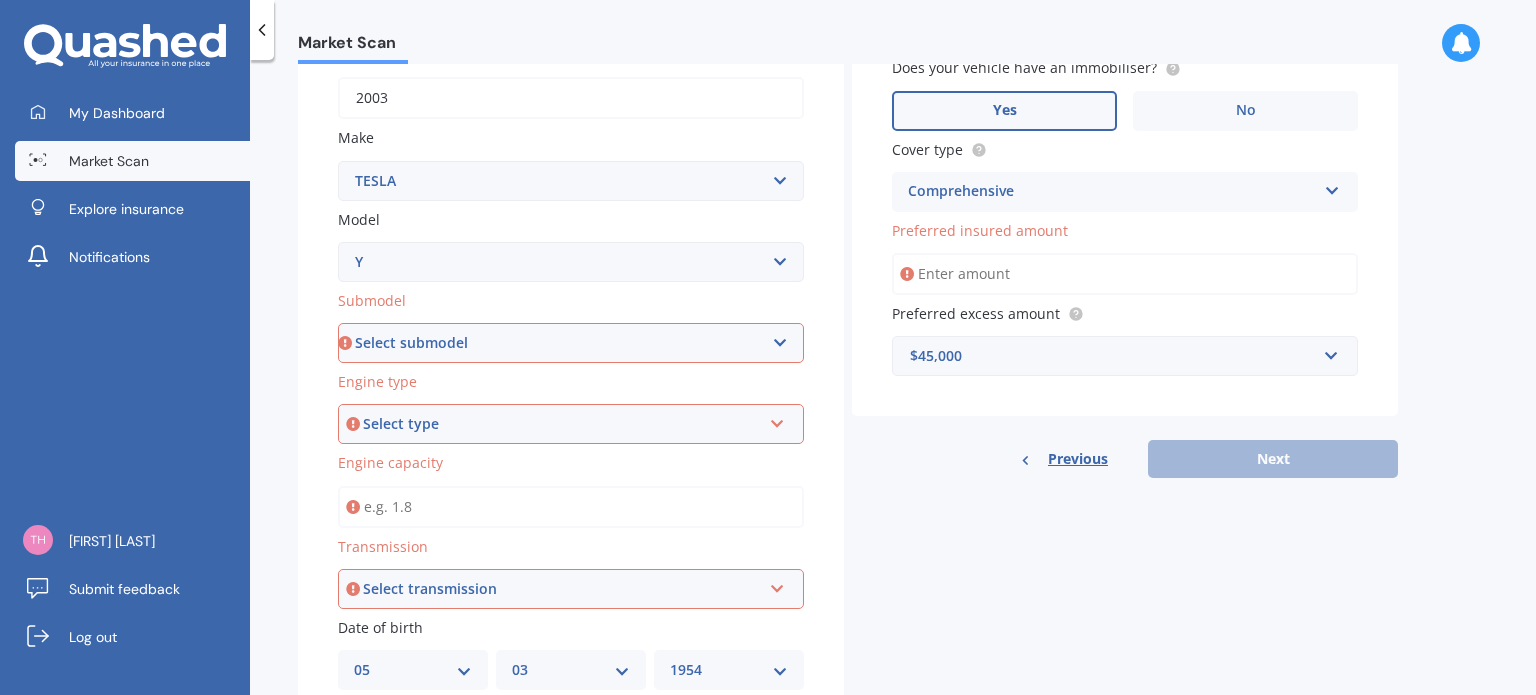 select on "EV" 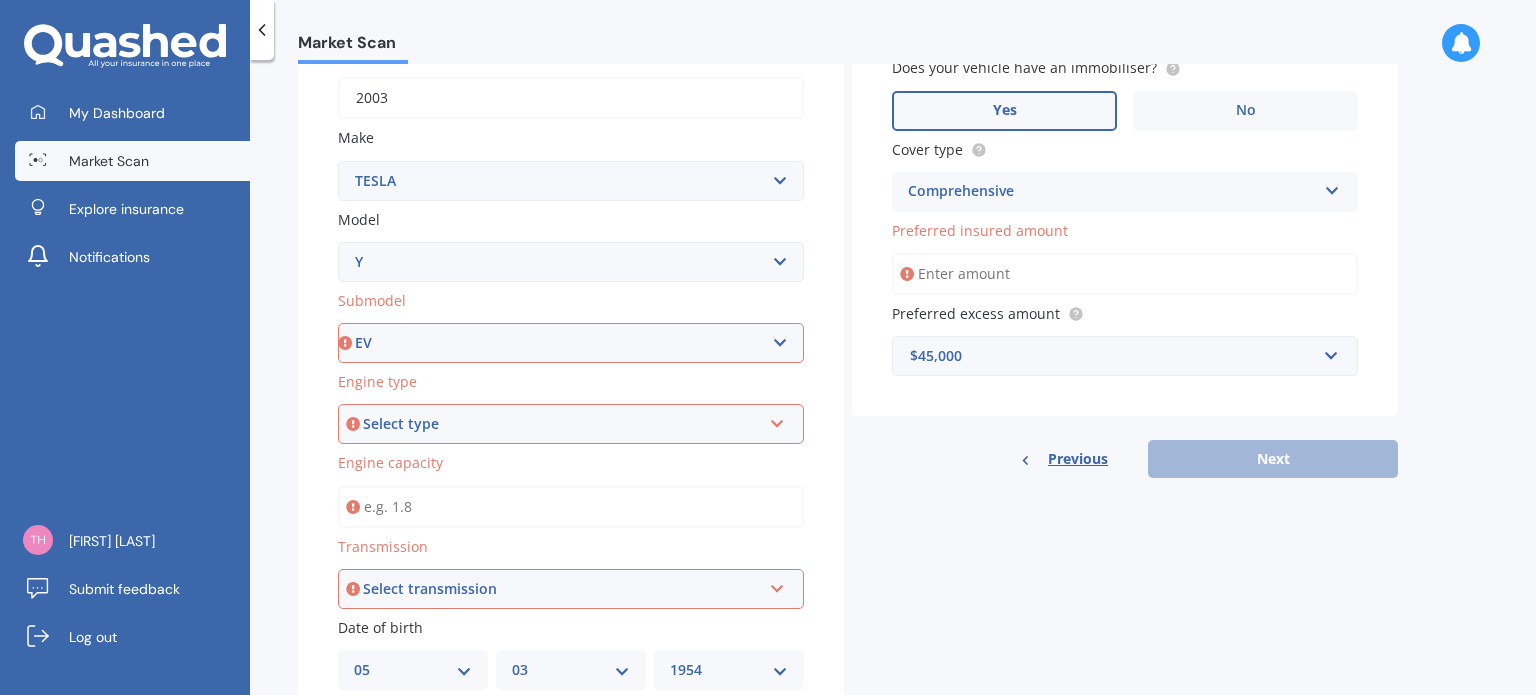 click on "Select submodel EV" at bounding box center [571, 343] 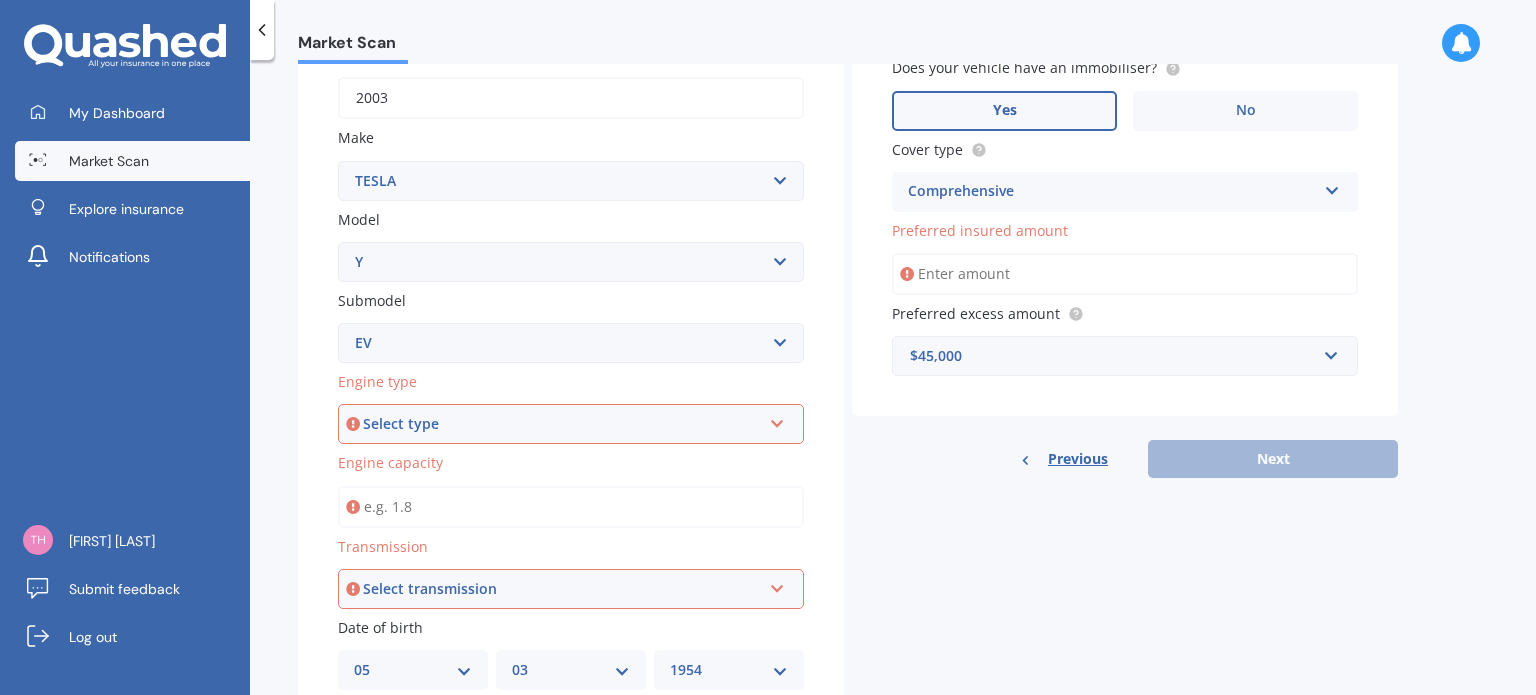 click at bounding box center [777, 420] 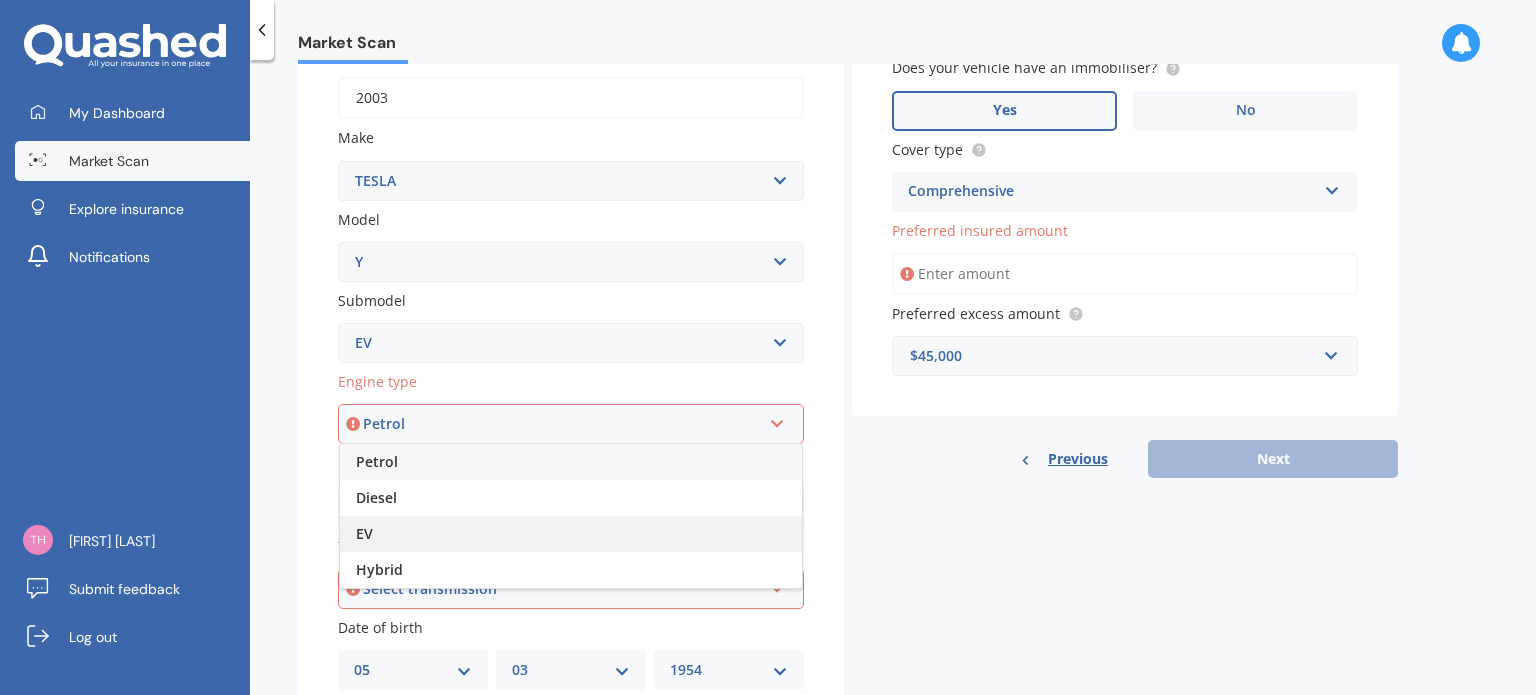 click on "EV" at bounding box center (571, 534) 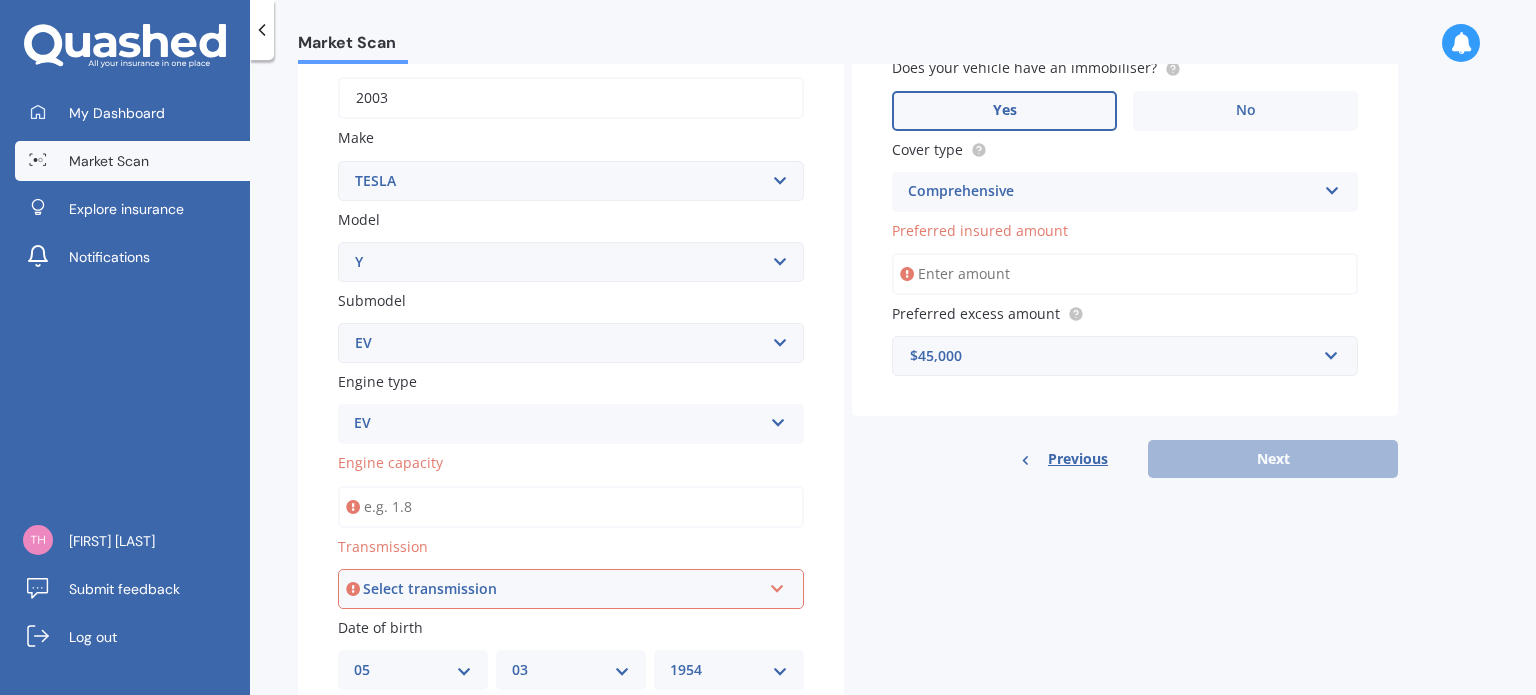 click on "Engine capacity" at bounding box center [571, 507] 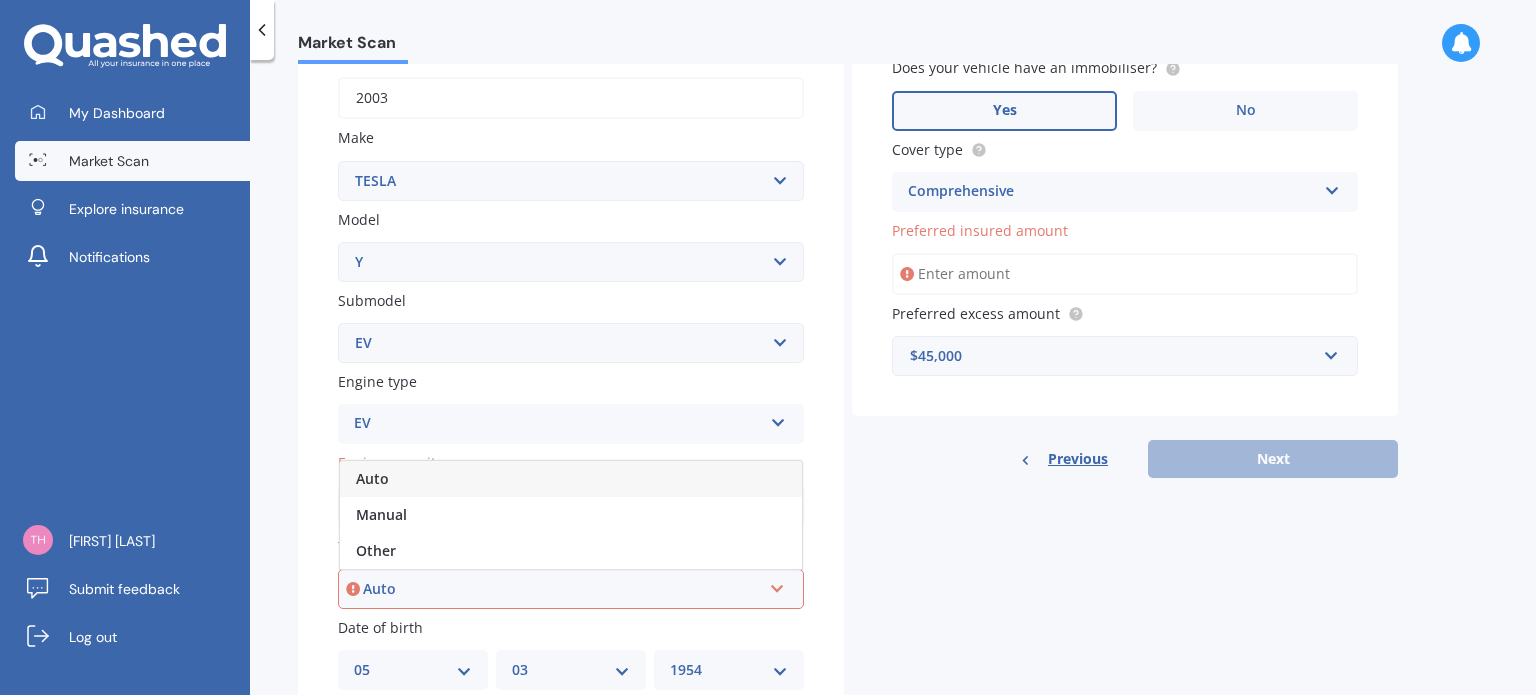 click on "Auto" at bounding box center [562, 589] 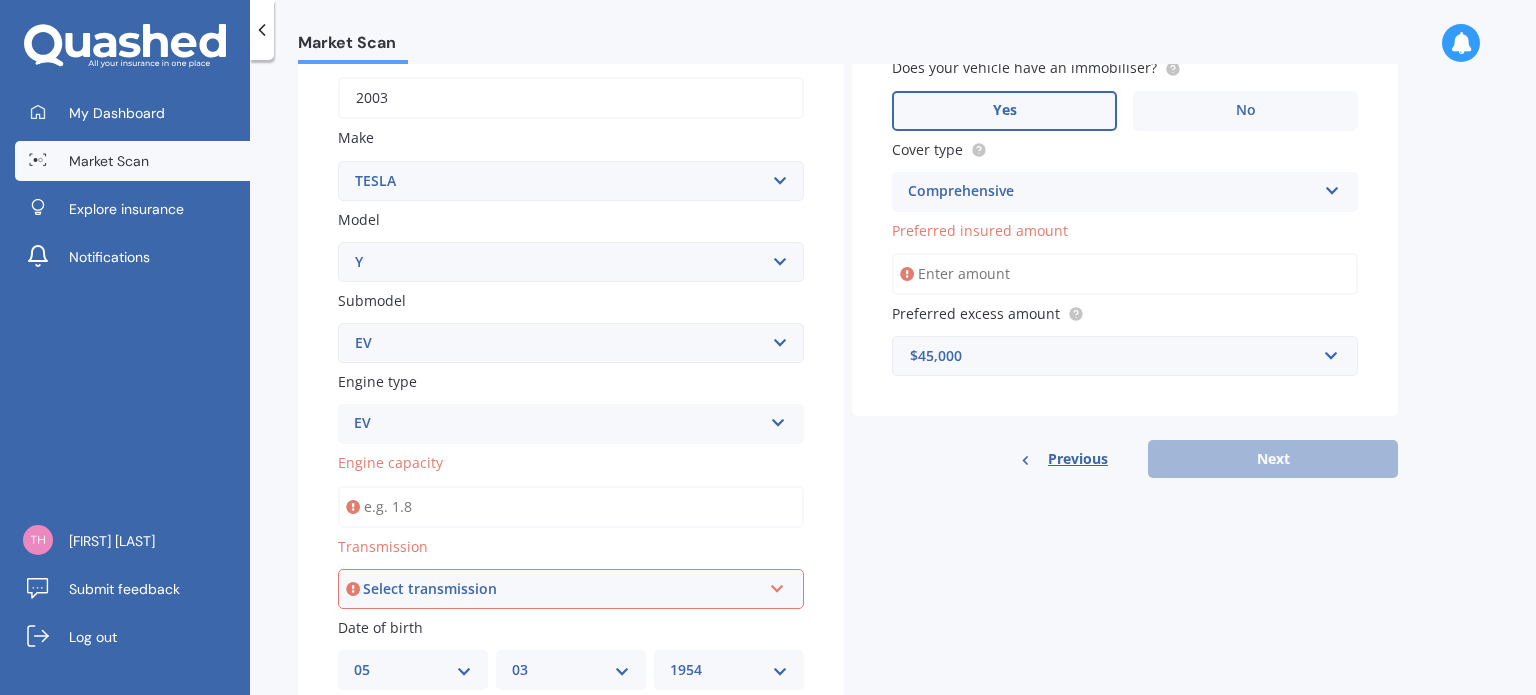 click at bounding box center (353, 507) 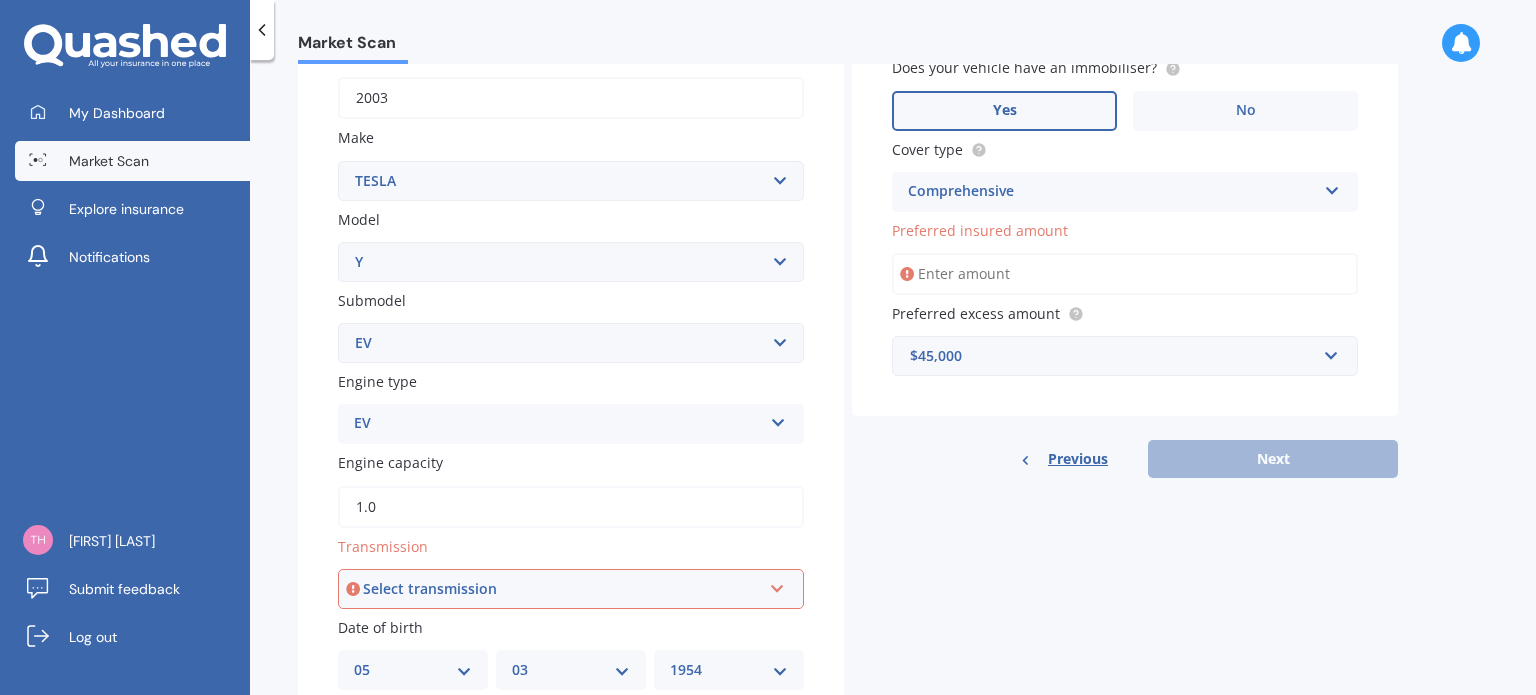 type on "1.0" 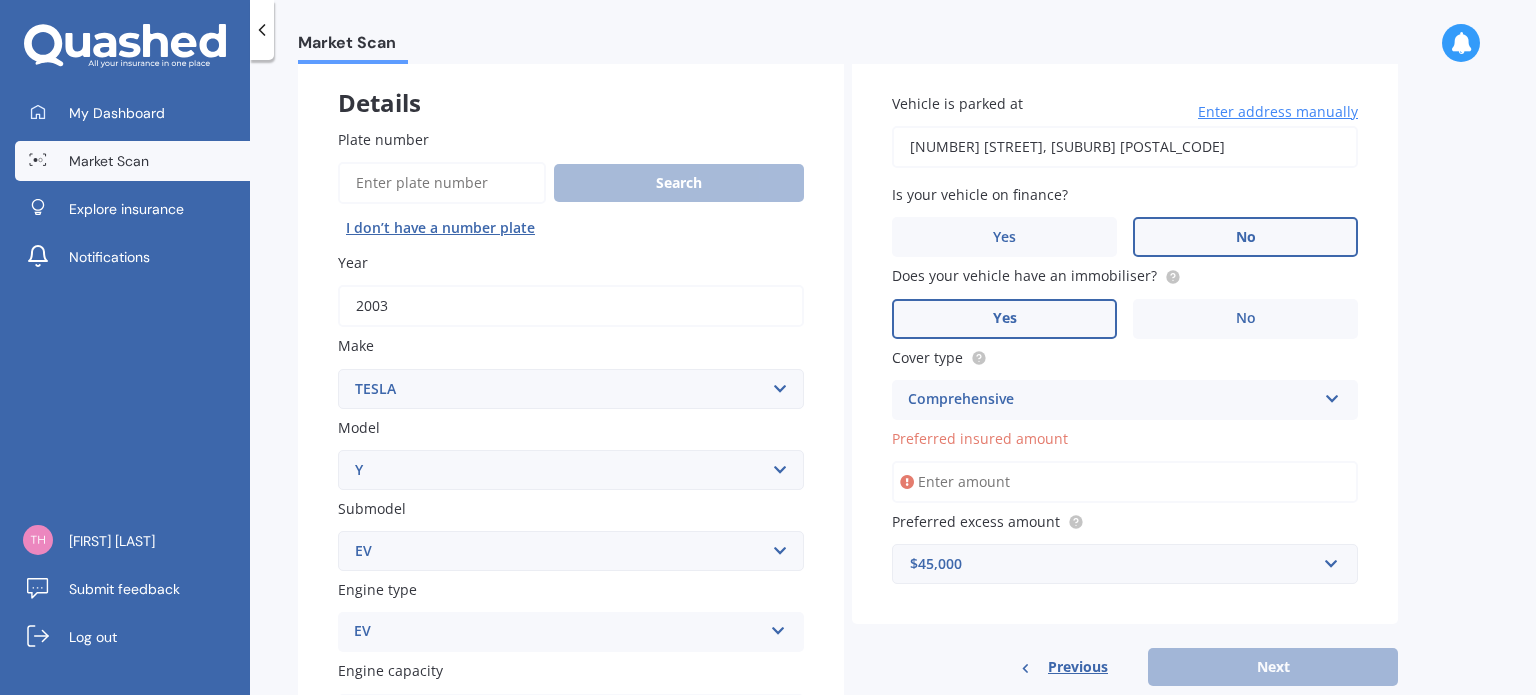 scroll, scrollTop: 106, scrollLeft: 0, axis: vertical 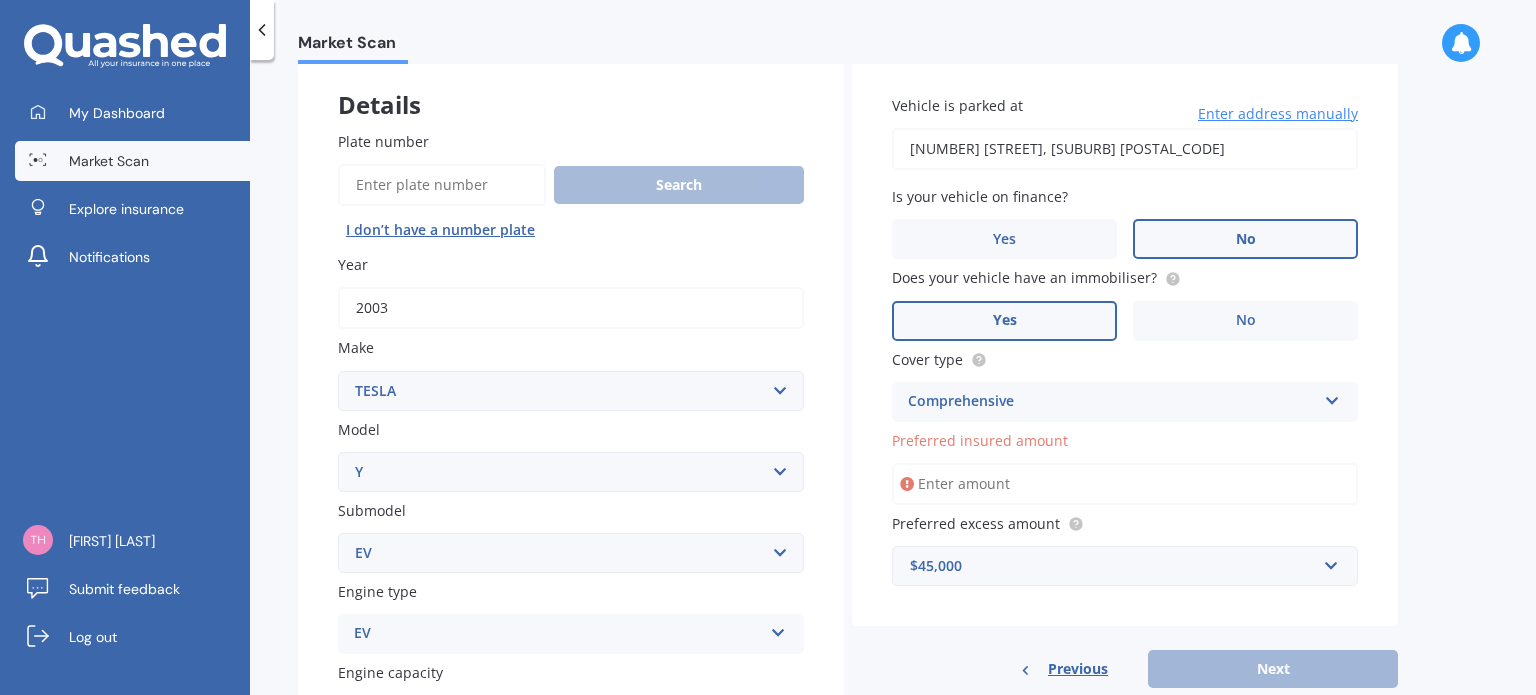 click on "2003" at bounding box center (571, 308) 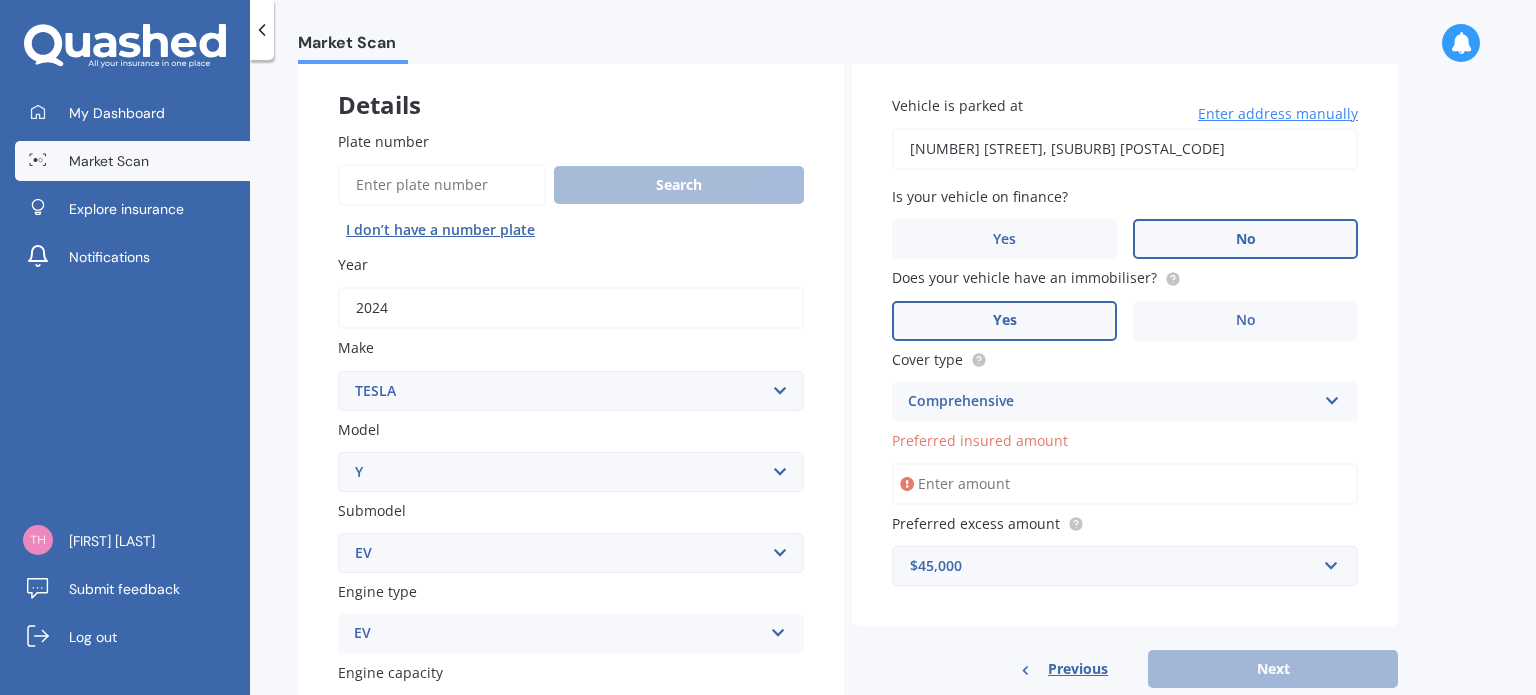 type on "2024" 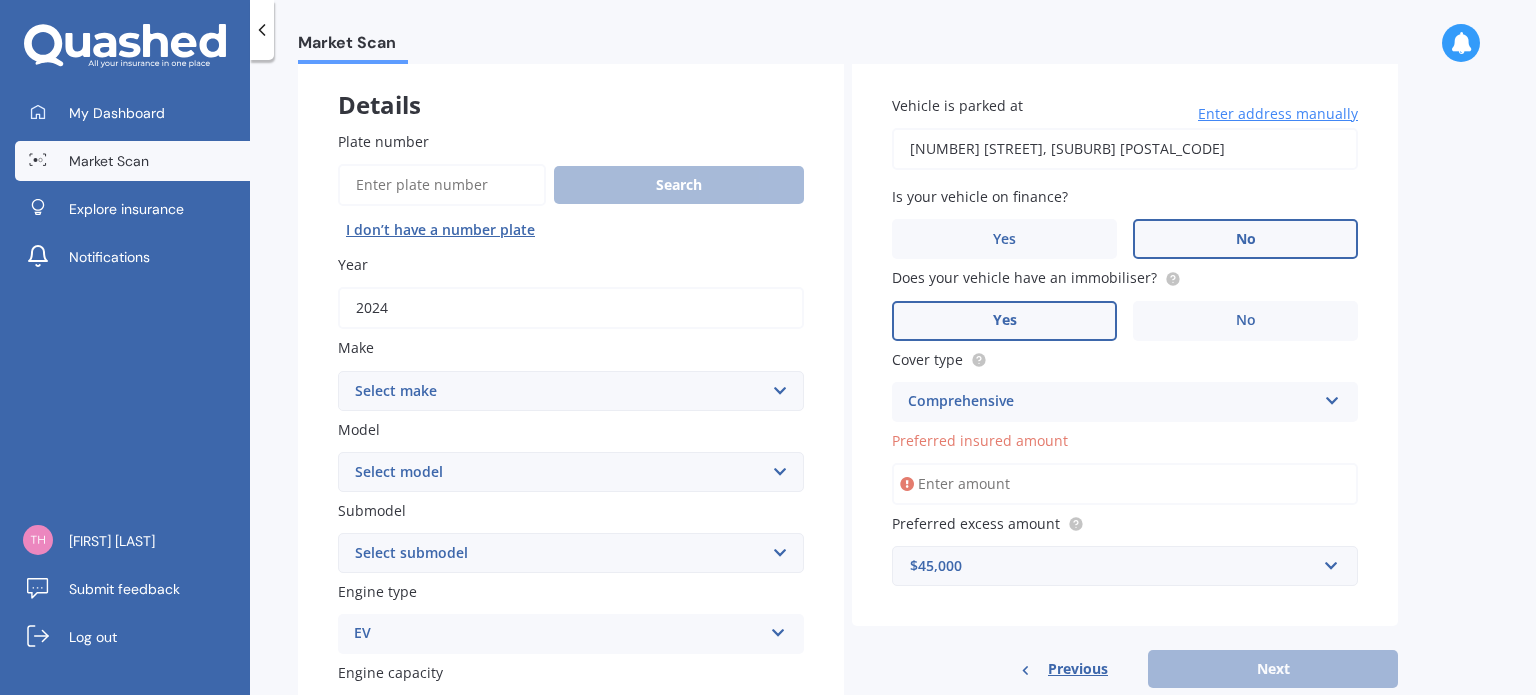 click on "Select make AC ALFA ROMEO ASTON MARTIN AUDI AUSTIN BEDFORD Bentley BMW BYD CADILLAC CAN-AM CHERY CHEVROLET CHRYSLER Citroen CRUISEAIR CUPRA DAEWOO DAIHATSU DAIMLER DAMON DIAHATSU DODGE EXOCET FACTORY FIVE FERRARI FIAT Fiord FLEETWOOD FORD FOTON FRASER GEELY GENESIS GEORGIE BOY GMC GREAT WALL GWM HAVAL HILLMAN HINO HOLDEN HOLIDAY RAMBLER HONDA HUMMER HYUNDAI INFINITI ISUZU IVECO JAC JAECOO JAGUAR JEEP KGM KIA LADA LAMBORGHINI LANCIA LANDROVER LDV LEXUS LINCOLN LOTUS LUNAR M.G M.G. MAHINDRA MASERATI MAZDA MCLAREN MERCEDES AMG Mercedes Benz MERCEDES-AMG MERCURY MINI MITSUBISHI MORGAN MORRIS NEWMAR NISSAN OMODA OPEL OXFORD PEUGEOT Plymouth Polestar PONTIAC PORSCHE PROTON RAM Range Rover Rayne RENAULT ROLLS ROYCE ROVER SAAB SATURN SEAT SHELBY SKODA SMART SSANGYONG SUBARU SUZUKI TATA TESLA TIFFIN Toyota TRIUMPH TVR Vauxhall VOLKSWAGEN VOLVO WESTFIELD WINNEBAGO ZX" at bounding box center (571, 391) 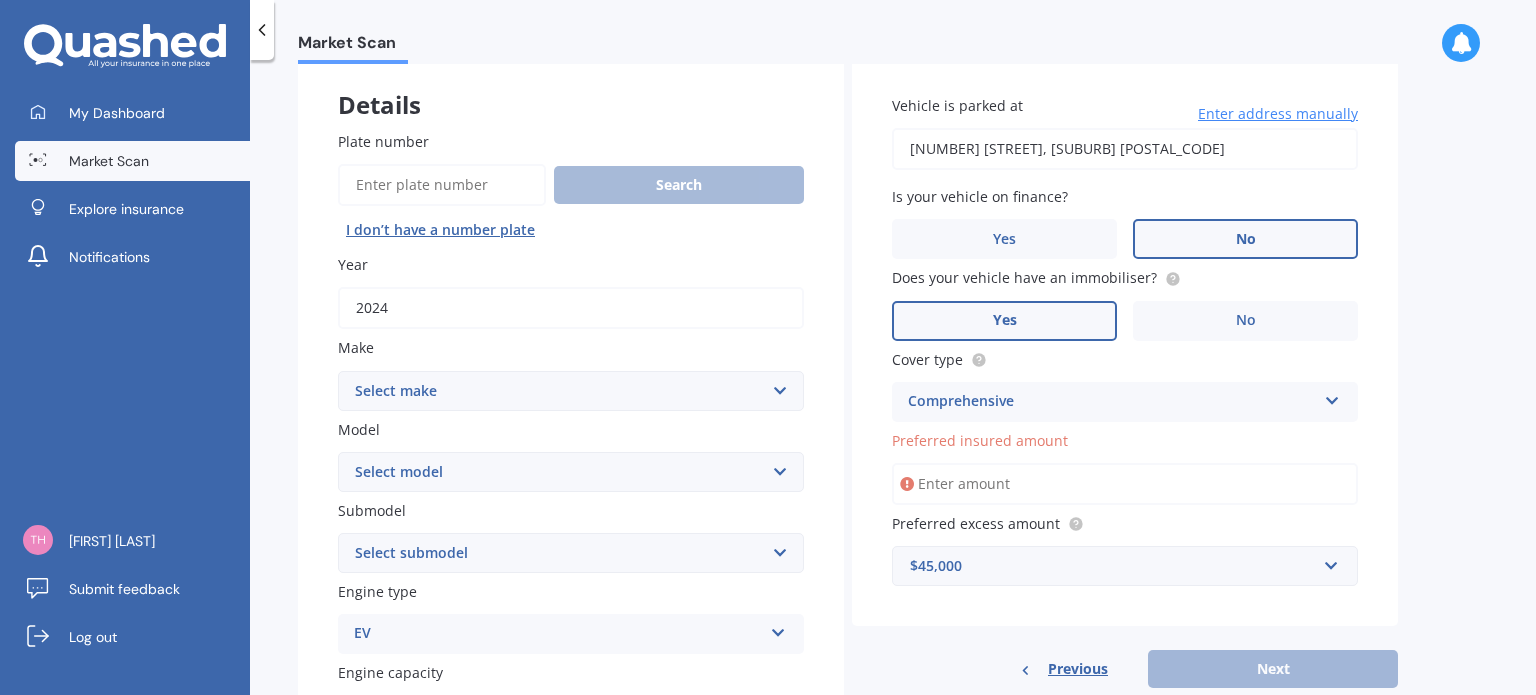 click on "Market Scan for [VEHICLE_ID] is in progress" at bounding box center (893, 381) 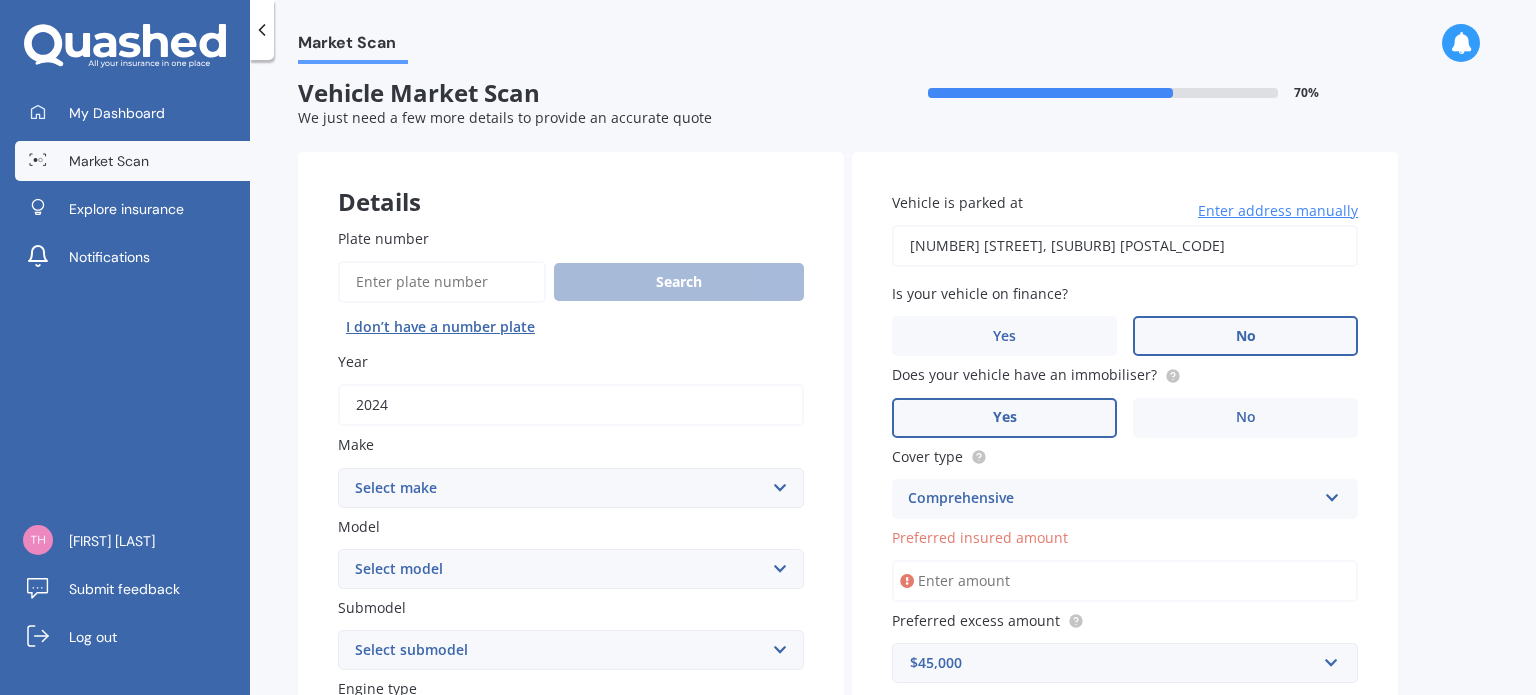 scroll, scrollTop: 0, scrollLeft: 0, axis: both 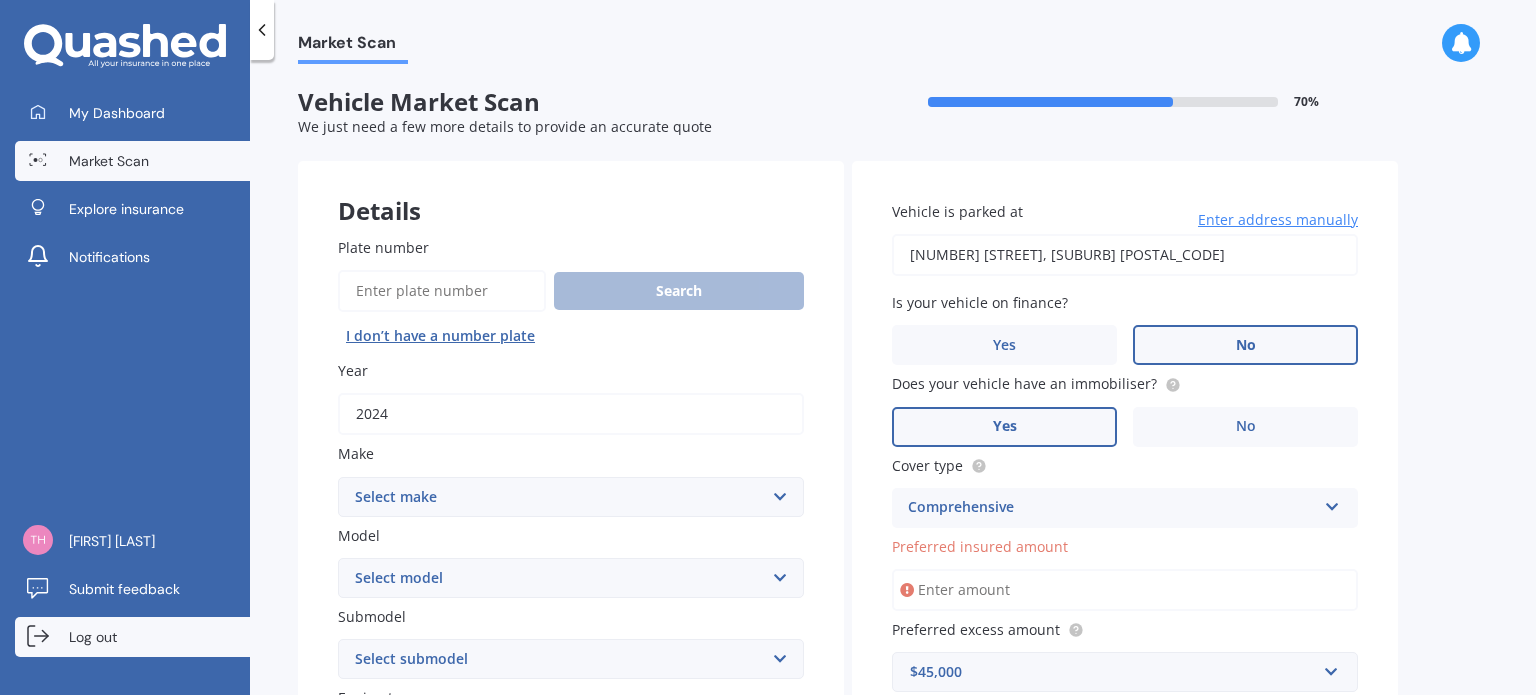 click on "Log out" at bounding box center (132, 637) 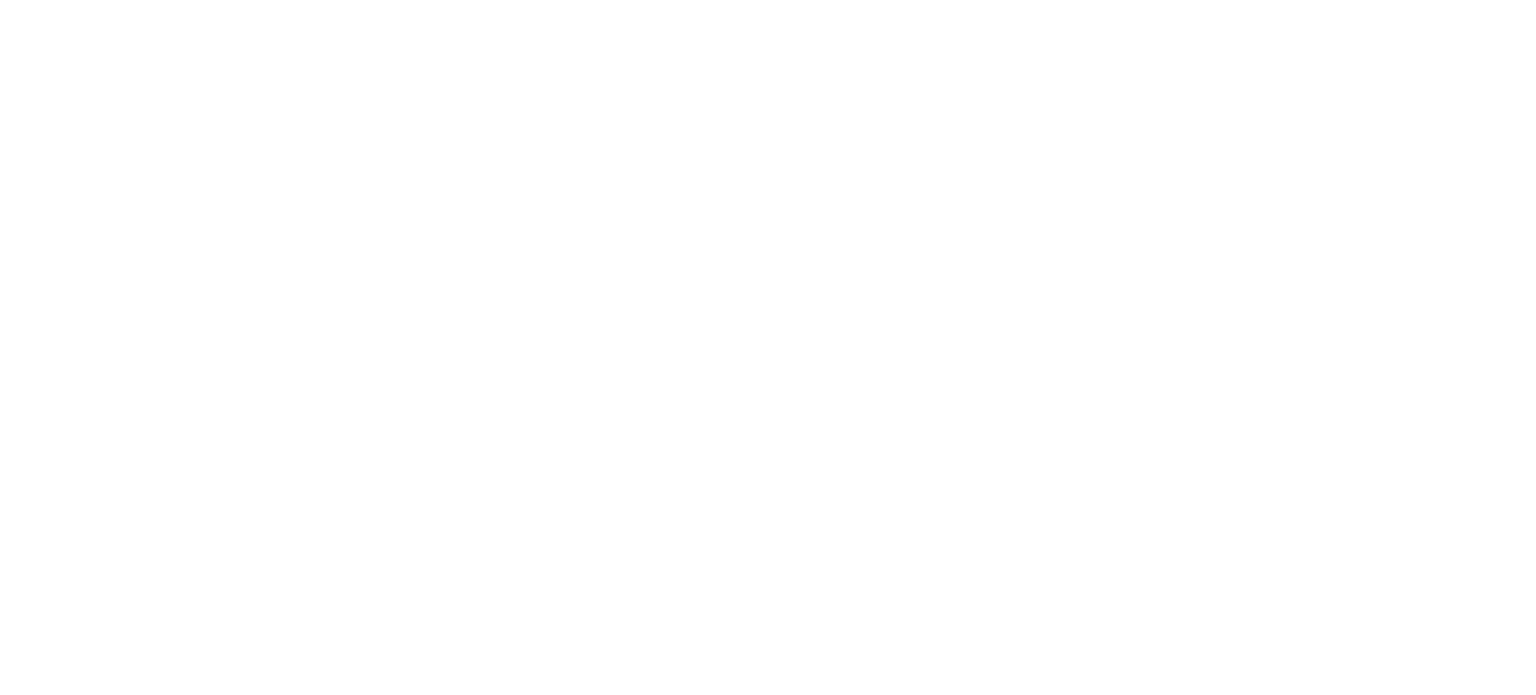 scroll, scrollTop: 0, scrollLeft: 0, axis: both 